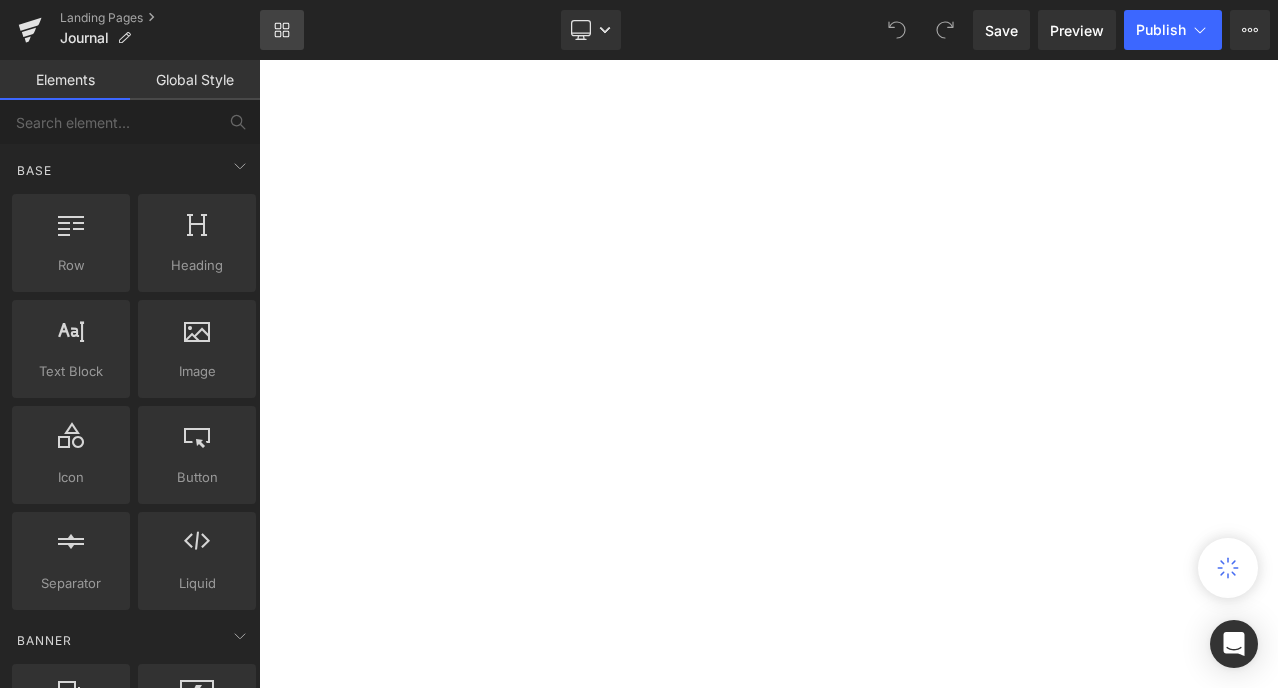 scroll, scrollTop: 0, scrollLeft: 0, axis: both 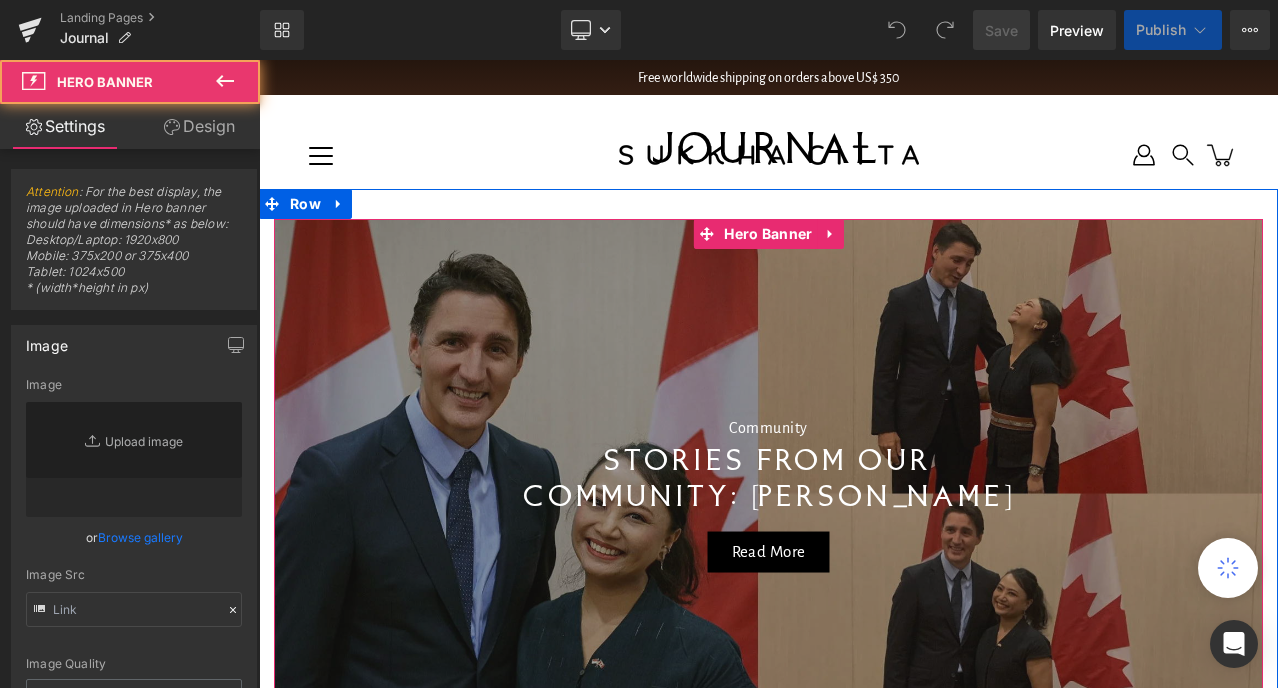 click on "Community
Text Block         Stories from our Community: Mita Nugraeni Heading
Read More
Button" at bounding box center (768, 493) 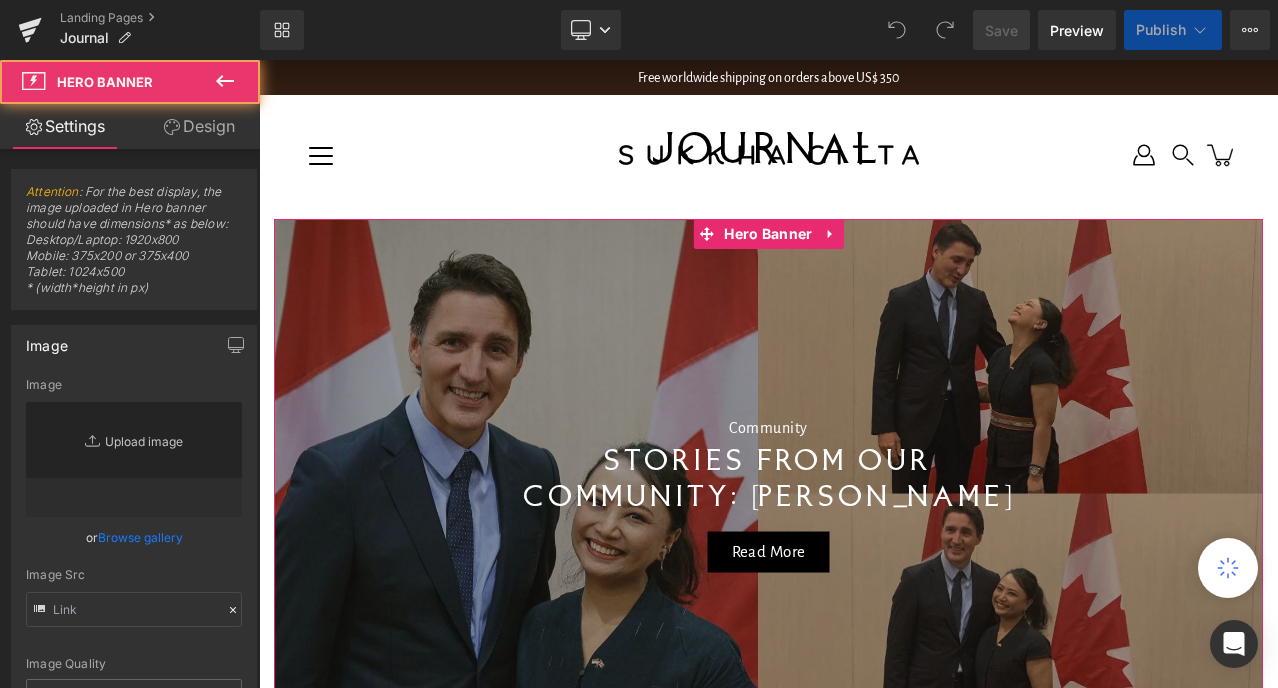 click on "Replace Image" at bounding box center [134, 459] 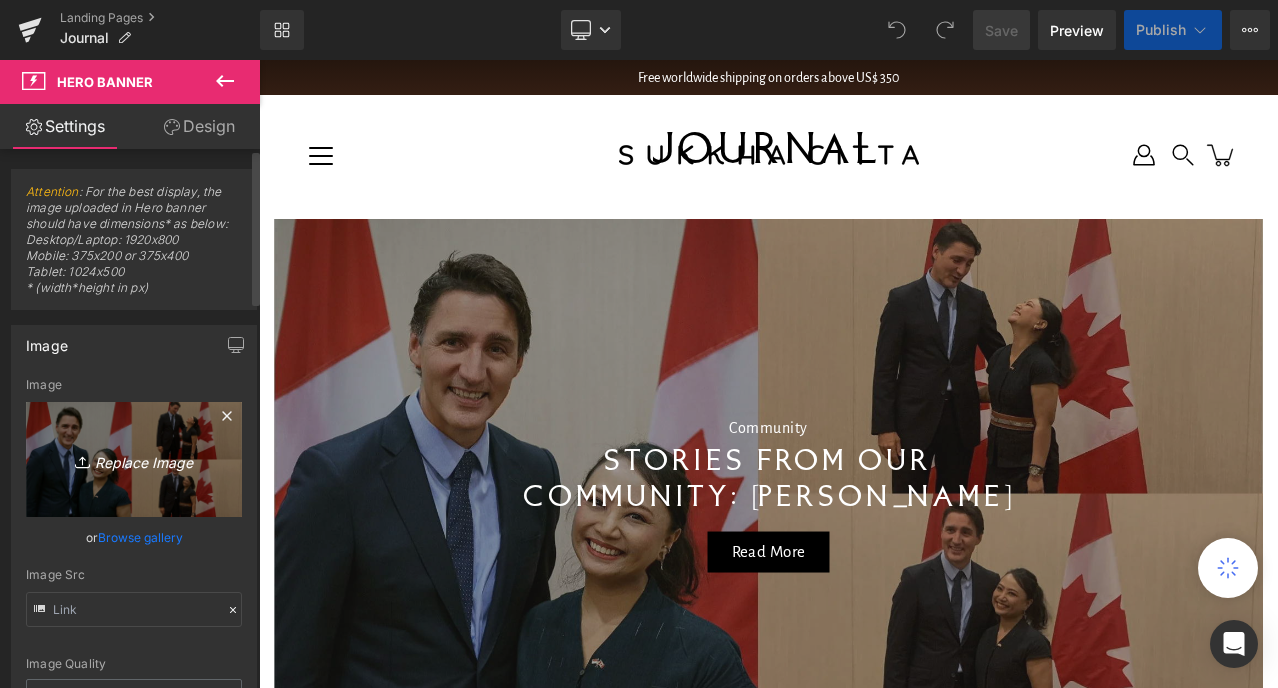 scroll, scrollTop: 0, scrollLeft: 0, axis: both 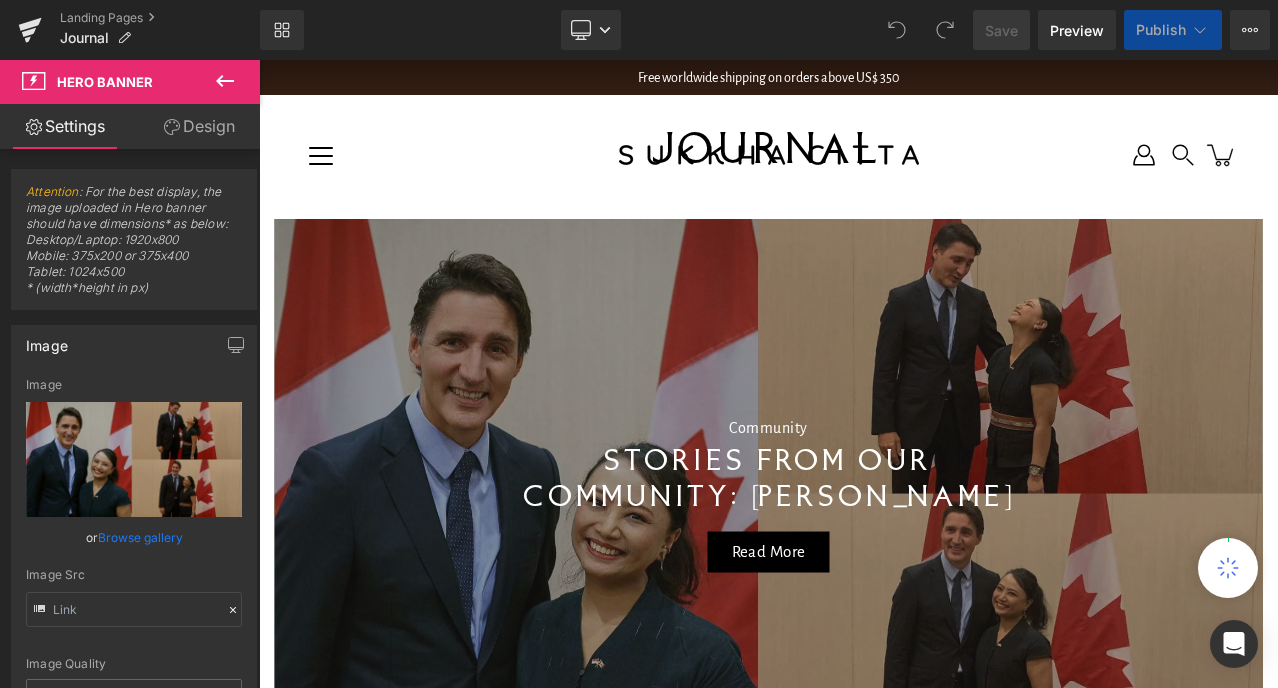 type on "C:\fakepath\Angkasa_x_Sore_Blog_Pleated_Dress_f3355604-90bc-4b4d-bbf0-d1724059c2ec.webp" 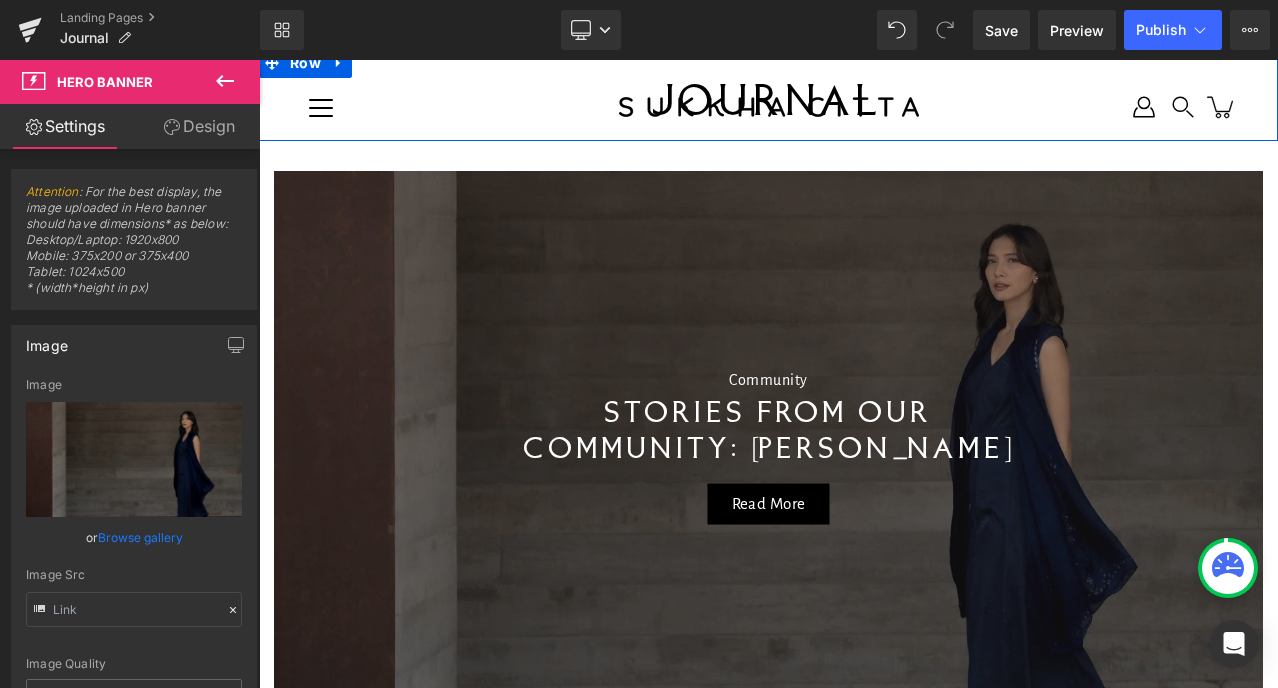 scroll, scrollTop: 49, scrollLeft: 0, axis: vertical 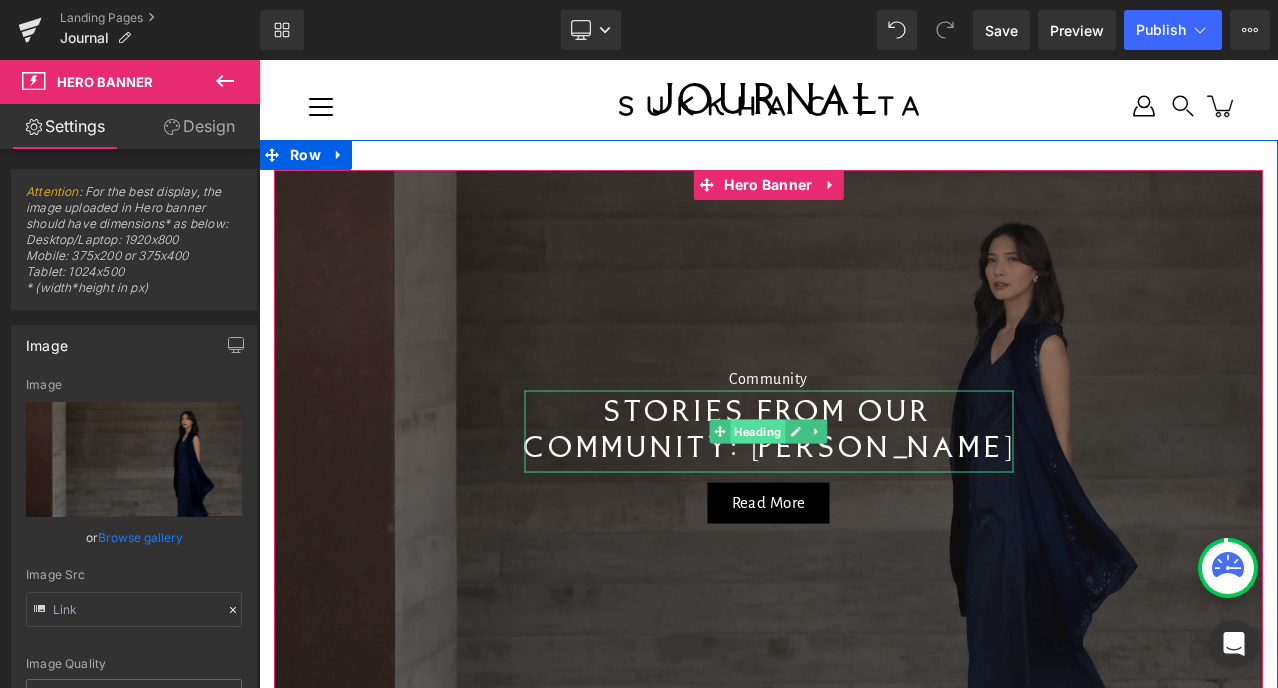 click on "Heading" at bounding box center [757, 431] 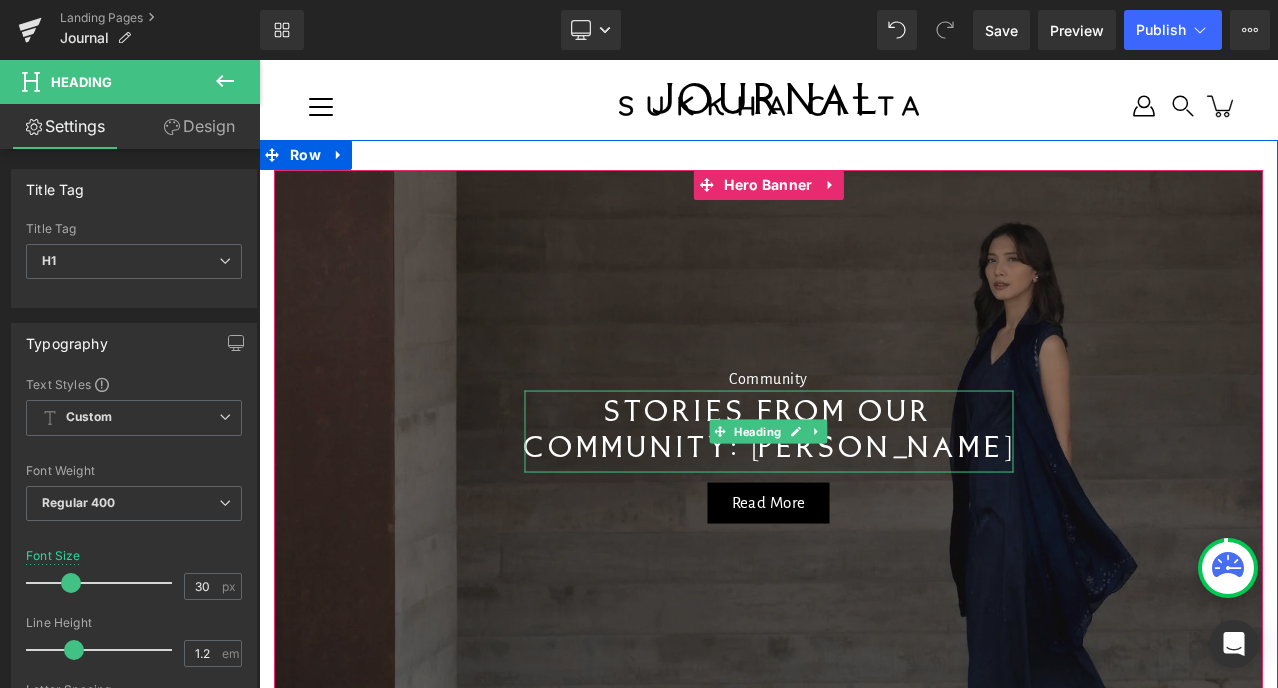 click on "Stories from our Community: Mita Nugraeni" at bounding box center (768, 431) 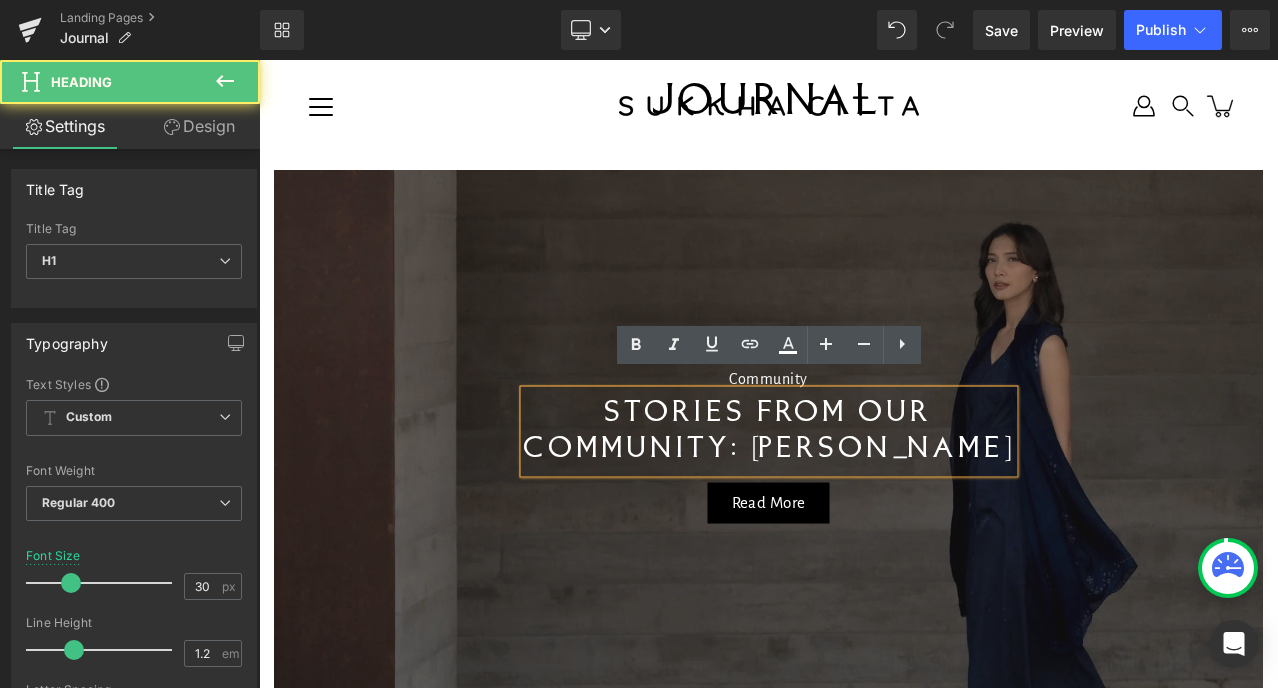 click on "Stories from our Community: Mita Nugraeni" at bounding box center (768, 431) 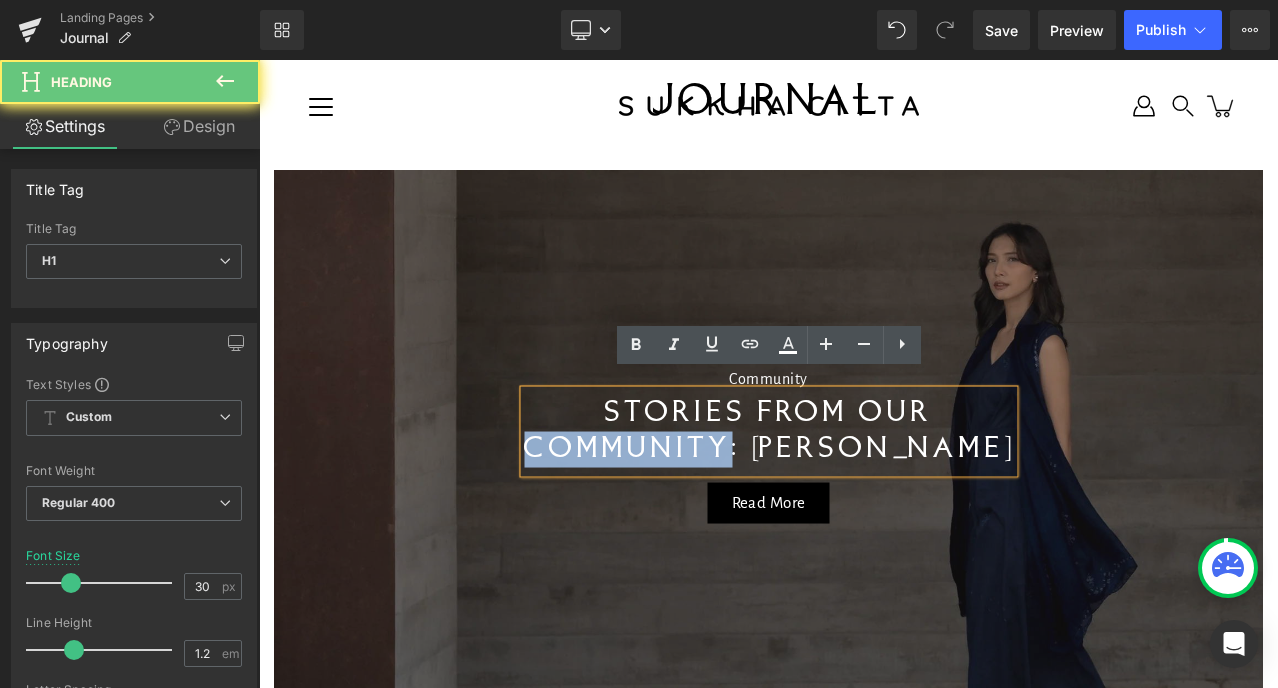 click on "Stories from our Community: Mita Nugraeni" at bounding box center (768, 431) 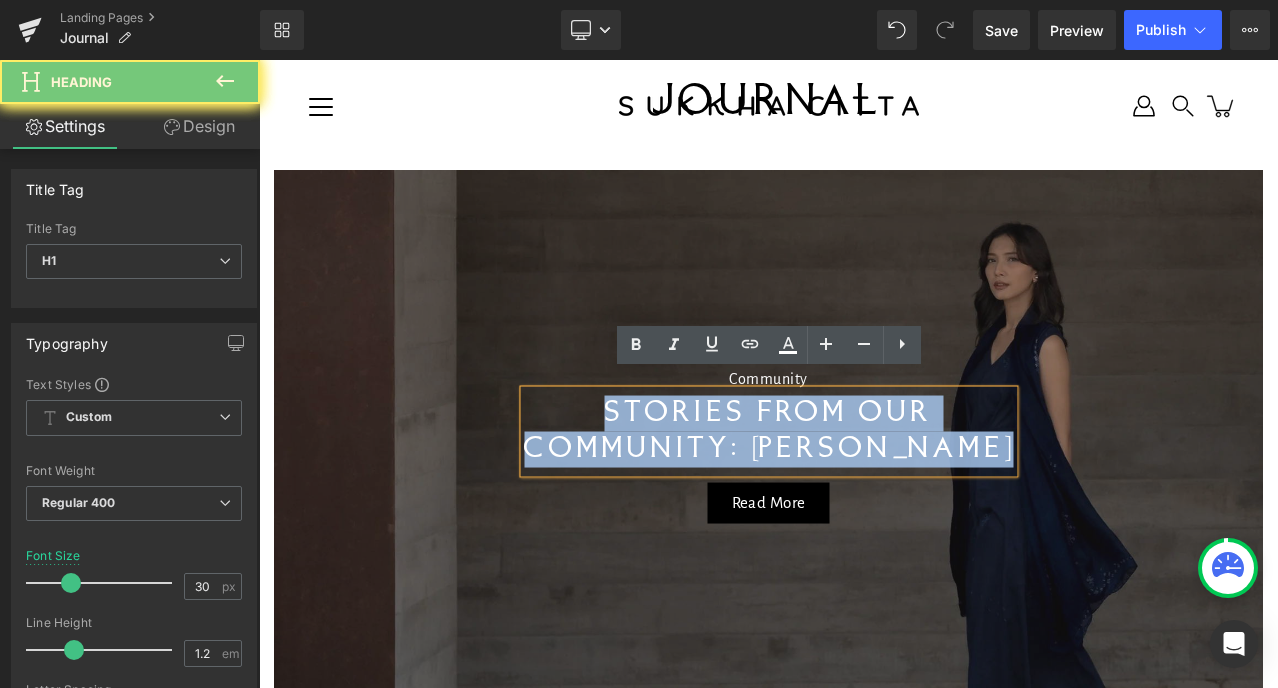 paste 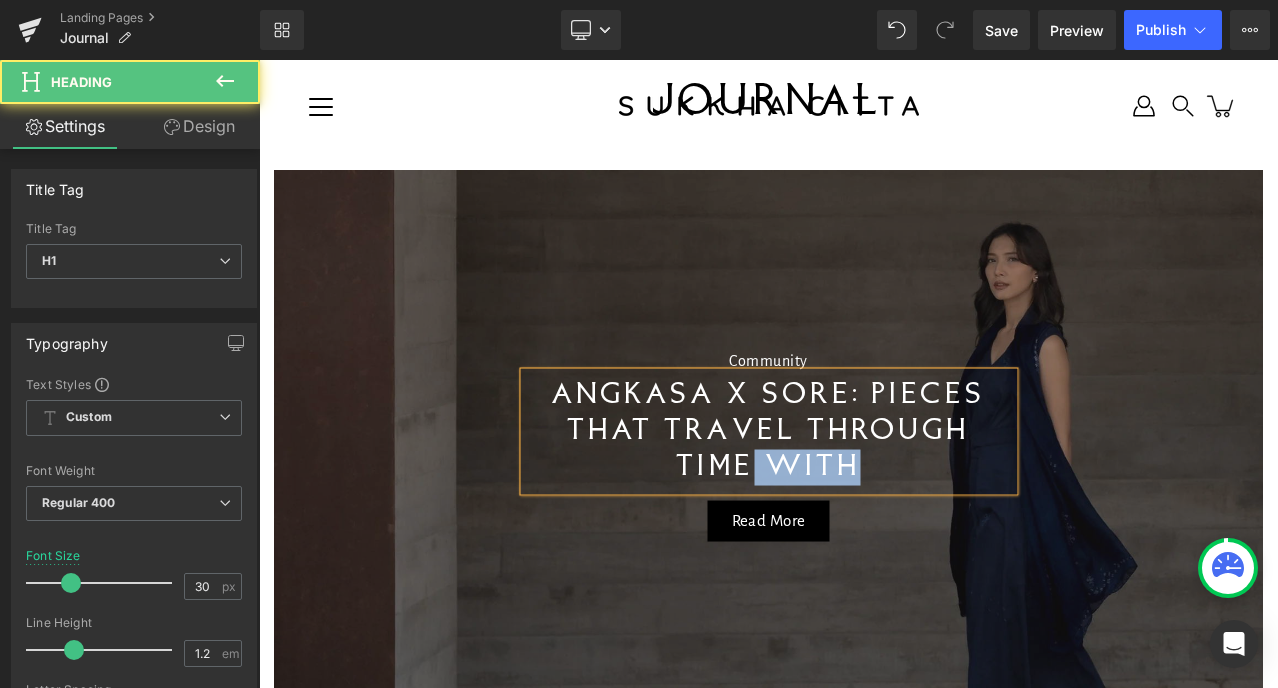 drag, startPoint x: 875, startPoint y: 465, endPoint x: 753, endPoint y: 466, distance: 122.0041 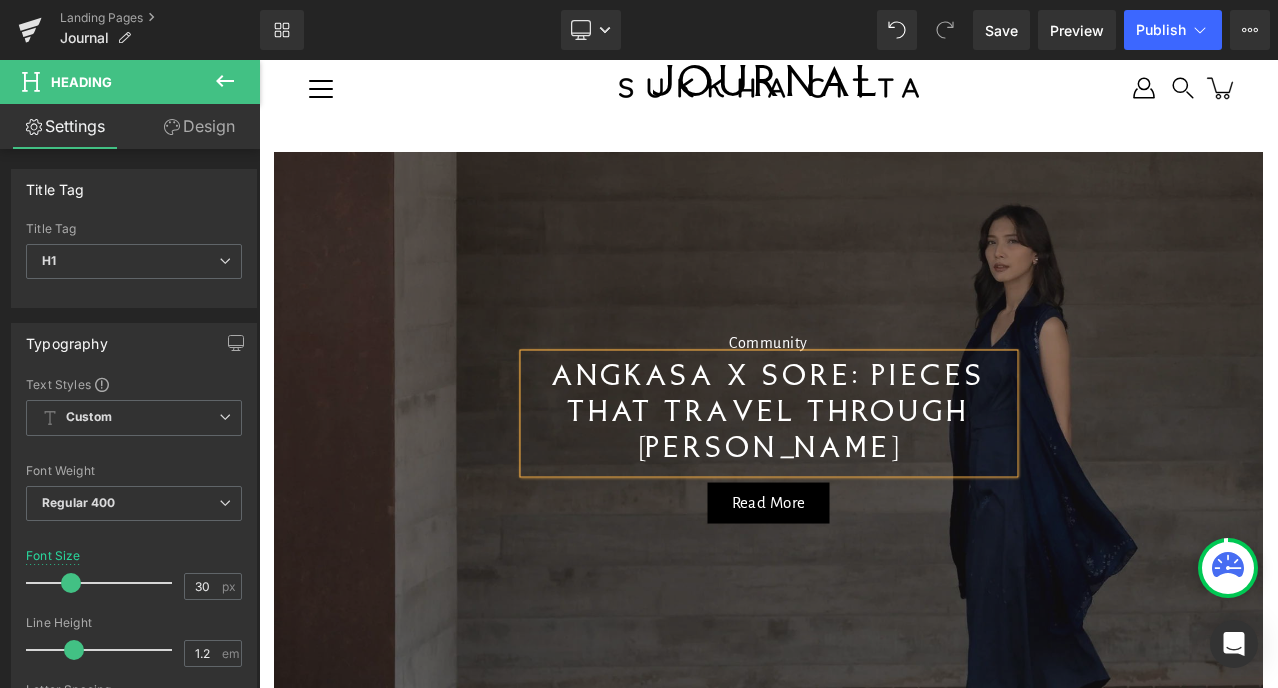 scroll, scrollTop: 49, scrollLeft: 0, axis: vertical 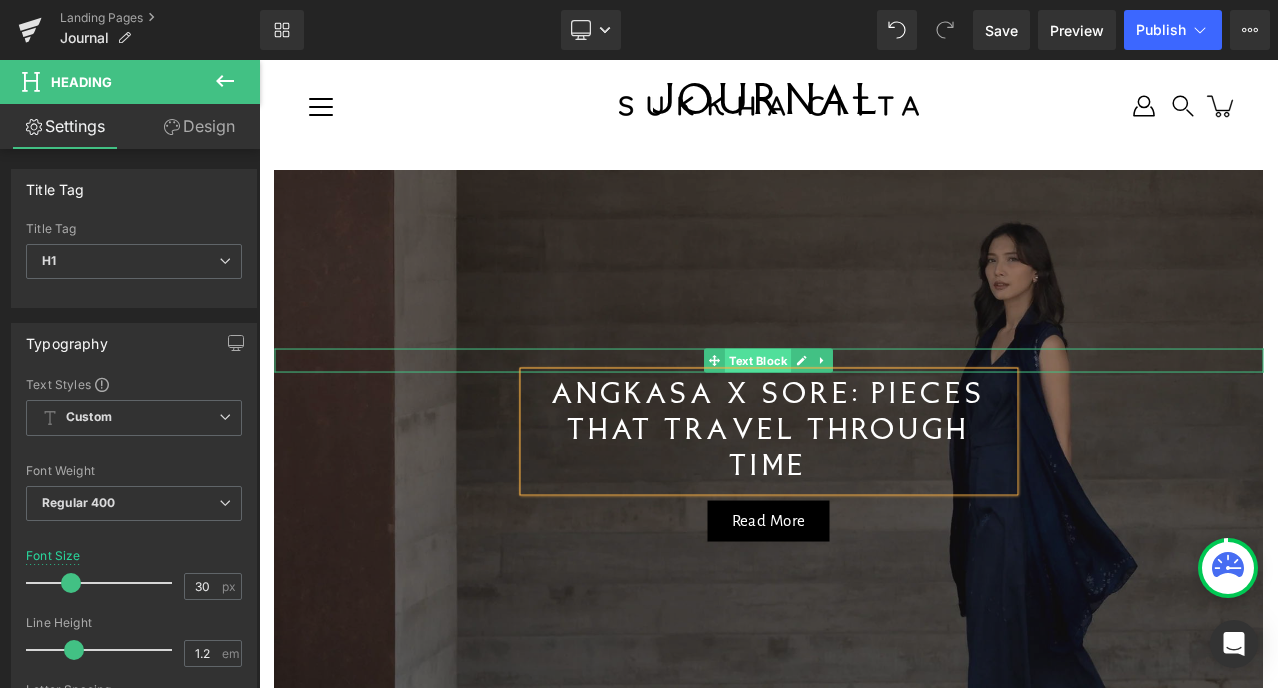 click on "Text Block" at bounding box center (758, 360) 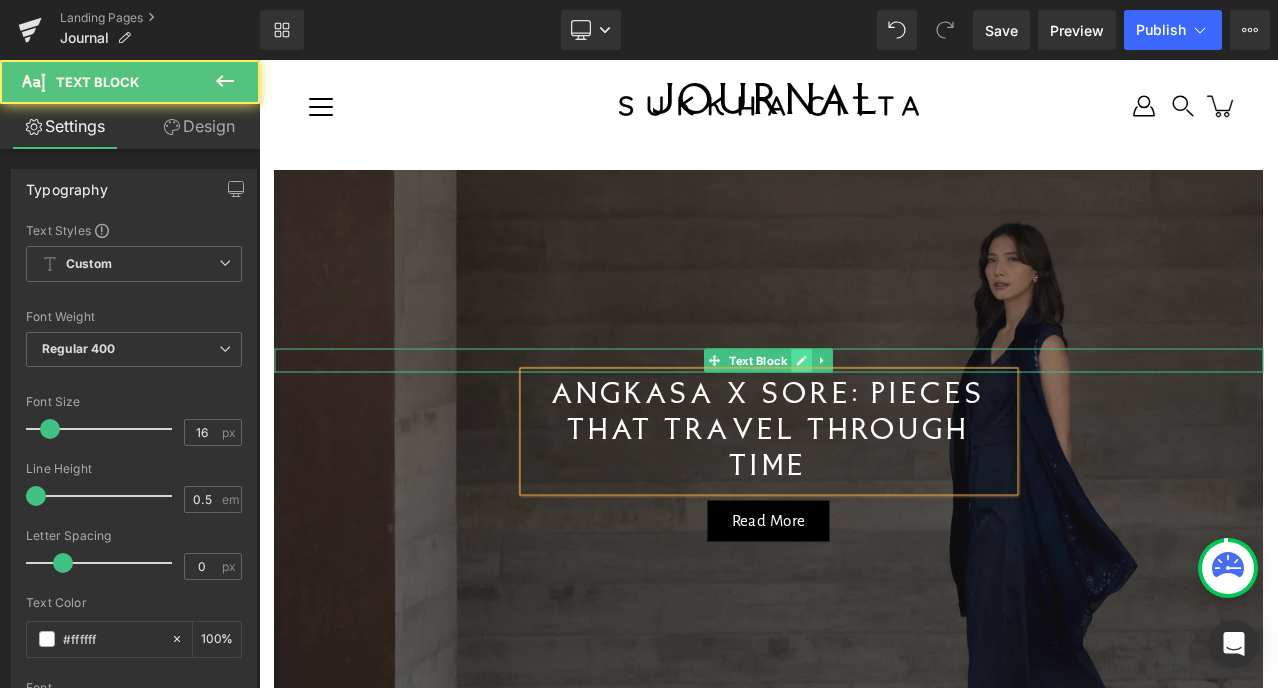 click 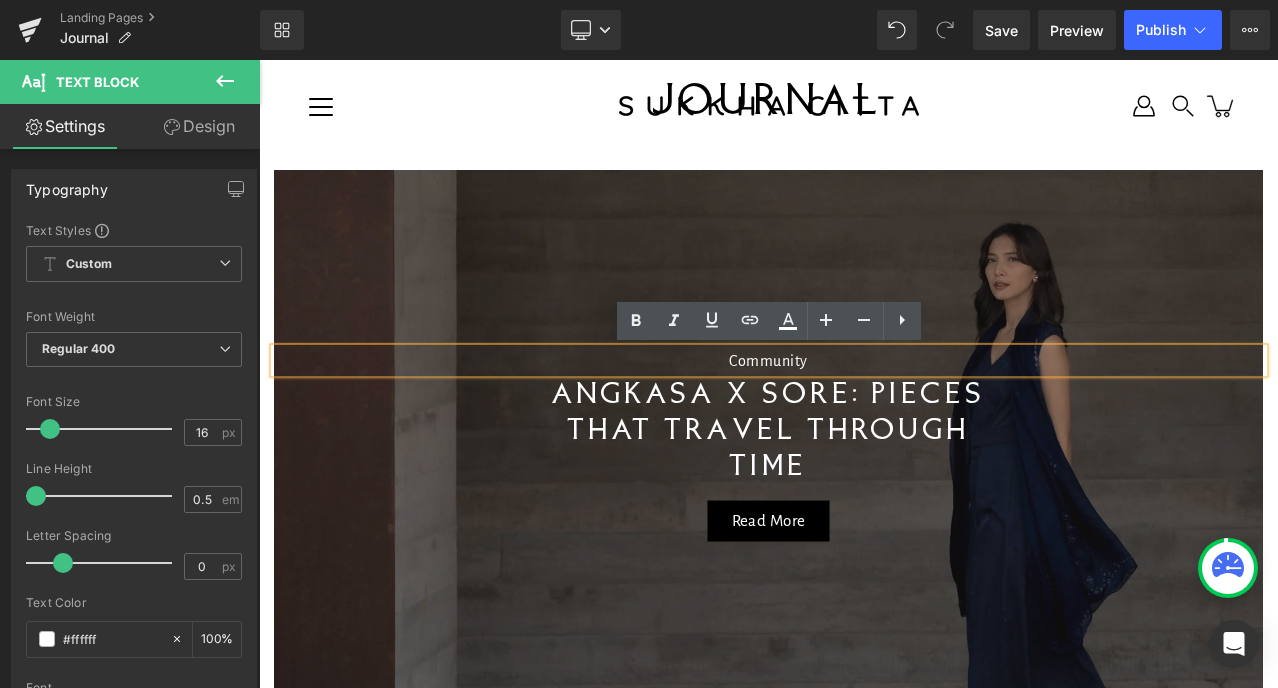 click on "Community" at bounding box center (768, 360) 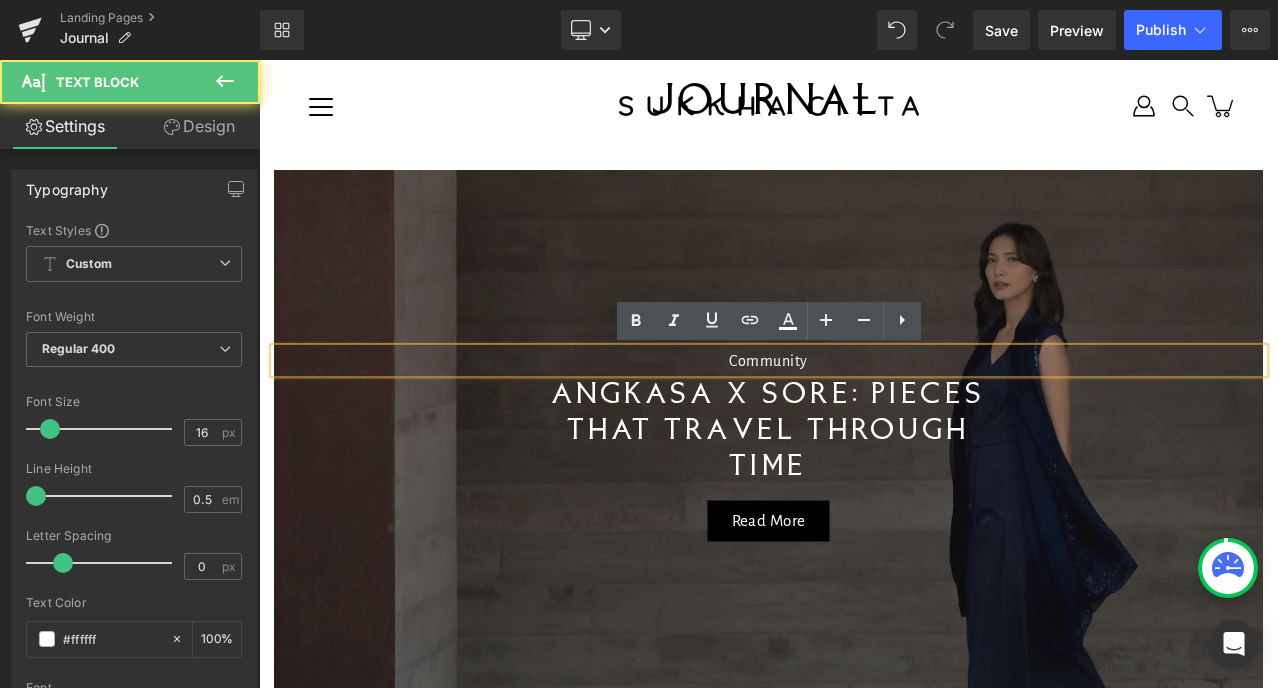 click on "Community" at bounding box center [768, 360] 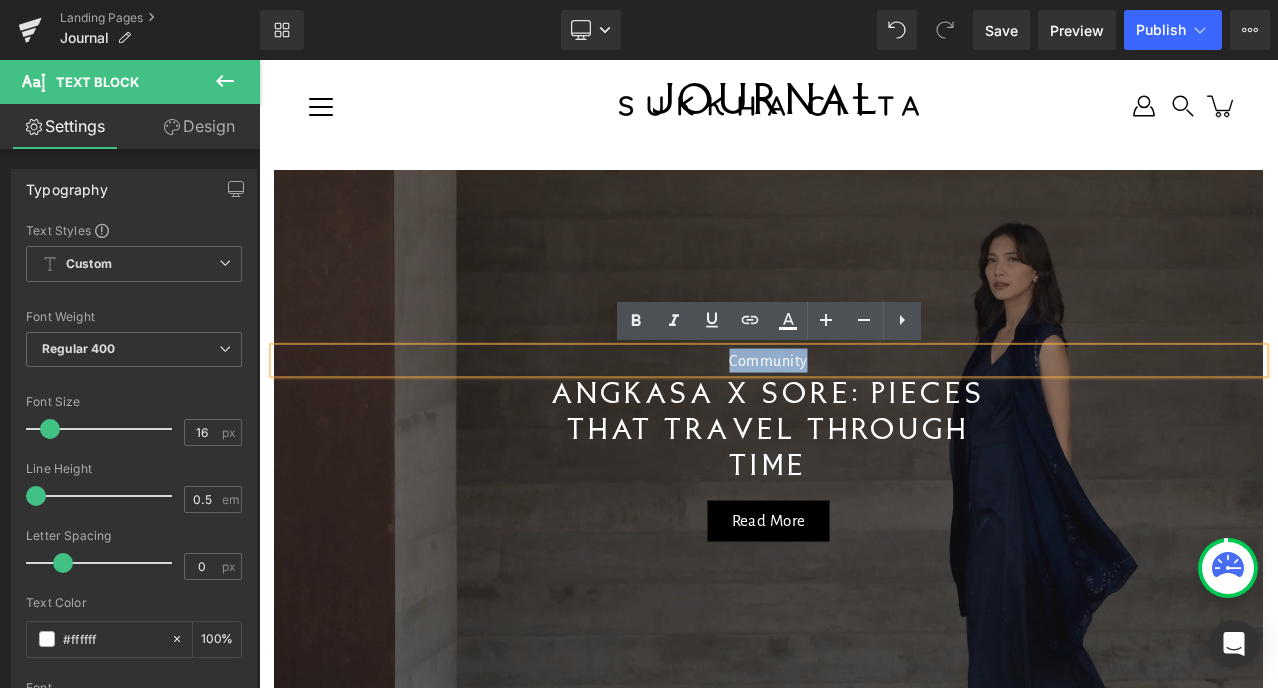 type 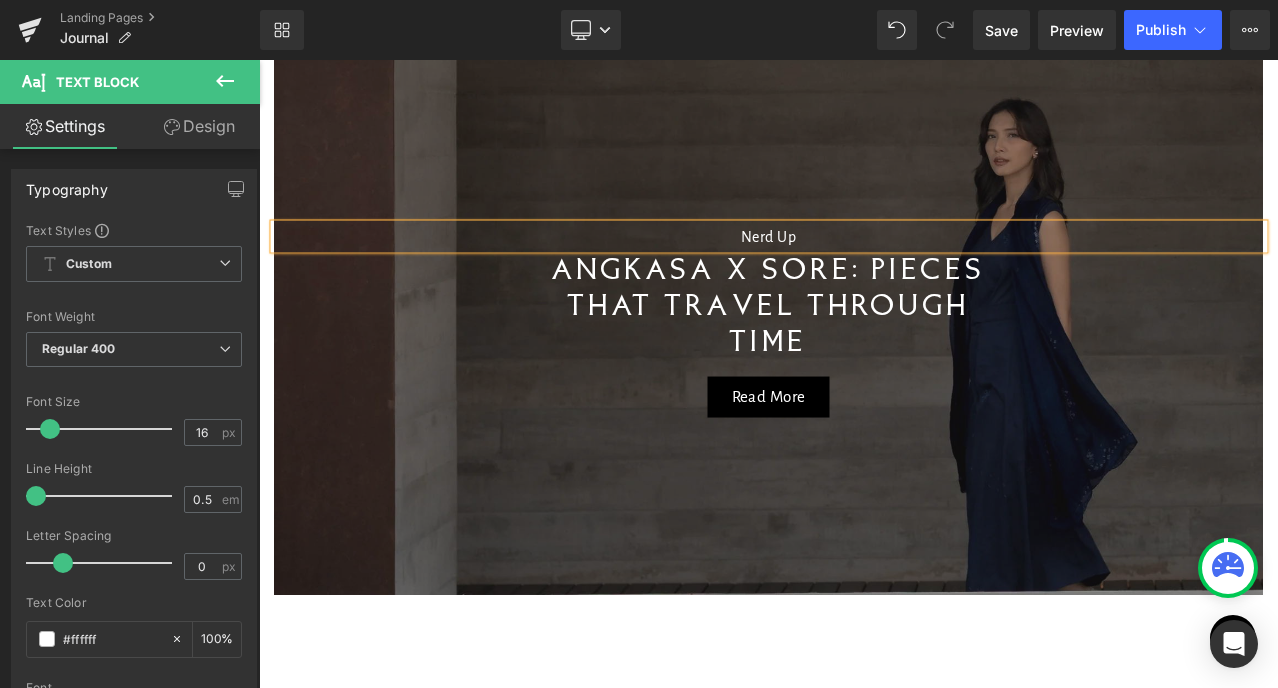 scroll, scrollTop: 155, scrollLeft: 0, axis: vertical 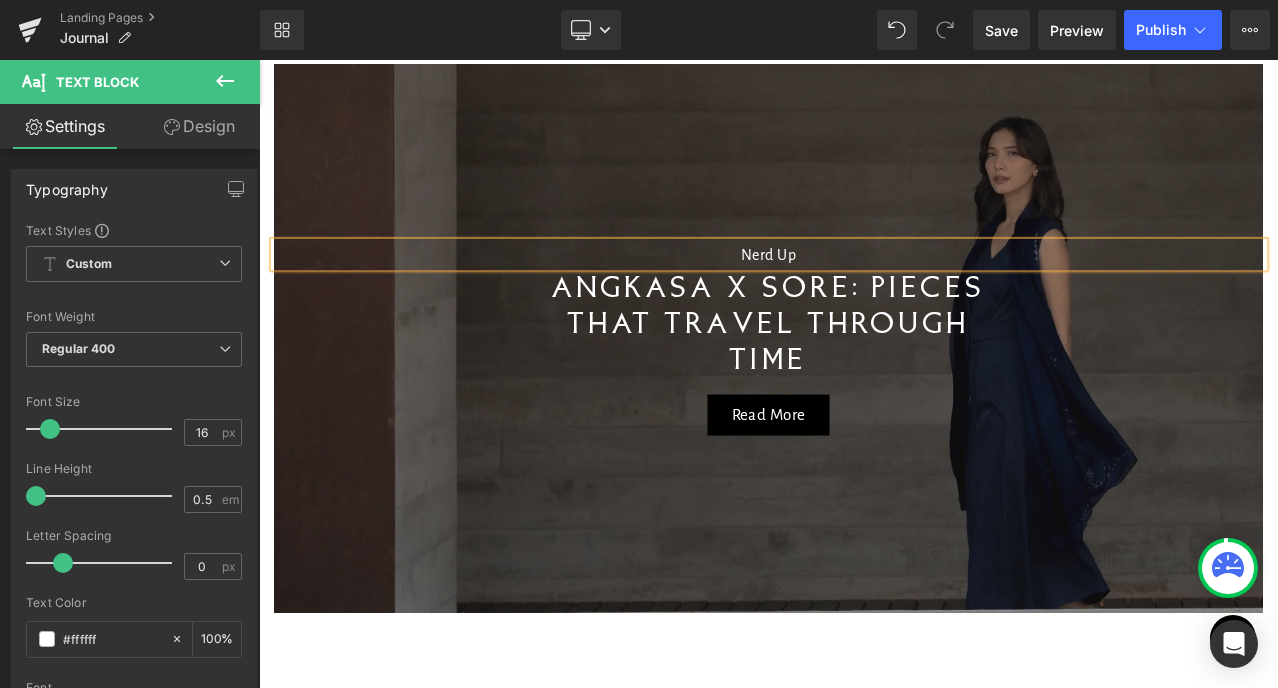 click on "Nerd Up" at bounding box center [768, 254] 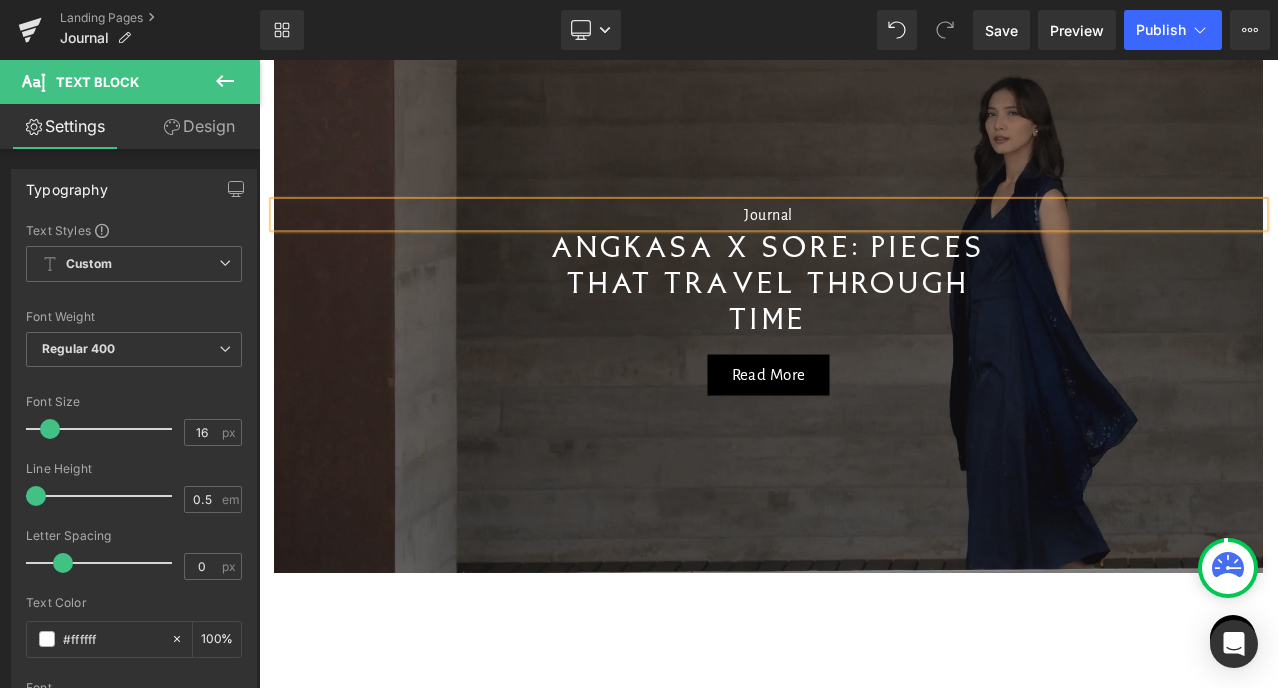 scroll, scrollTop: 946, scrollLeft: 0, axis: vertical 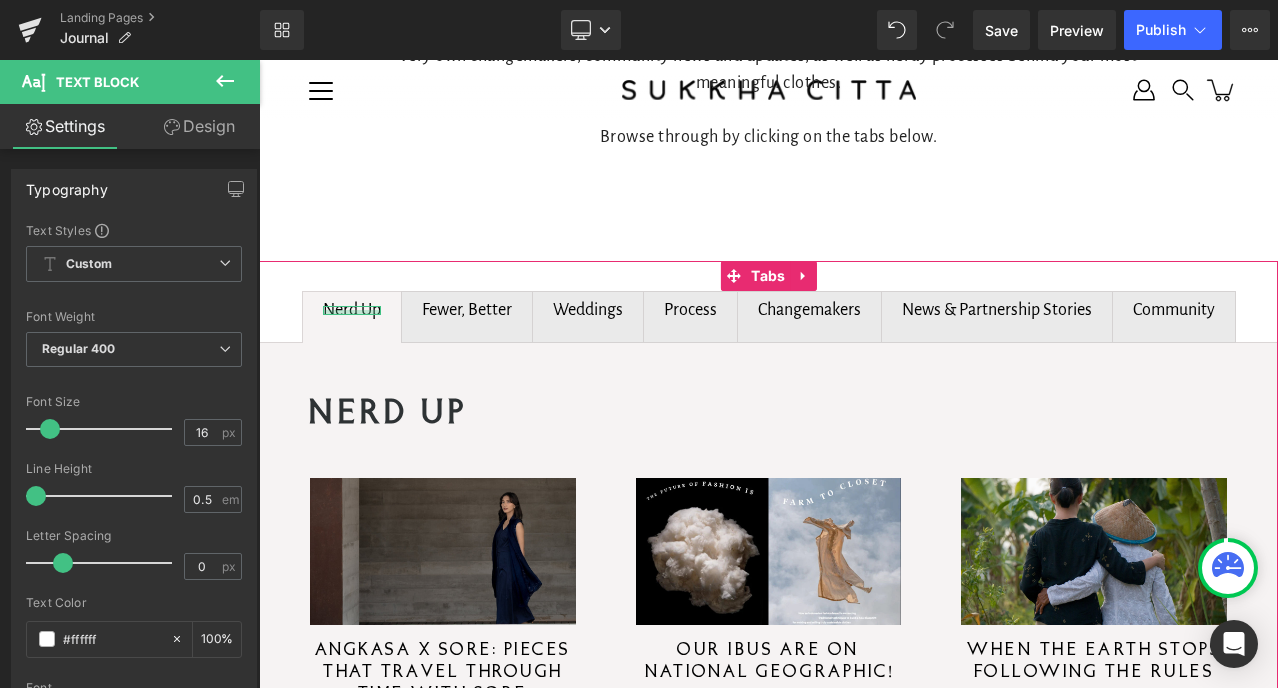 click at bounding box center (352, 312) 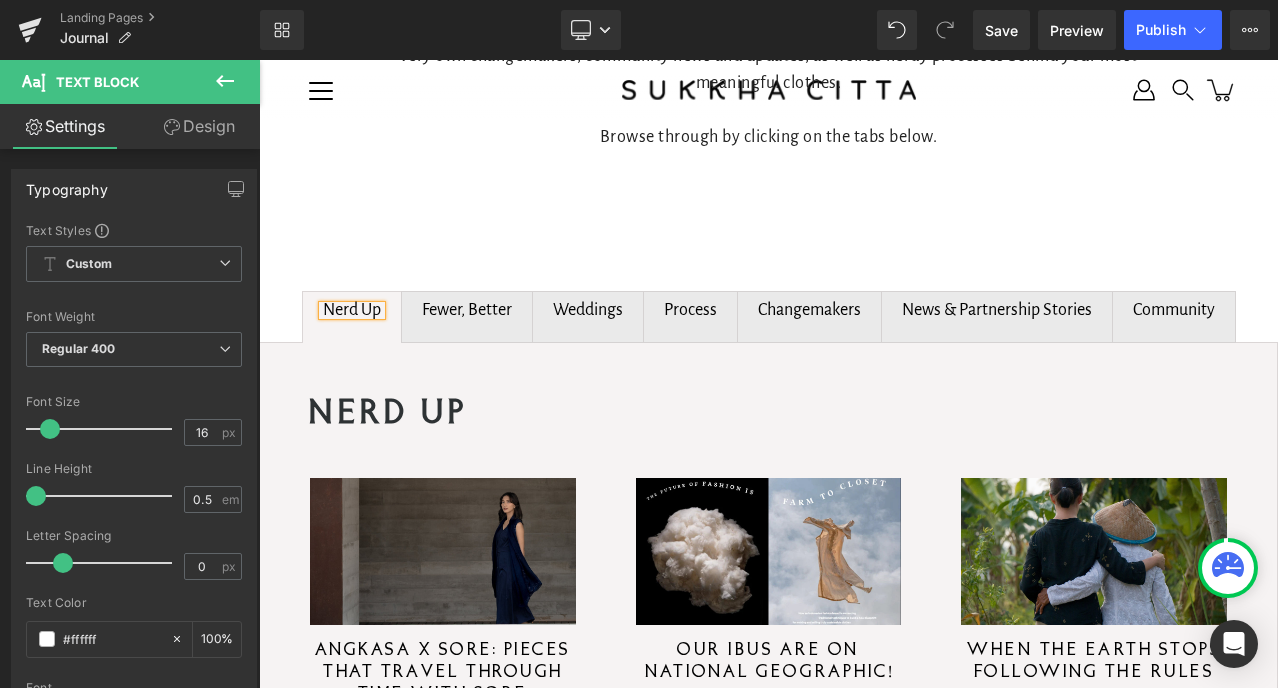 click on "Nerd Up" at bounding box center (352, 310) 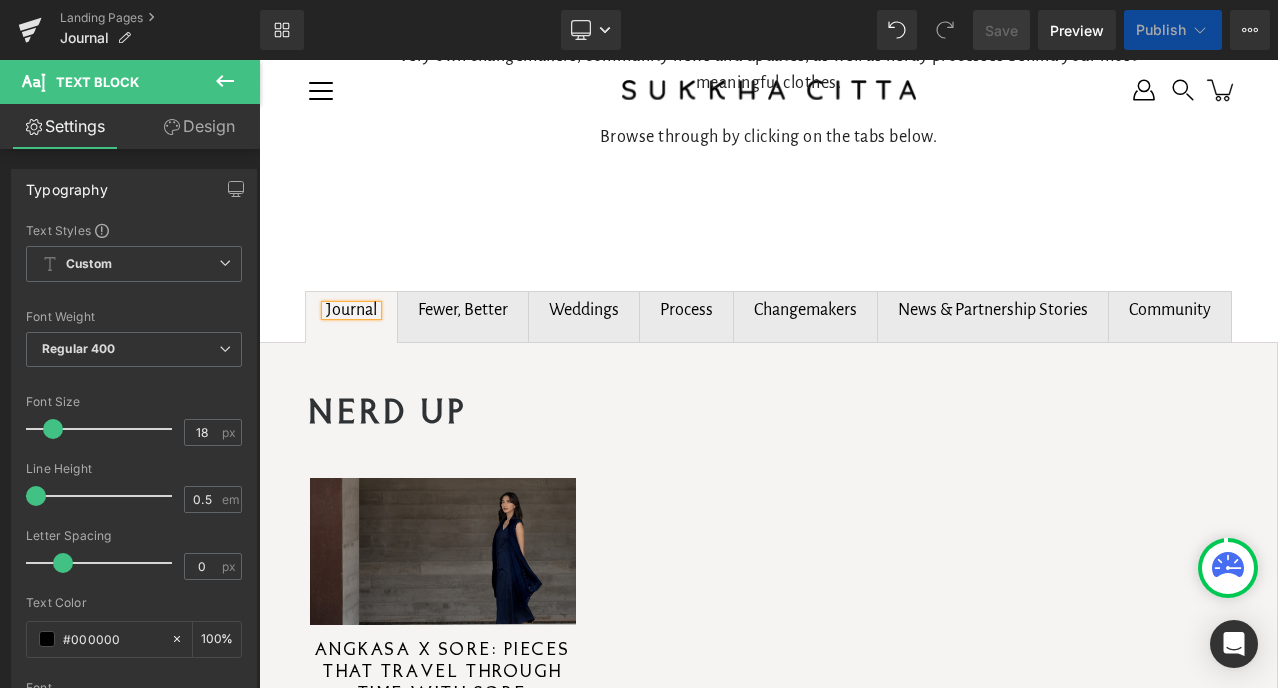 type 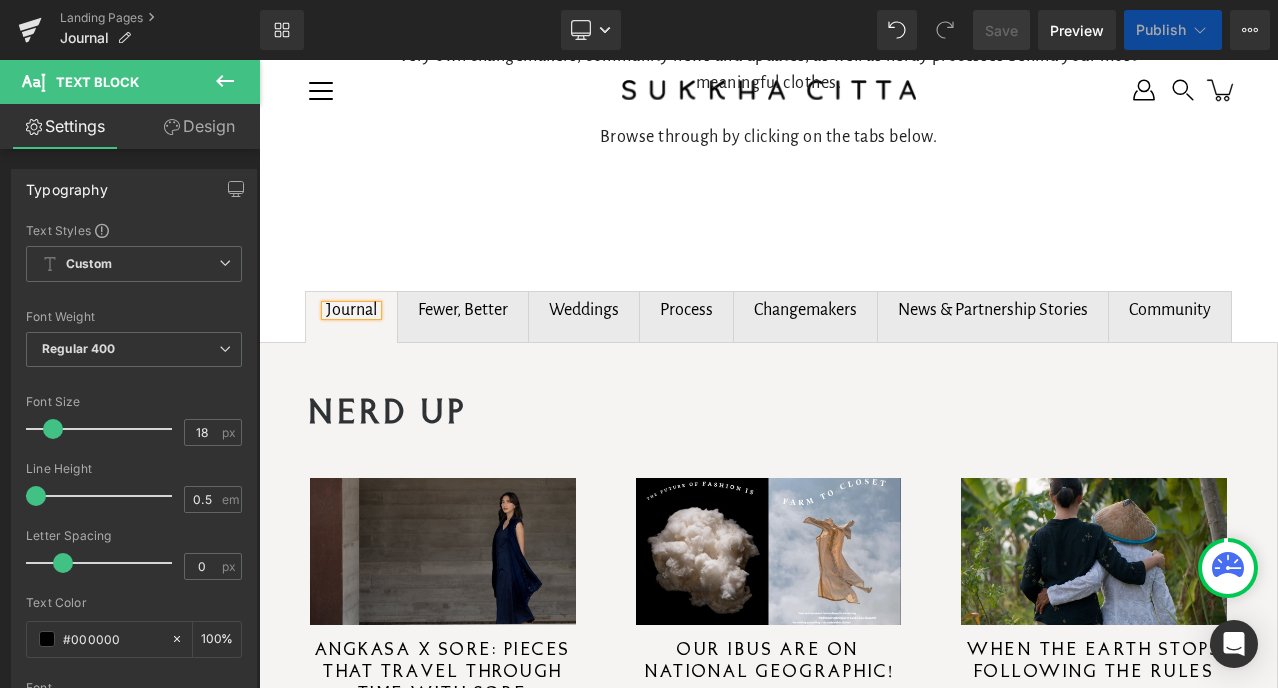 click on "Journal Heading         Row
Journal
Text Block         ANGKASA x SORE: Pieces that Travel Through Time Heading
Read More
Button
Hero Banner         Row         Discover the world of SukkhaCitta. Browse through by clicking on the tabs below. Text Block         Row
Journal" at bounding box center (768, 1926) 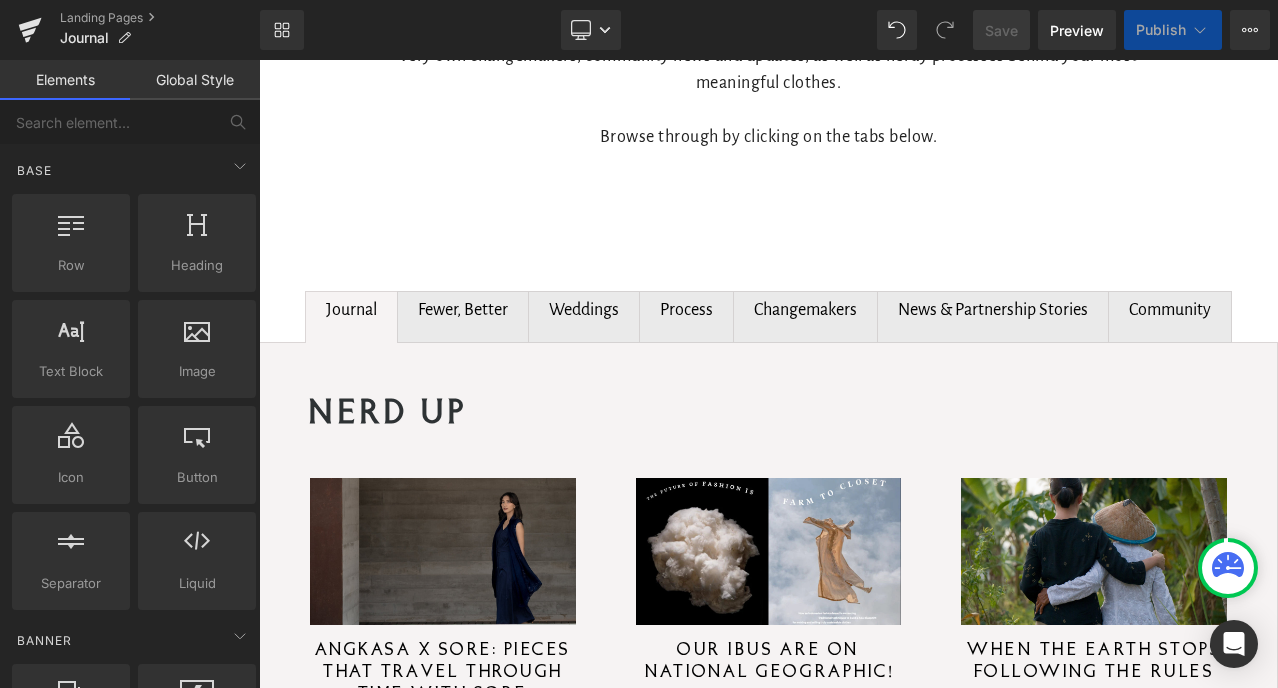 scroll, scrollTop: 196, scrollLeft: 0, axis: vertical 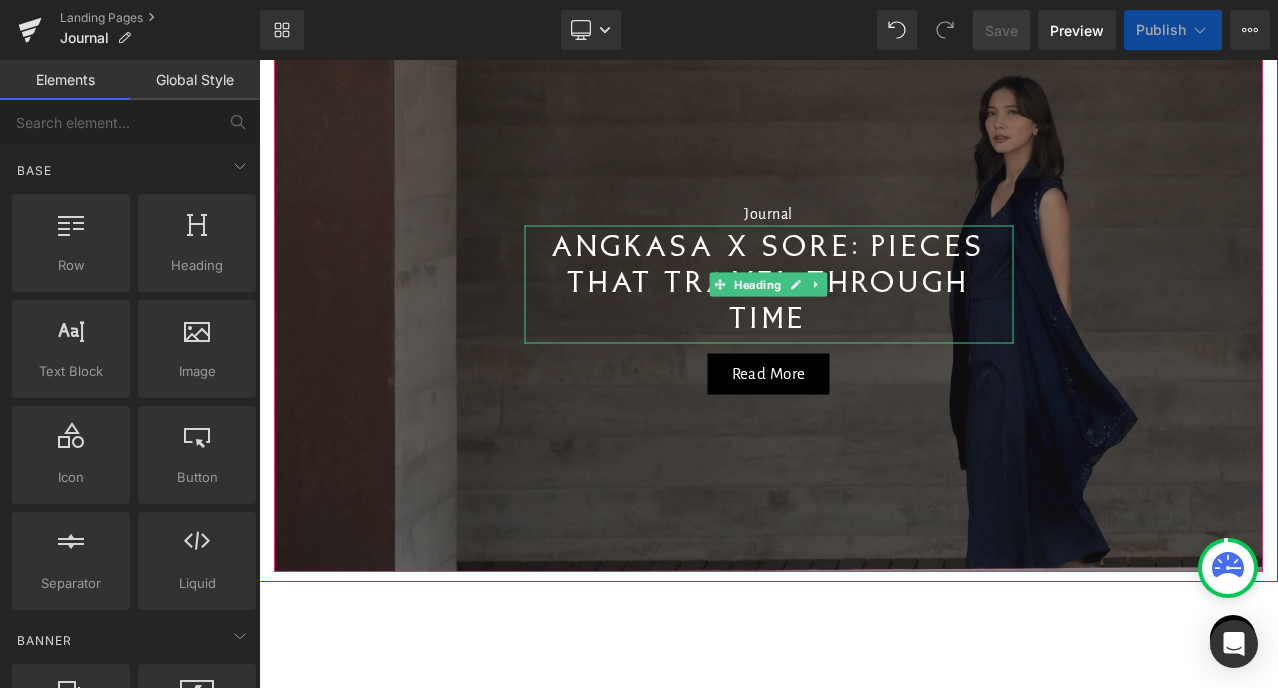click on "ANGKASA x SORE: Pieces that Travel Through Time" at bounding box center [768, 284] 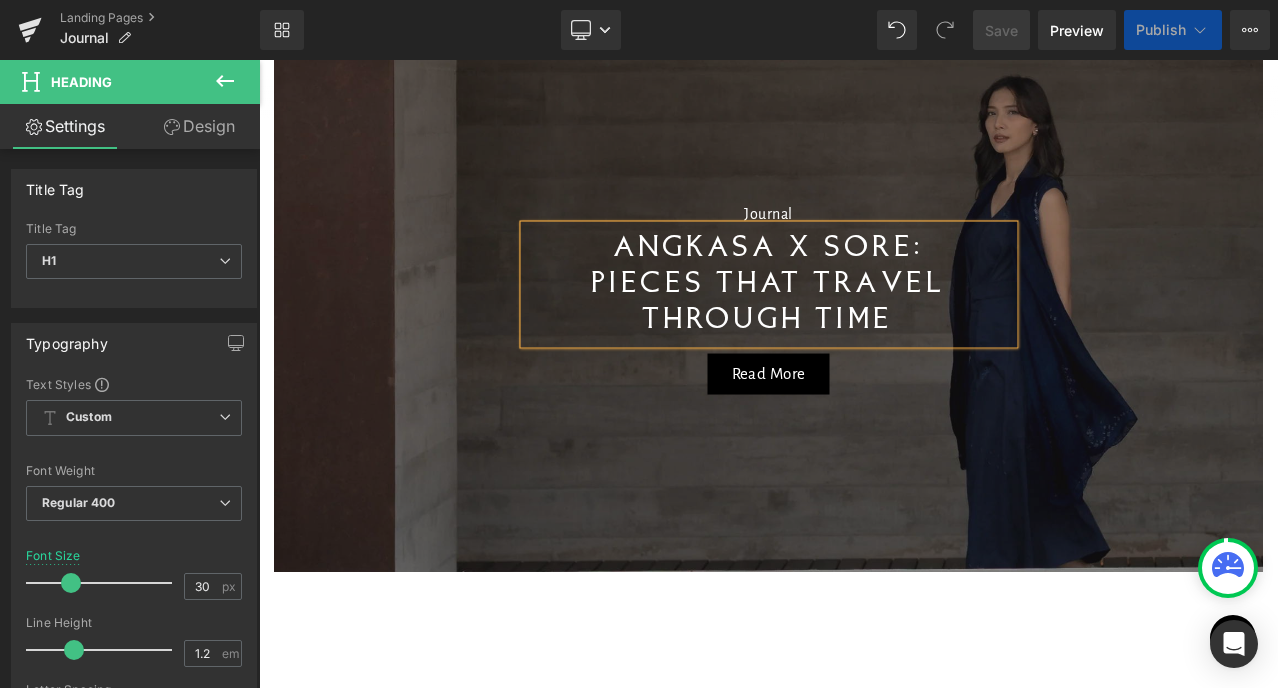 scroll, scrollTop: 833, scrollLeft: 0, axis: vertical 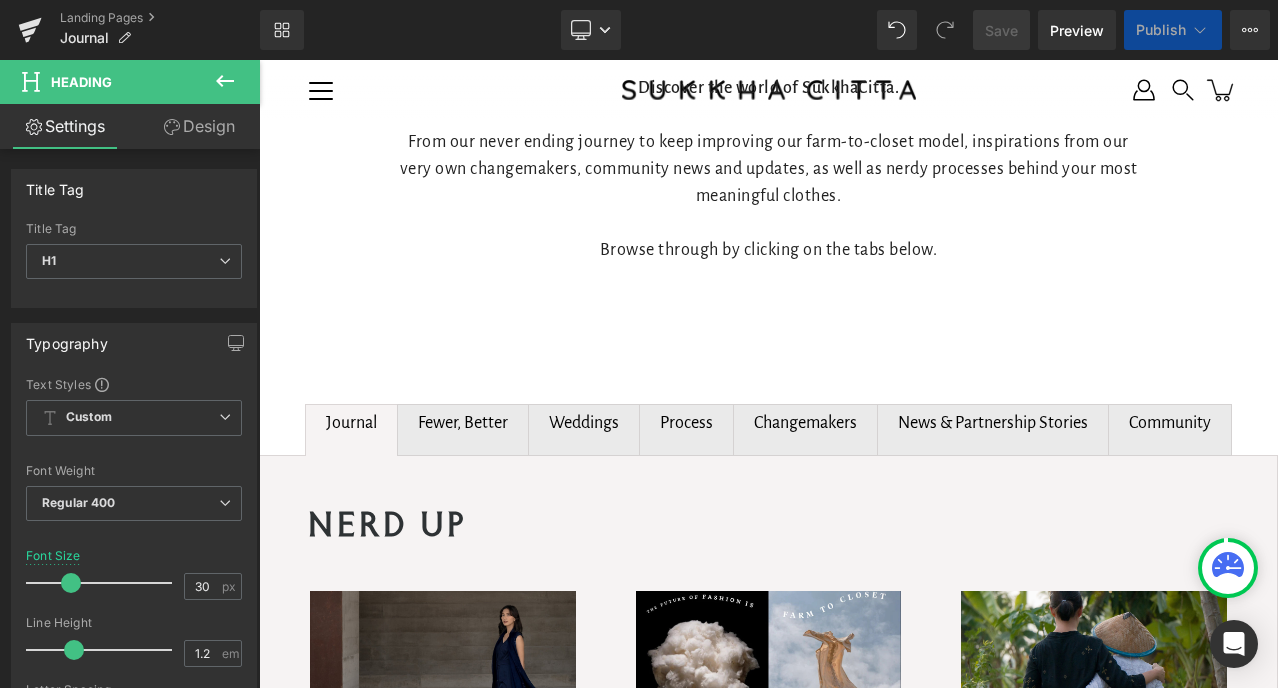 click on "Journal Heading         Row
Journal
Text Block         ANGKASA x SORE: Pieces that Travel Through Time Heading
Read More
Button
Hero Banner         Row         Discover the world of SukkhaCitta. Browse through by clicking on the tabs below. Text Block         Row
Journal" at bounding box center (768, 2208) 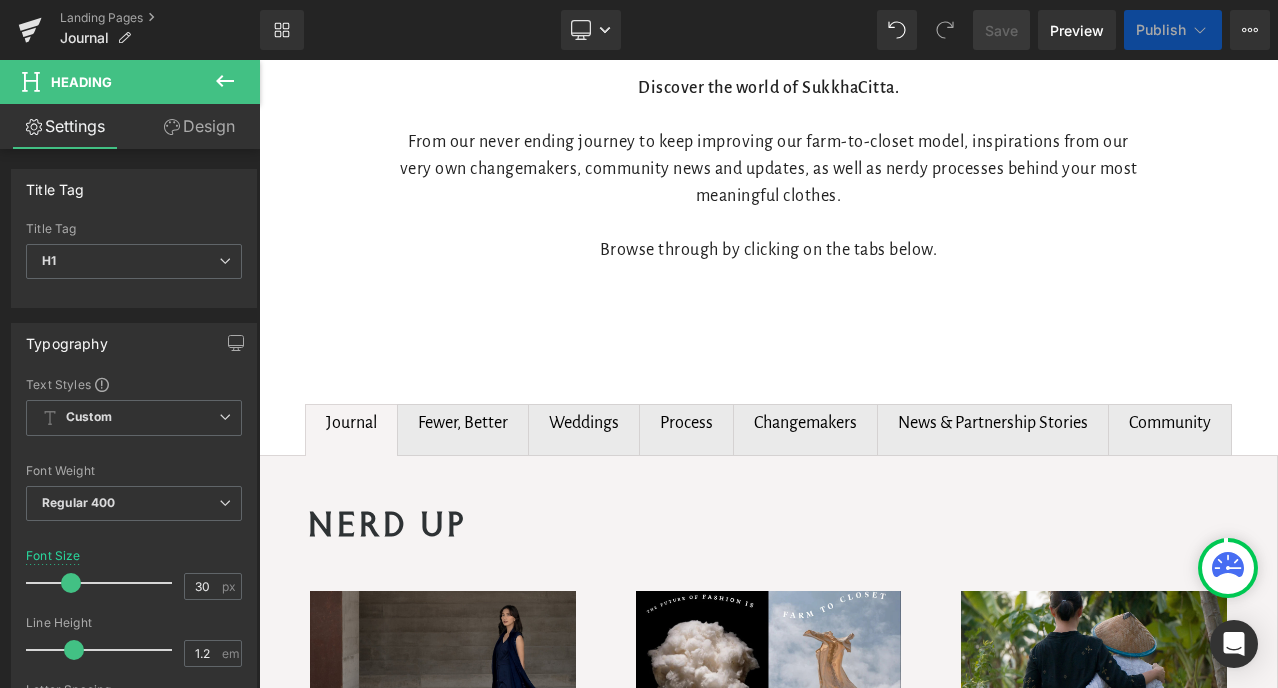 click on "Journal
Text Block         ANGKASA x SORE: Pieces that Travel Through Time Heading
Read More
Button" at bounding box center [768, -340] 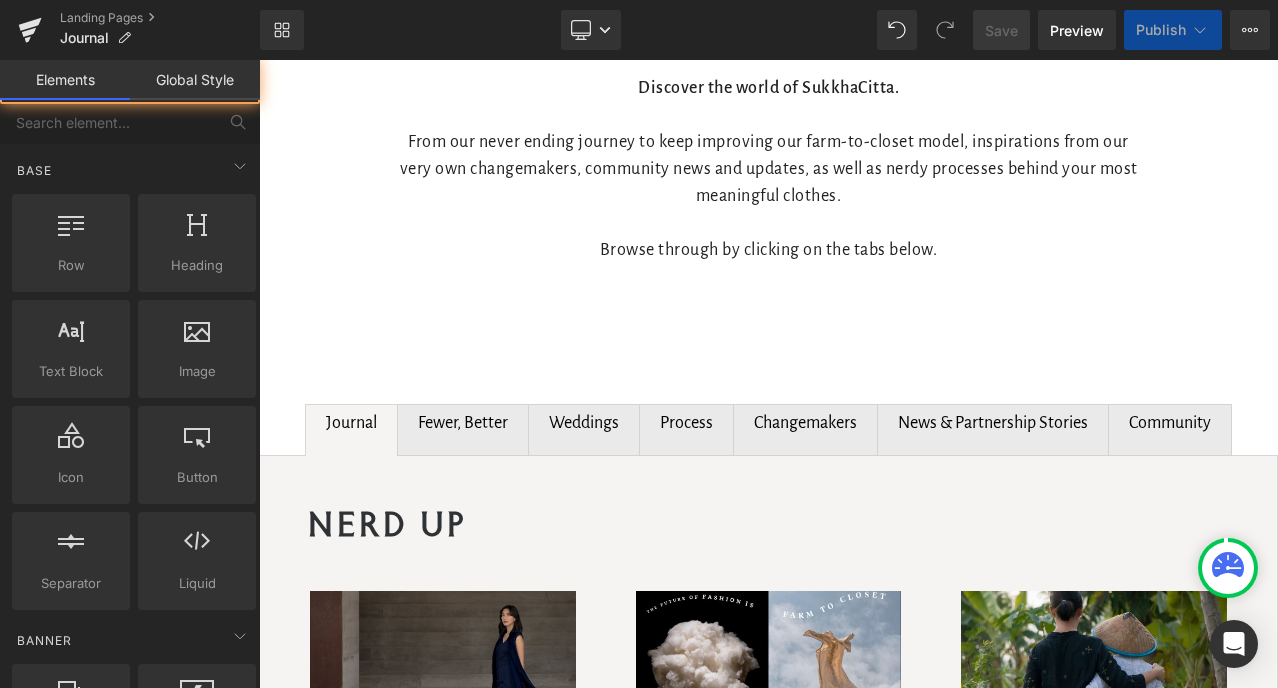 click on "Journal
Text Block         ANGKASA x SORE: Pieces that Travel Through Time Heading
Read More
Button" at bounding box center (768, -340) 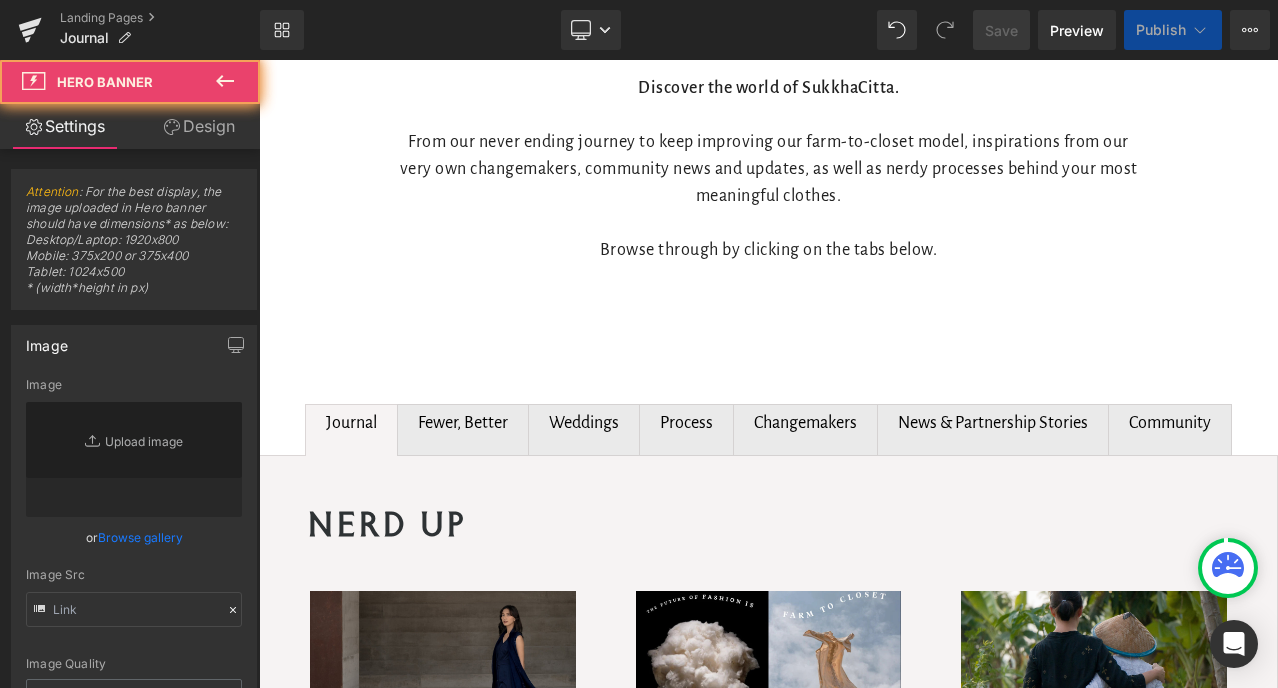 scroll, scrollTop: 1, scrollLeft: 0, axis: vertical 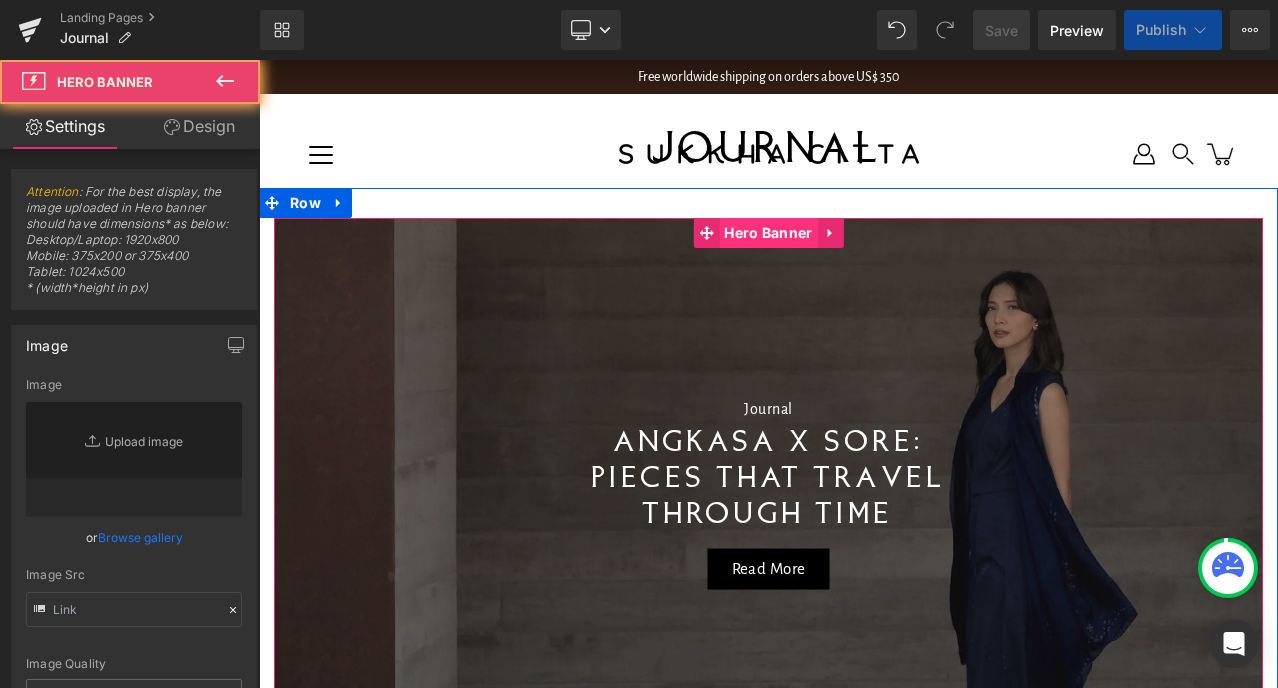 click on "Hero Banner" at bounding box center [768, 233] 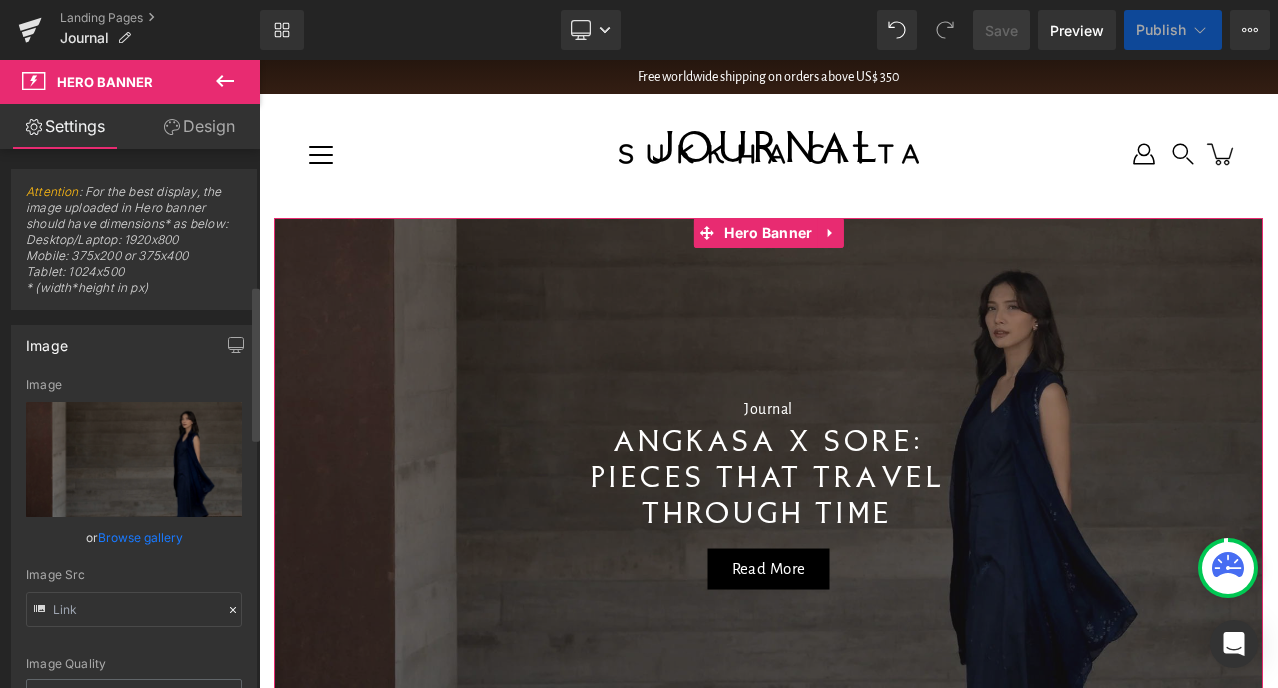 click on "Pick Link" at bounding box center (79, 912) 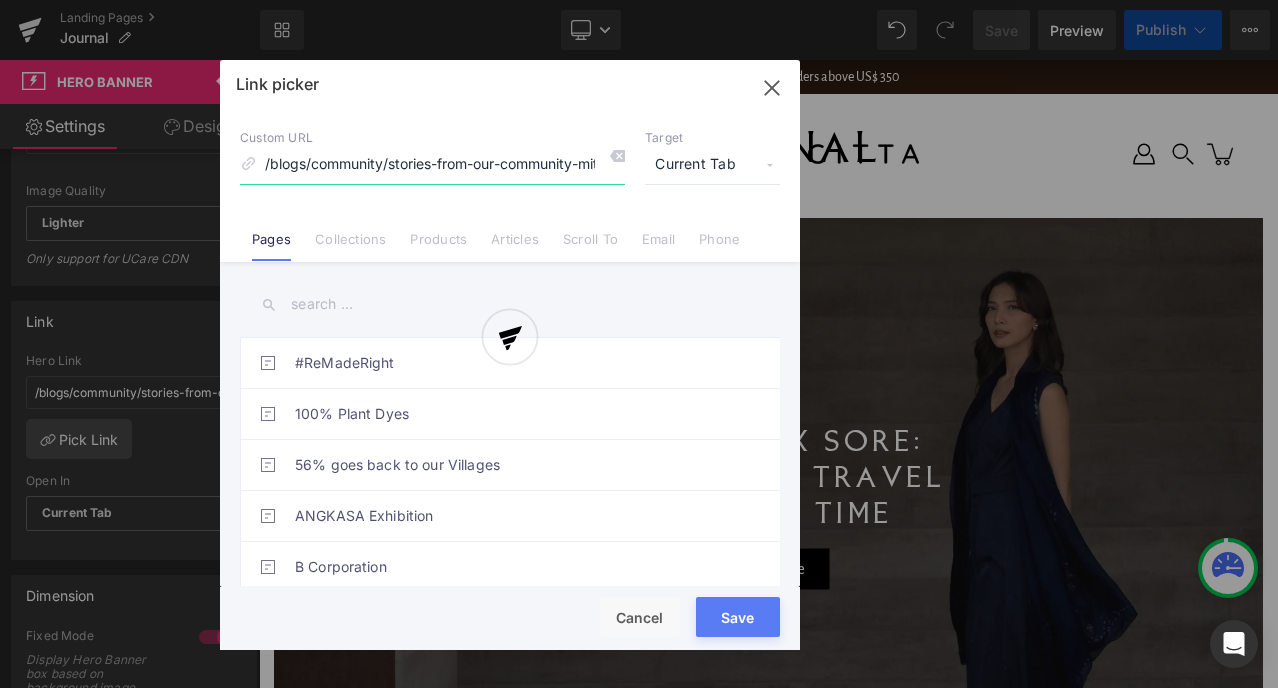 scroll, scrollTop: 0, scrollLeft: 302, axis: horizontal 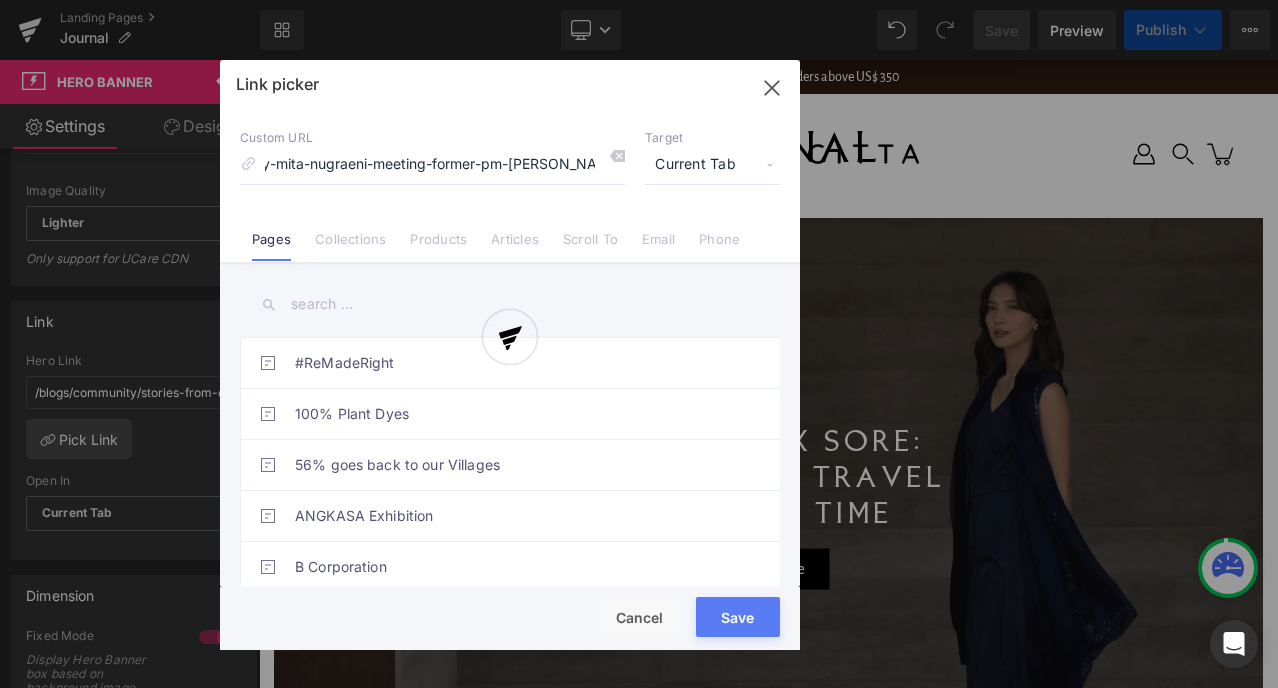 click at bounding box center (510, 355) 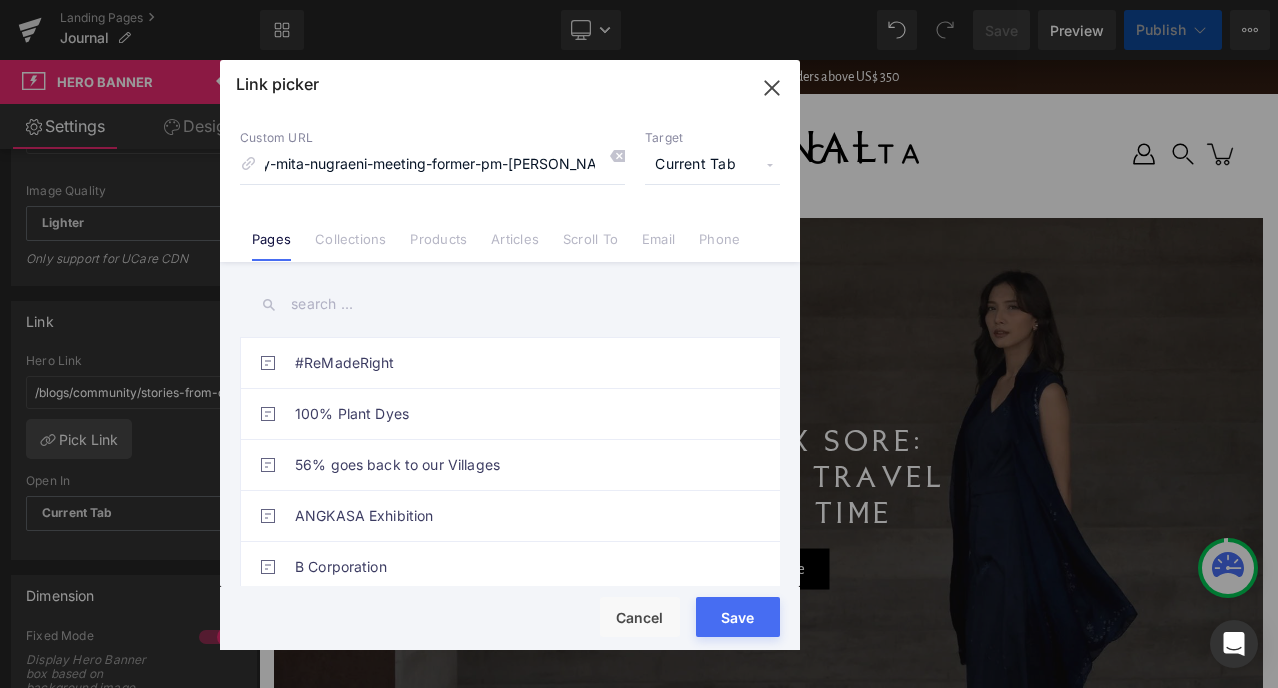 click on "Articles" at bounding box center (515, 246) 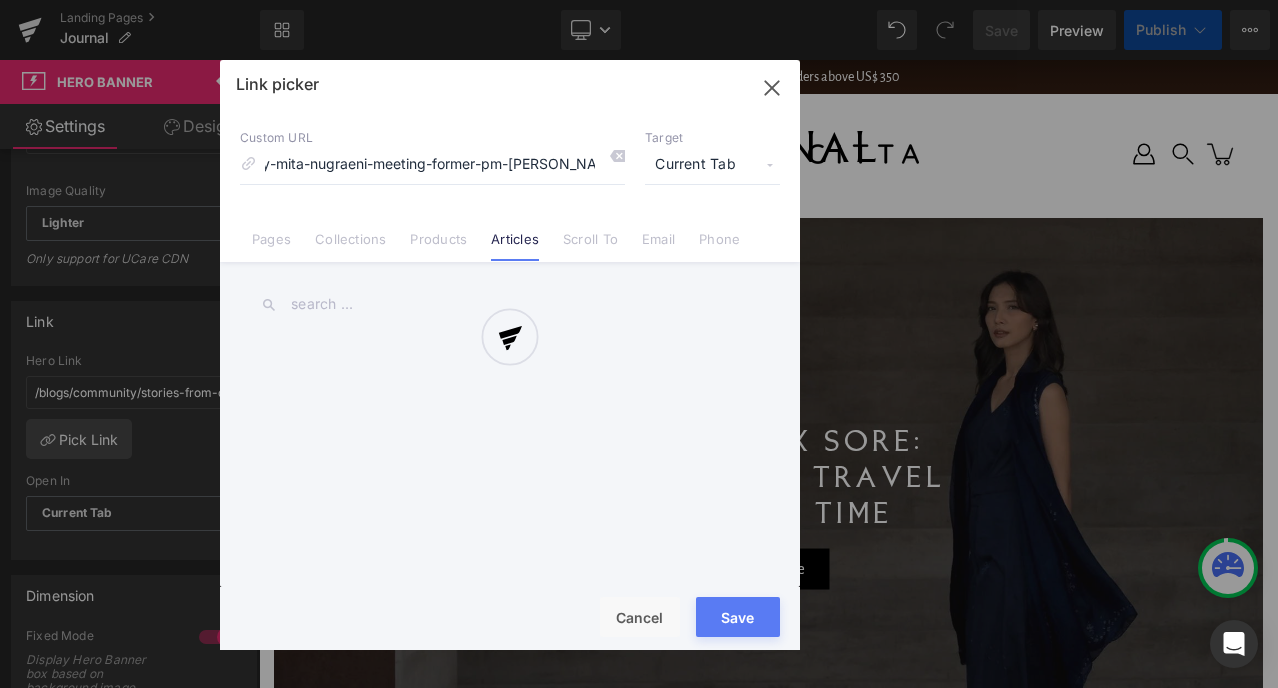 scroll, scrollTop: 0, scrollLeft: 0, axis: both 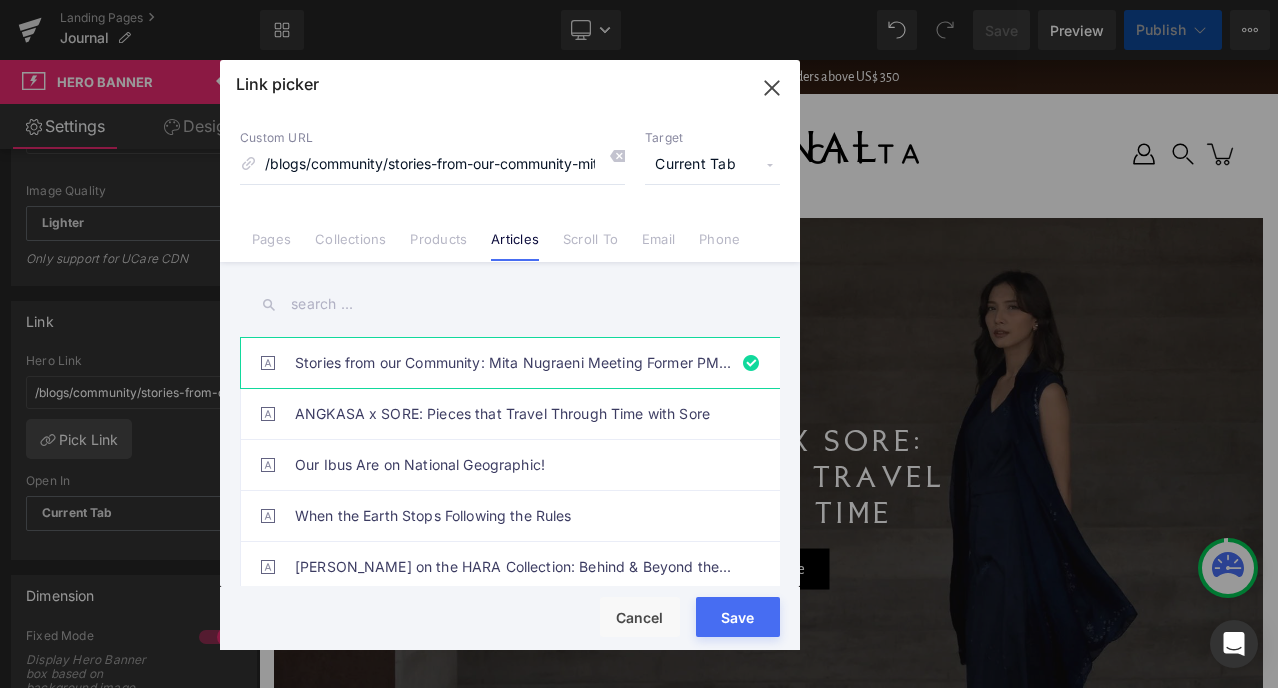 click on "ANGKASA x SORE: Pieces that Travel Through Time with Sore" at bounding box center (515, 414) 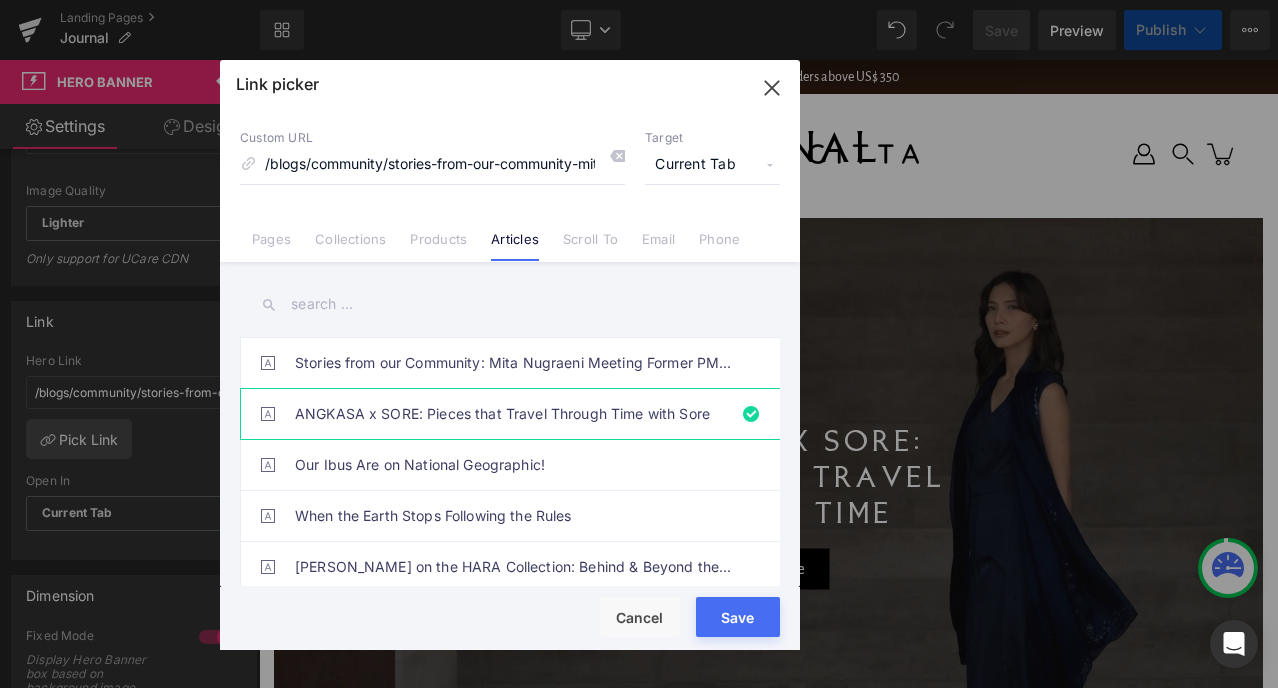 click on "Save" at bounding box center (738, 617) 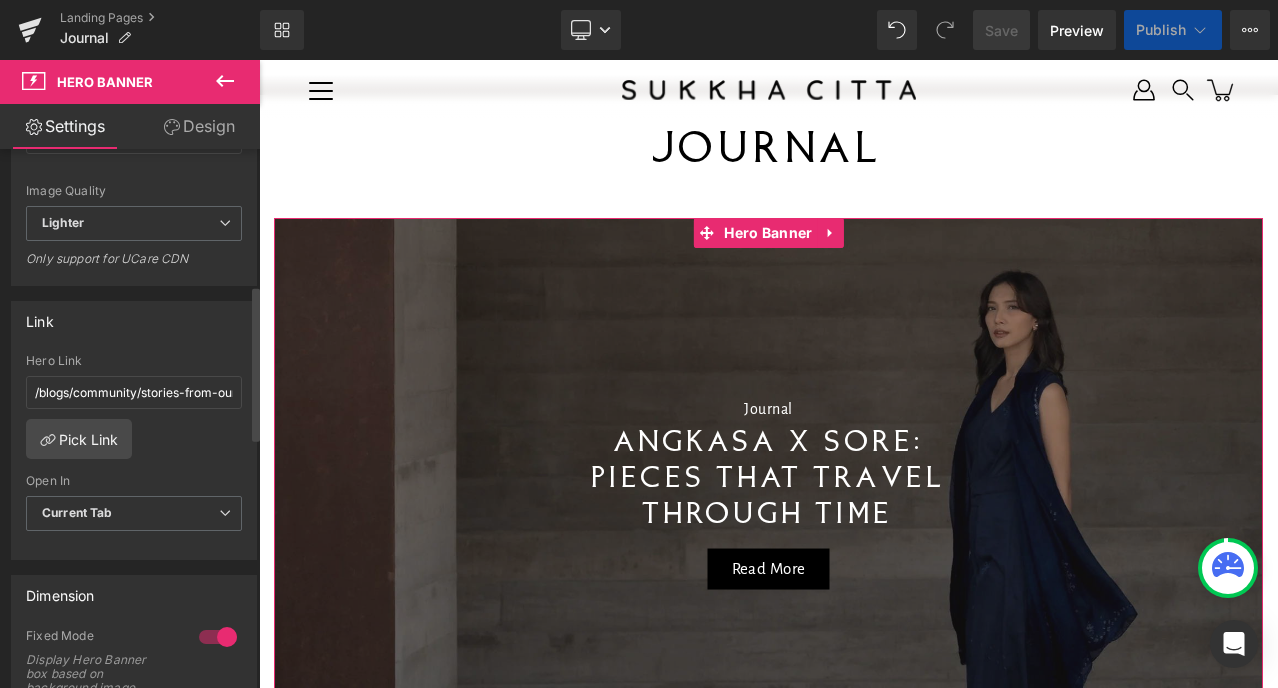 scroll, scrollTop: 1218, scrollLeft: 0, axis: vertical 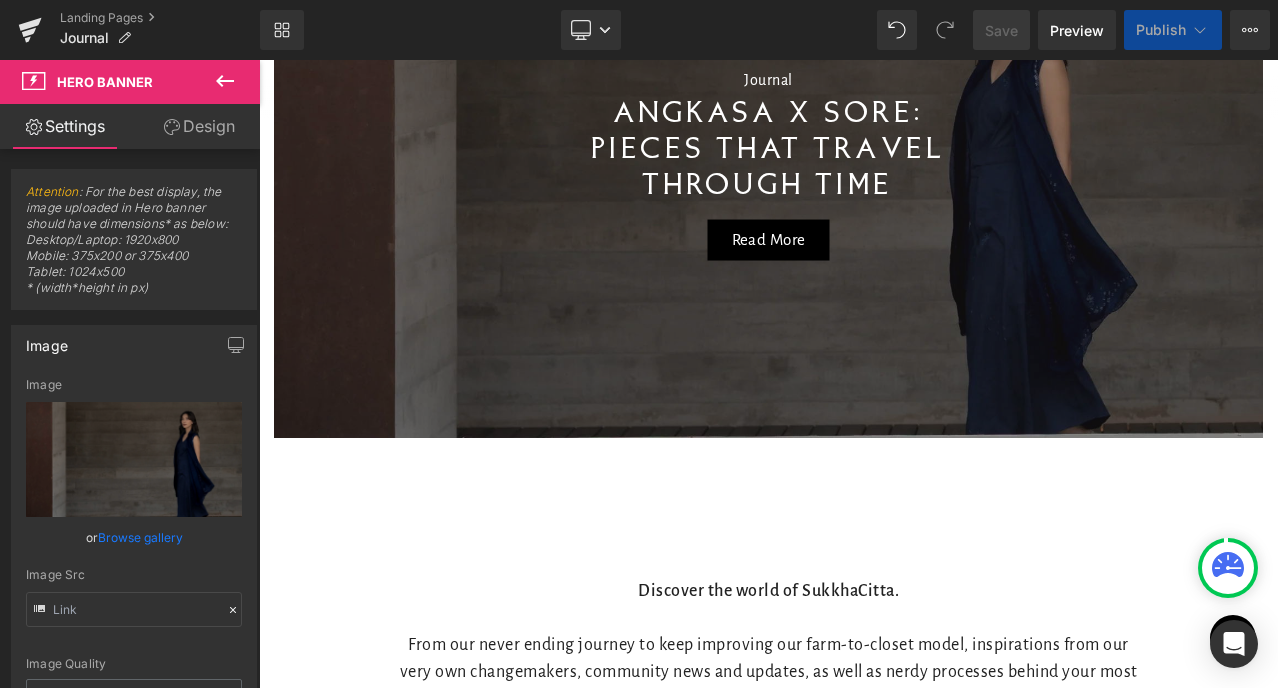 click at bounding box center (768, 374) 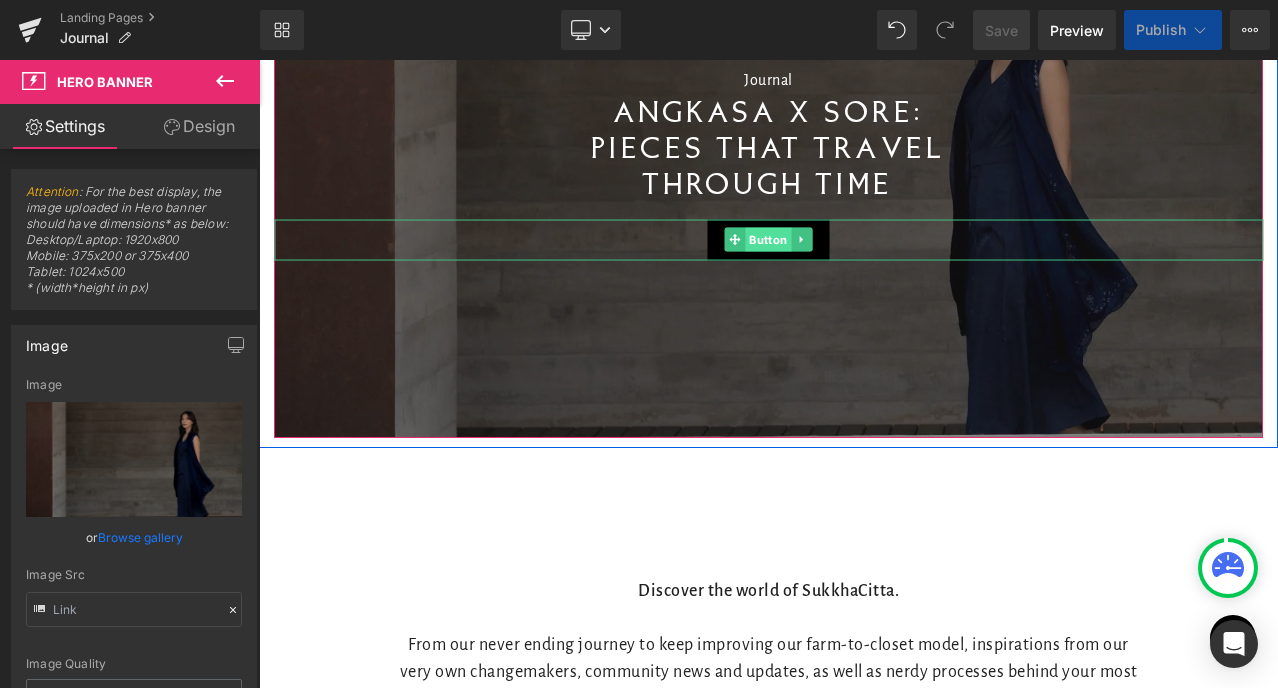 click on "Button" at bounding box center (768, 240) 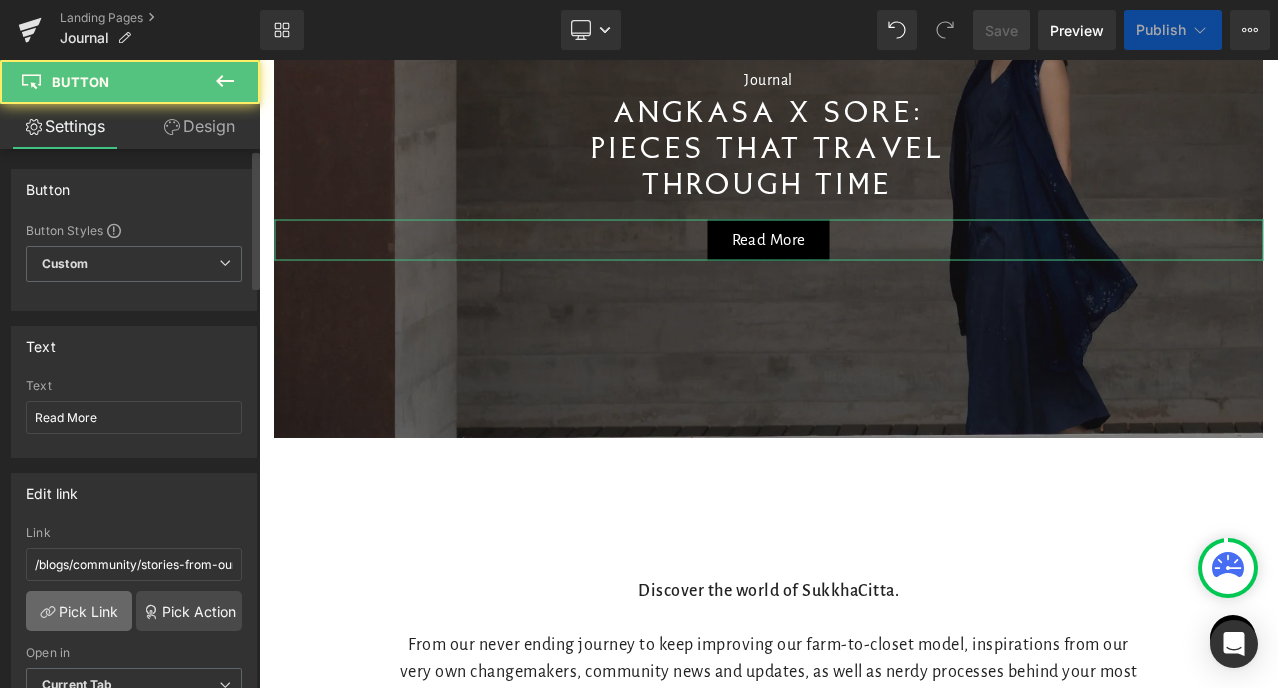 click on "Pick Link" at bounding box center [79, 611] 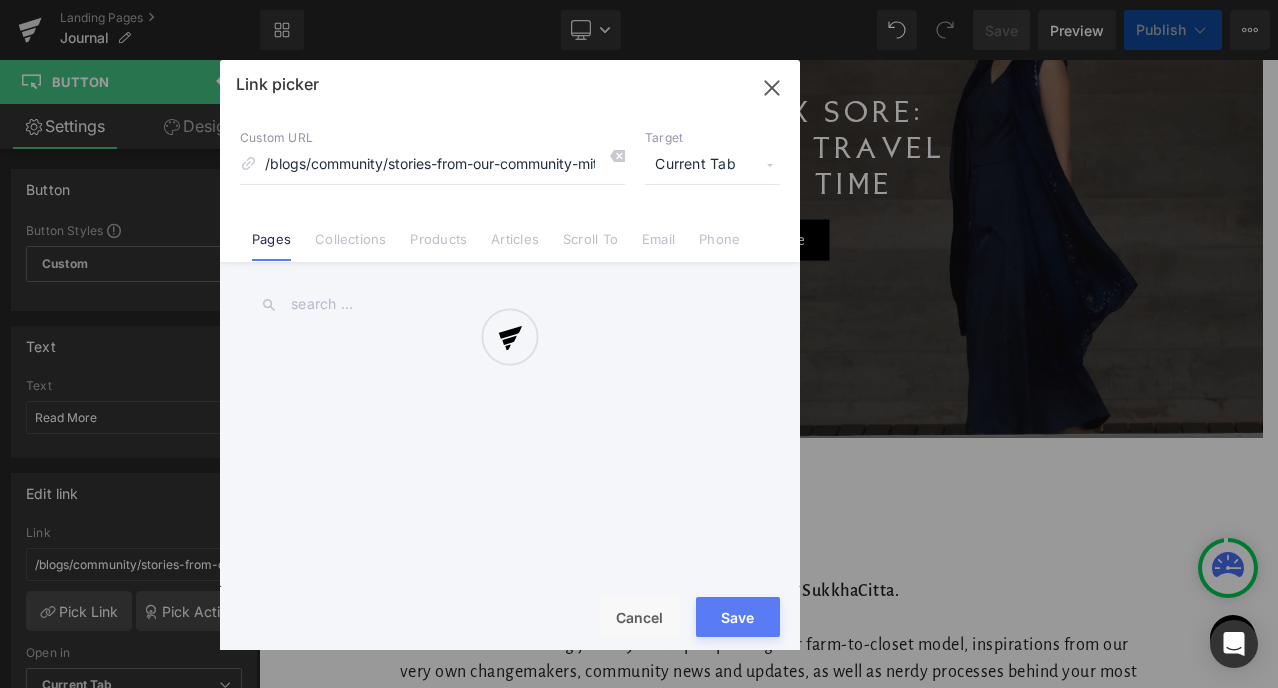 click at bounding box center [510, 355] 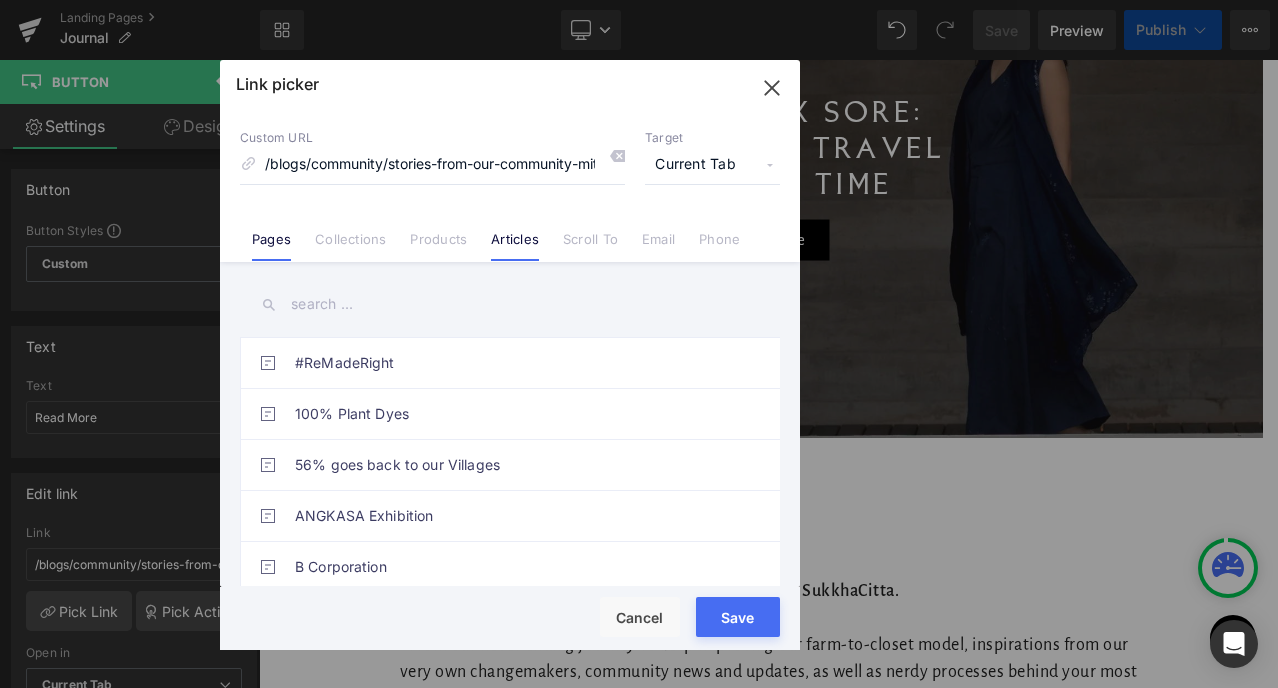click on "Articles" at bounding box center (515, 246) 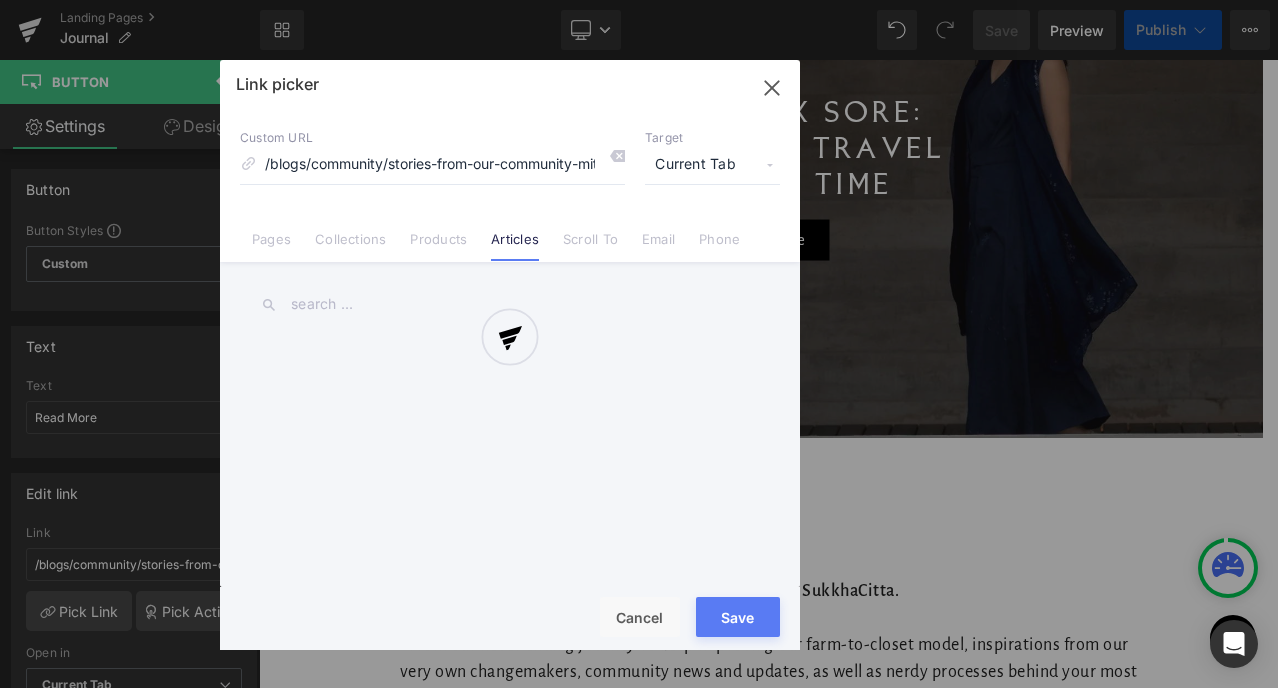 scroll, scrollTop: 0, scrollLeft: 0, axis: both 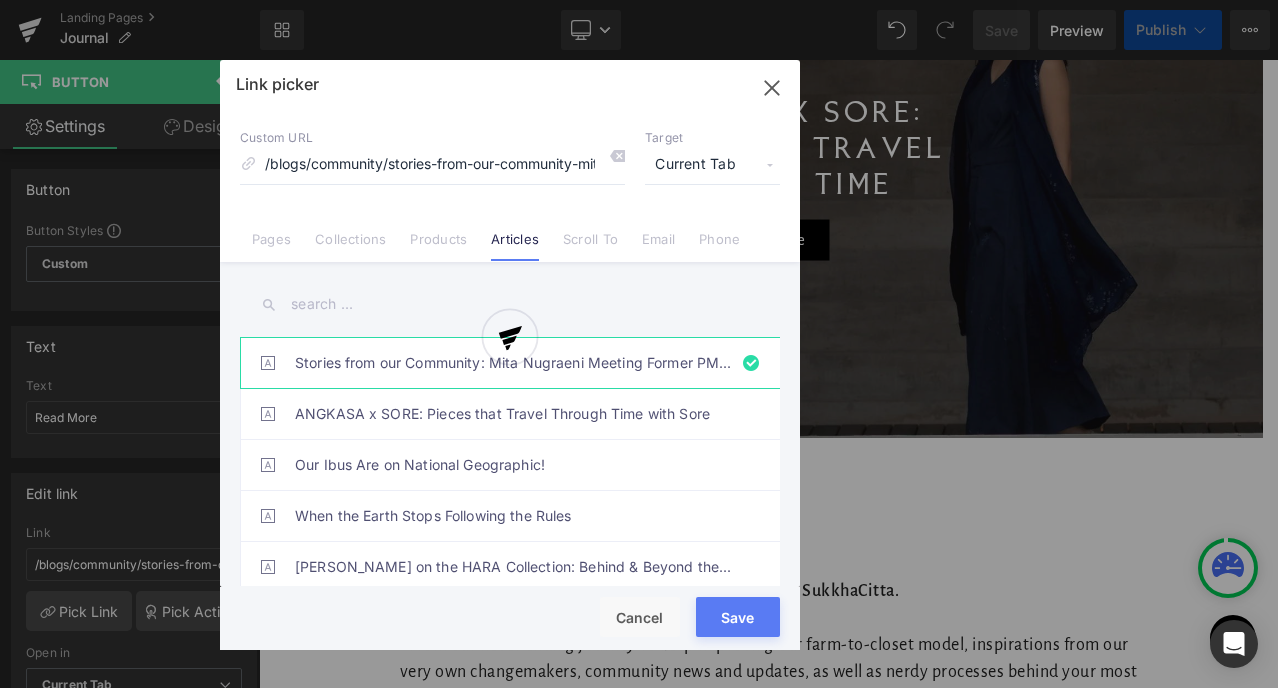 click at bounding box center [510, 355] 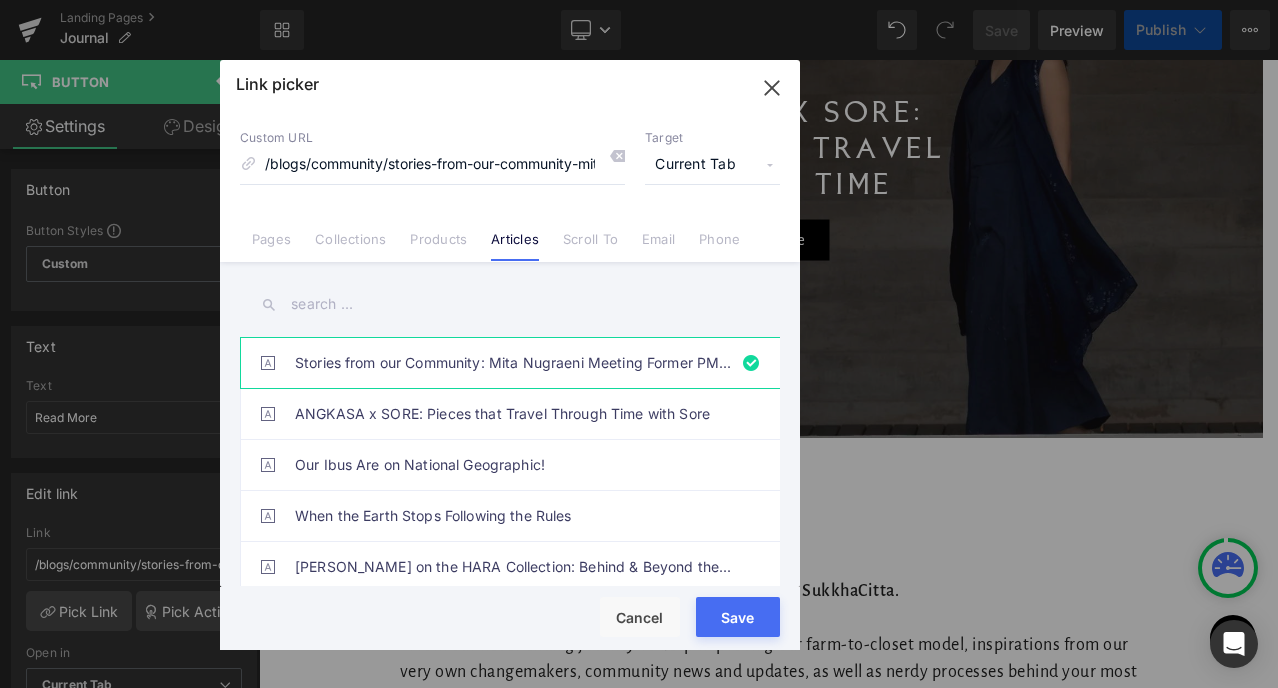 click on "ANGKASA x SORE: Pieces that Travel Through Time with Sore" at bounding box center [515, 414] 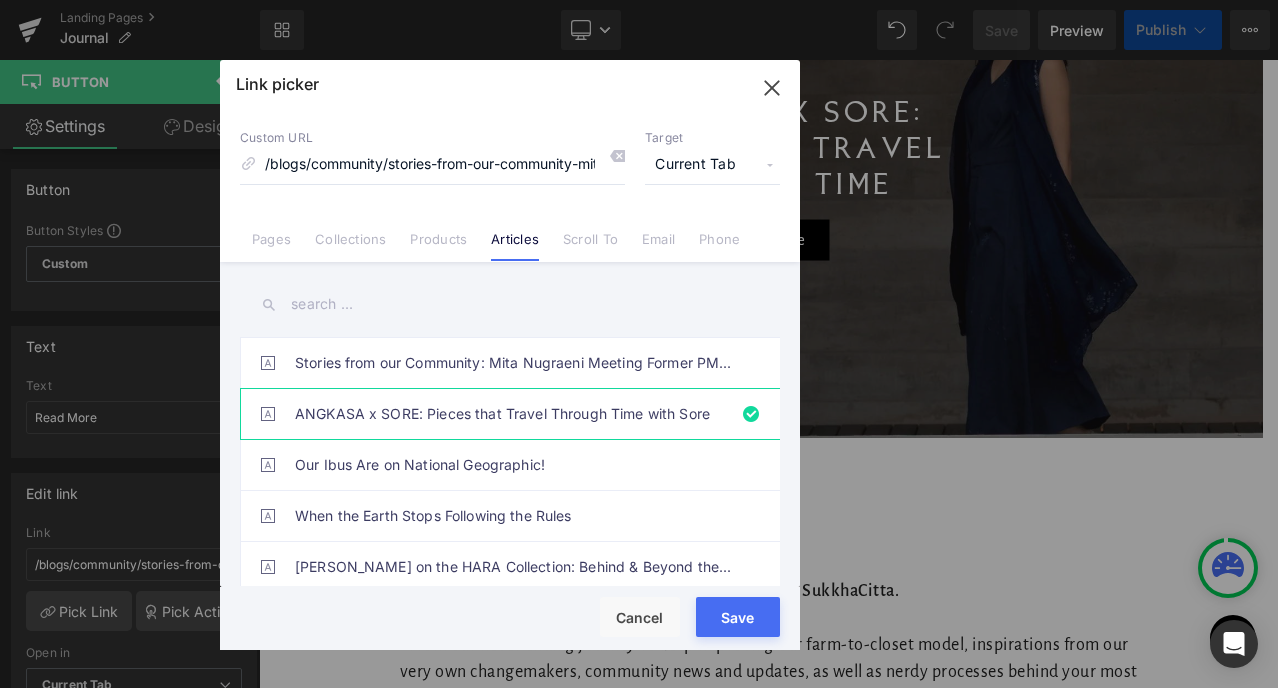 click on "Save" at bounding box center [738, 617] 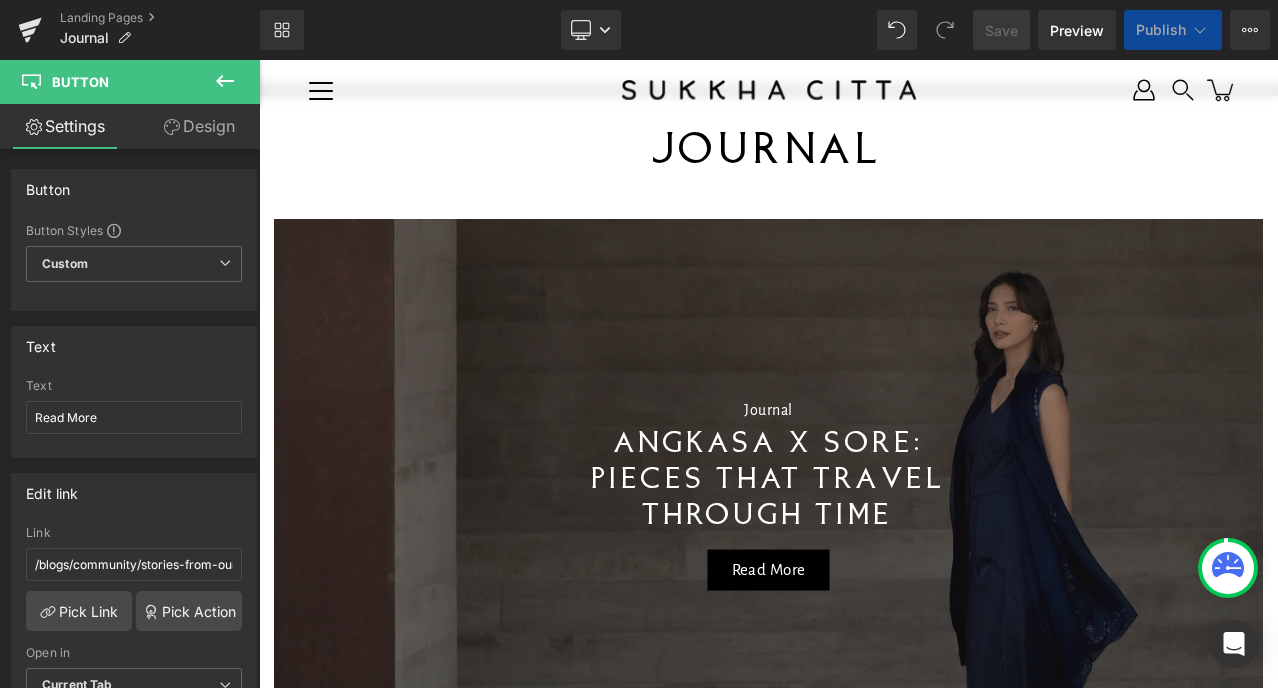 scroll, scrollTop: 1080, scrollLeft: 0, axis: vertical 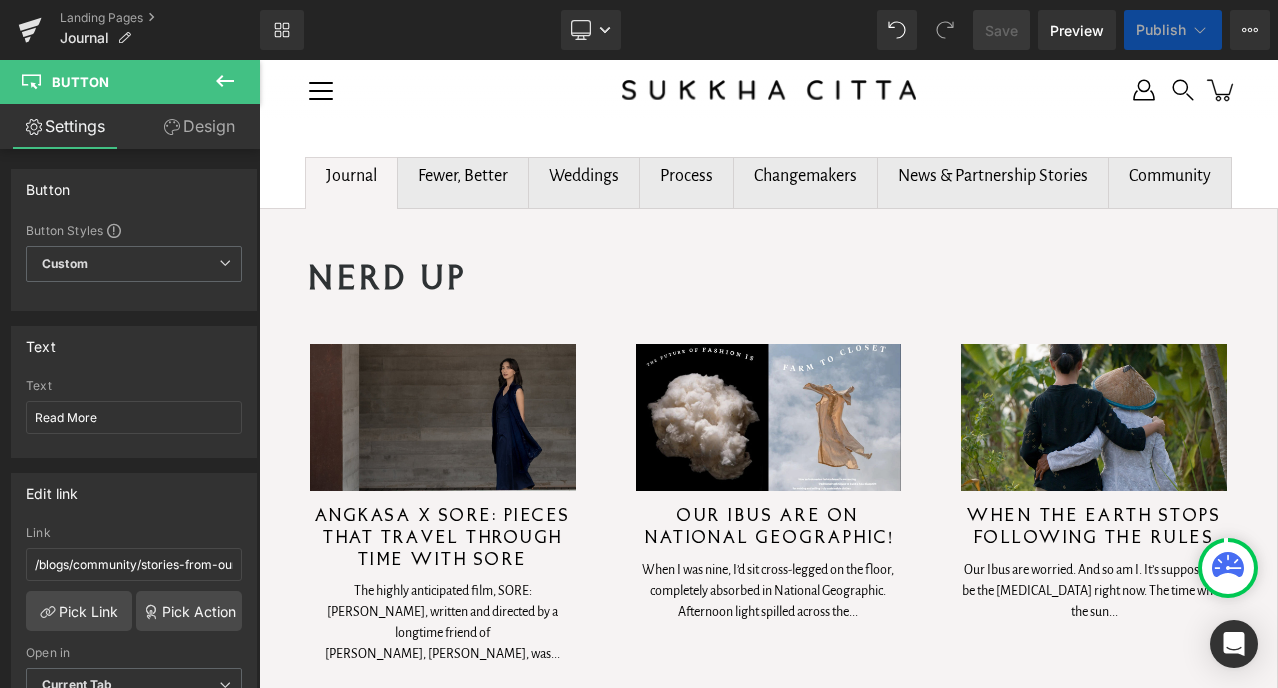 click on "Fewer, Better" at bounding box center [463, 176] 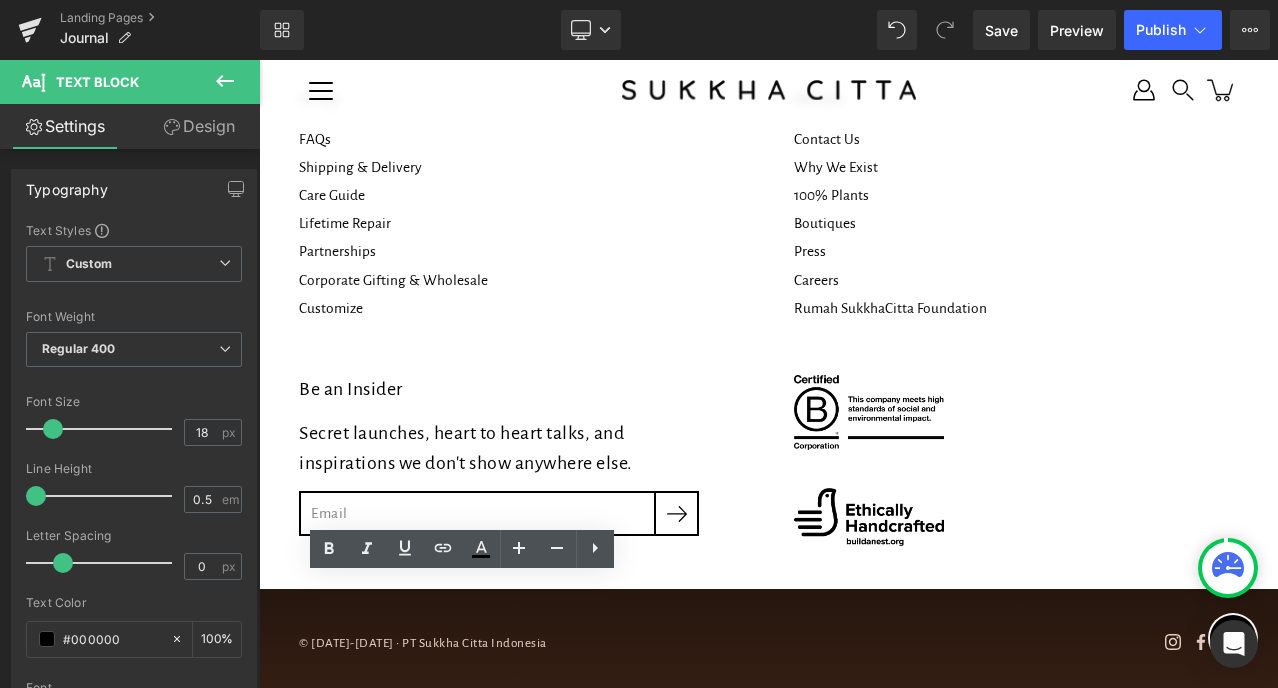 scroll, scrollTop: 676, scrollLeft: 0, axis: vertical 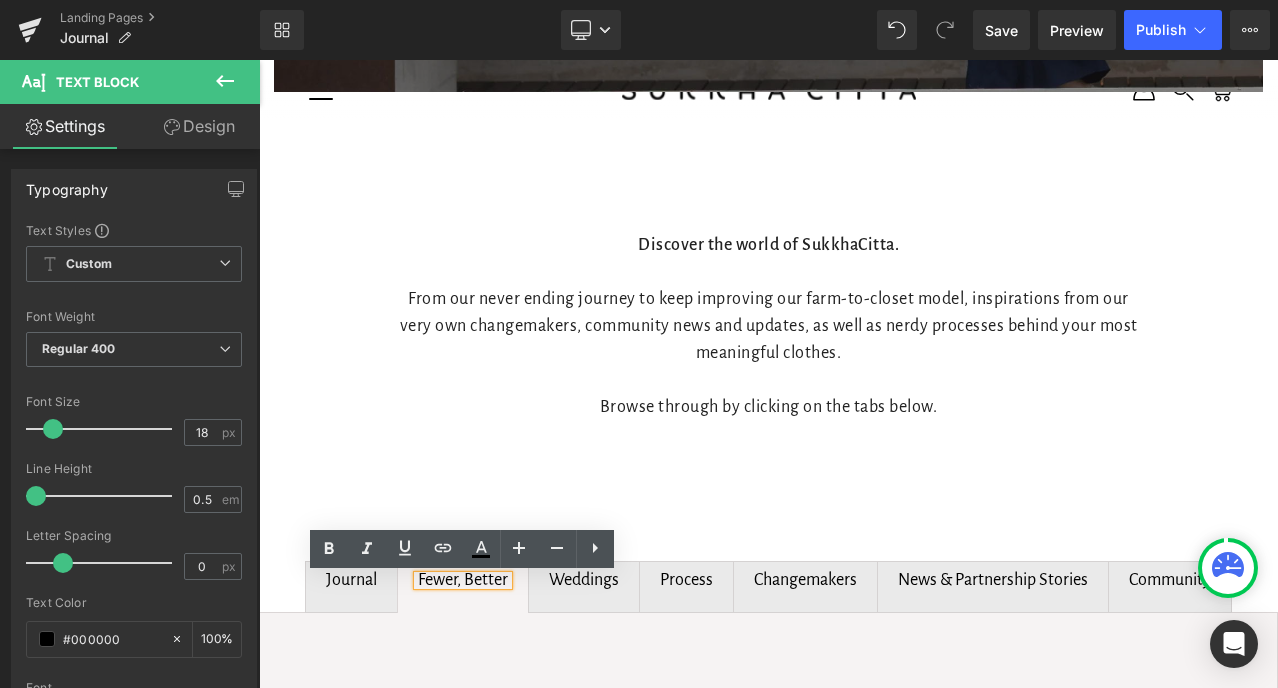 click on "Weddings" at bounding box center [584, 580] 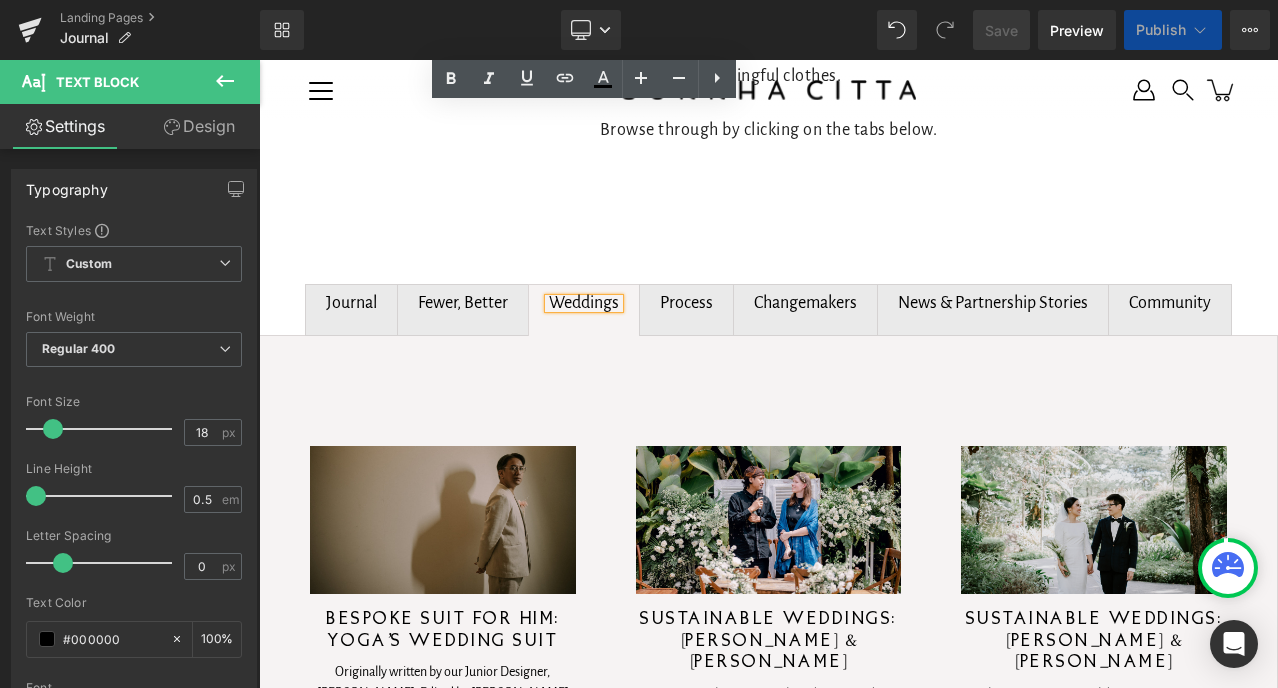 scroll, scrollTop: 1920, scrollLeft: 0, axis: vertical 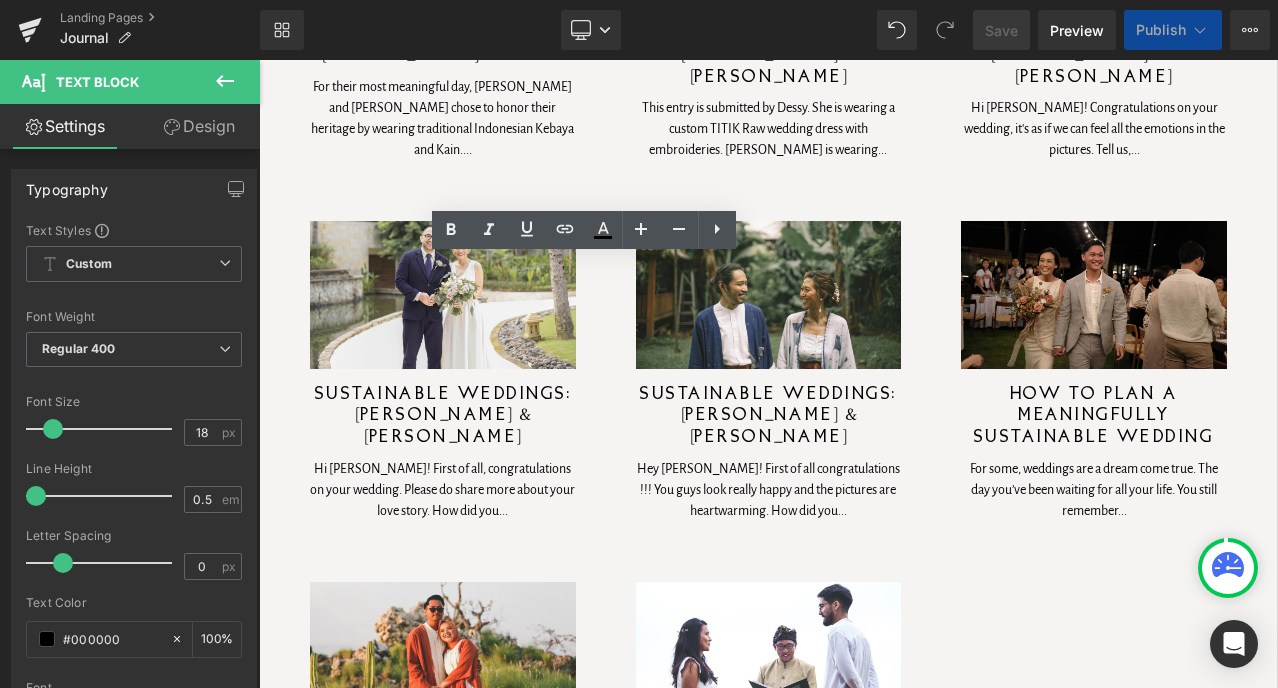 click on "Process Text Block" at bounding box center [686, -657] 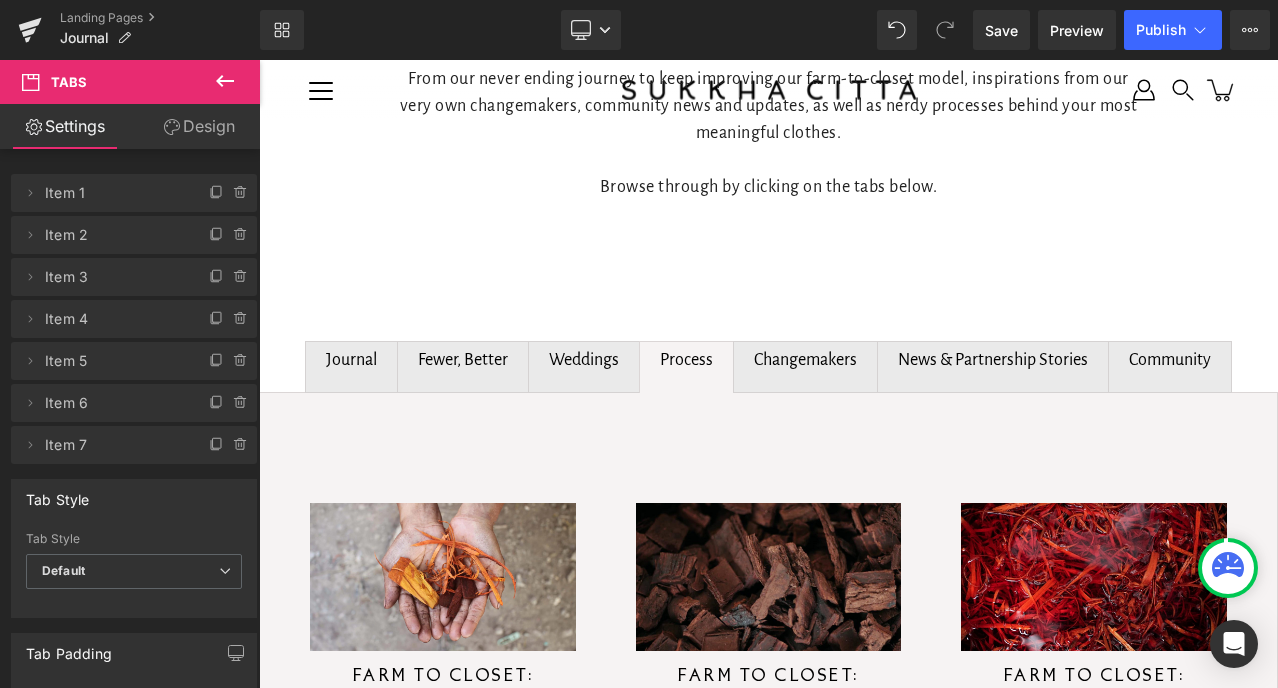 scroll, scrollTop: 820, scrollLeft: 0, axis: vertical 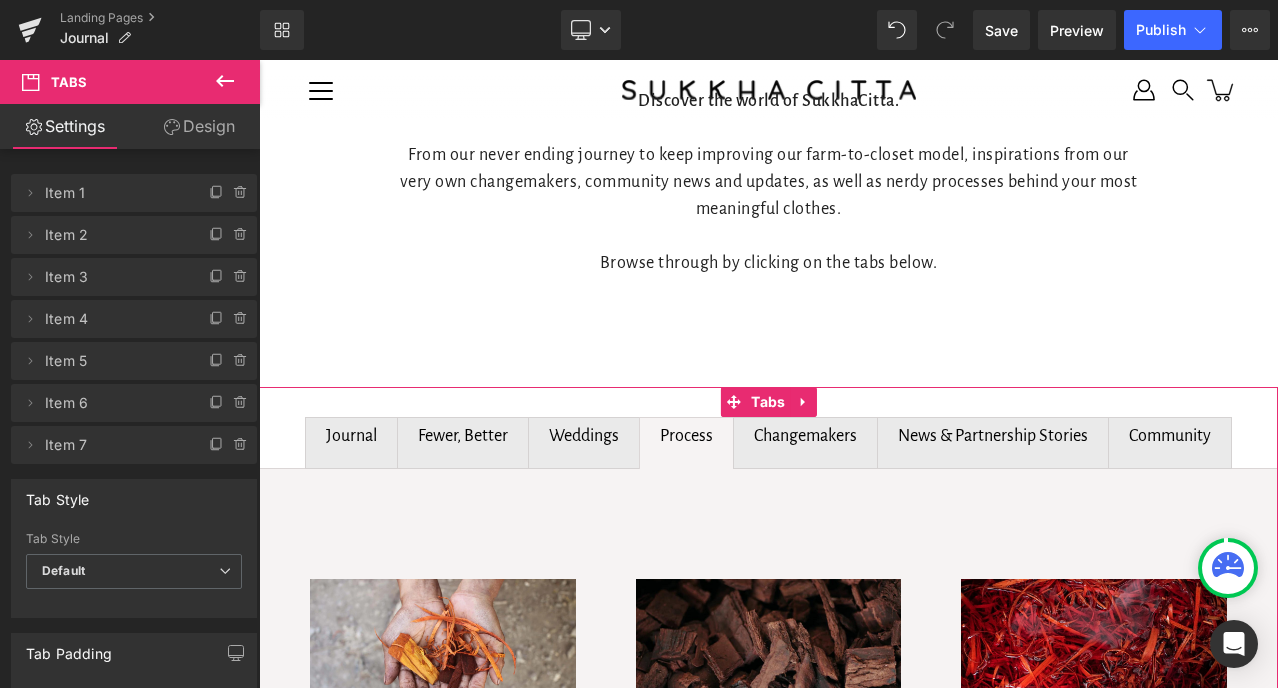click on "Changemakers Text Block" at bounding box center (805, 443) 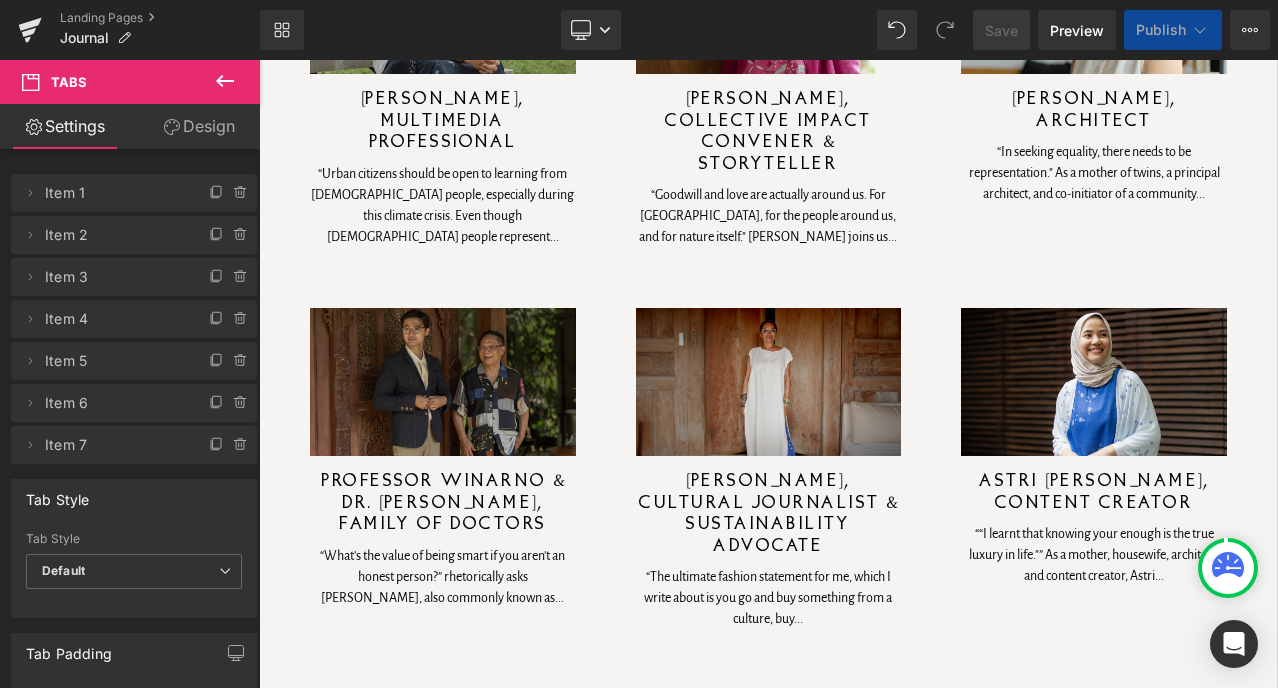 scroll, scrollTop: 723, scrollLeft: 0, axis: vertical 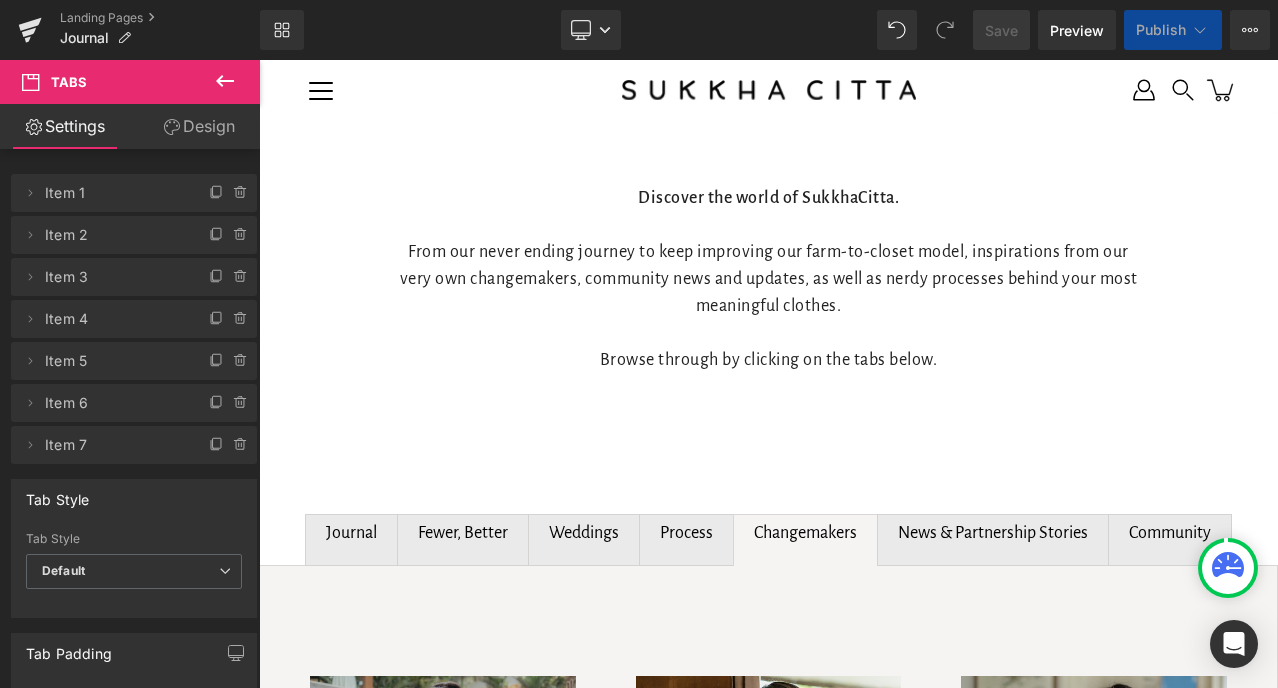 click on "News & Partnership Stories Text Block" at bounding box center [993, 533] 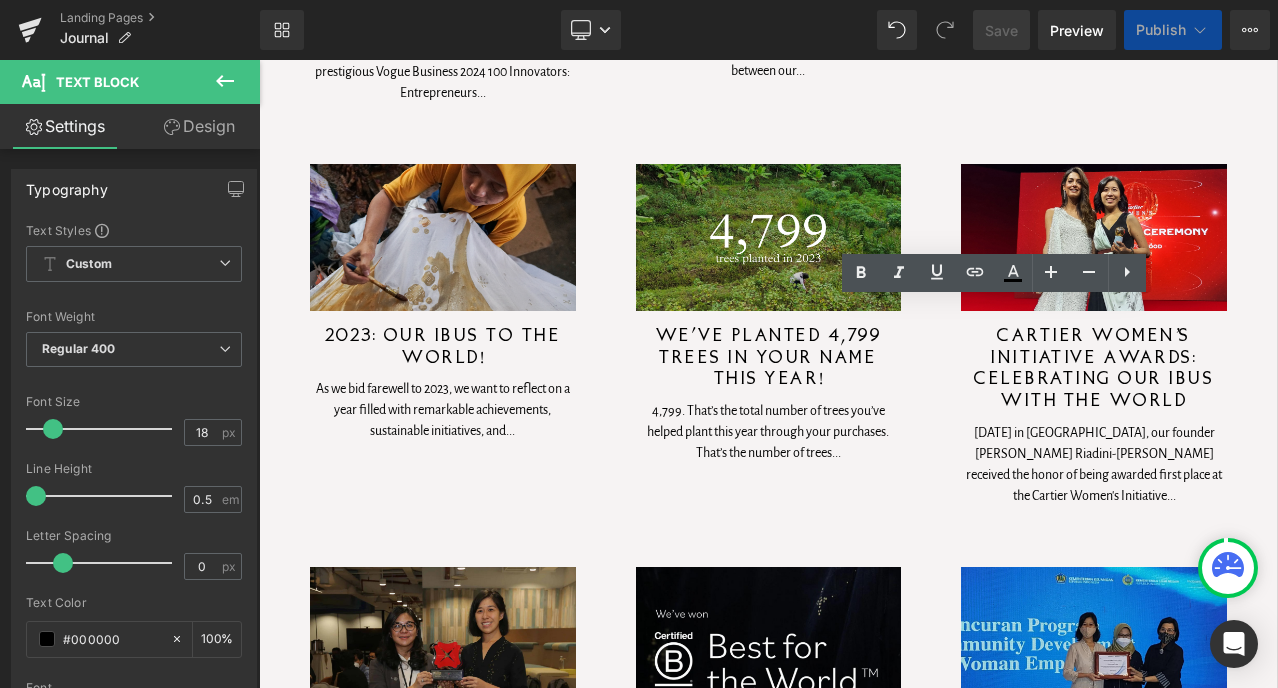 scroll, scrollTop: 952, scrollLeft: 0, axis: vertical 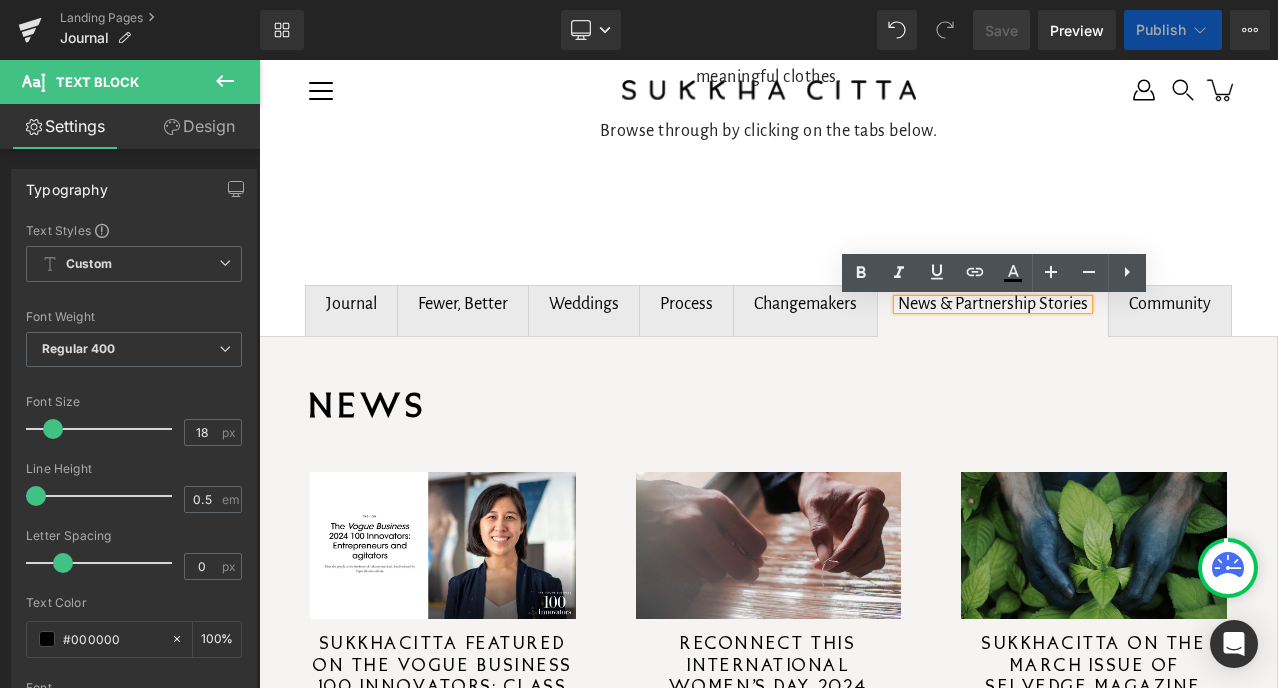 click on "Community Text Block" at bounding box center [1170, 311] 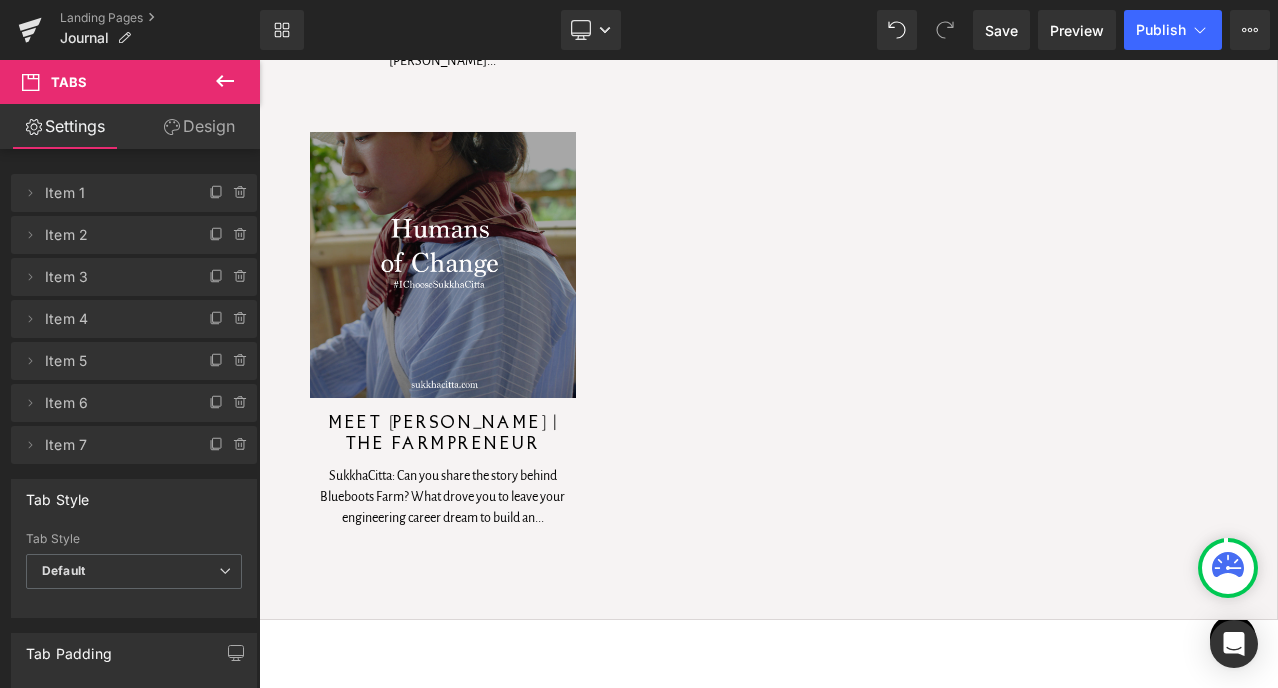 scroll, scrollTop: 0, scrollLeft: 0, axis: both 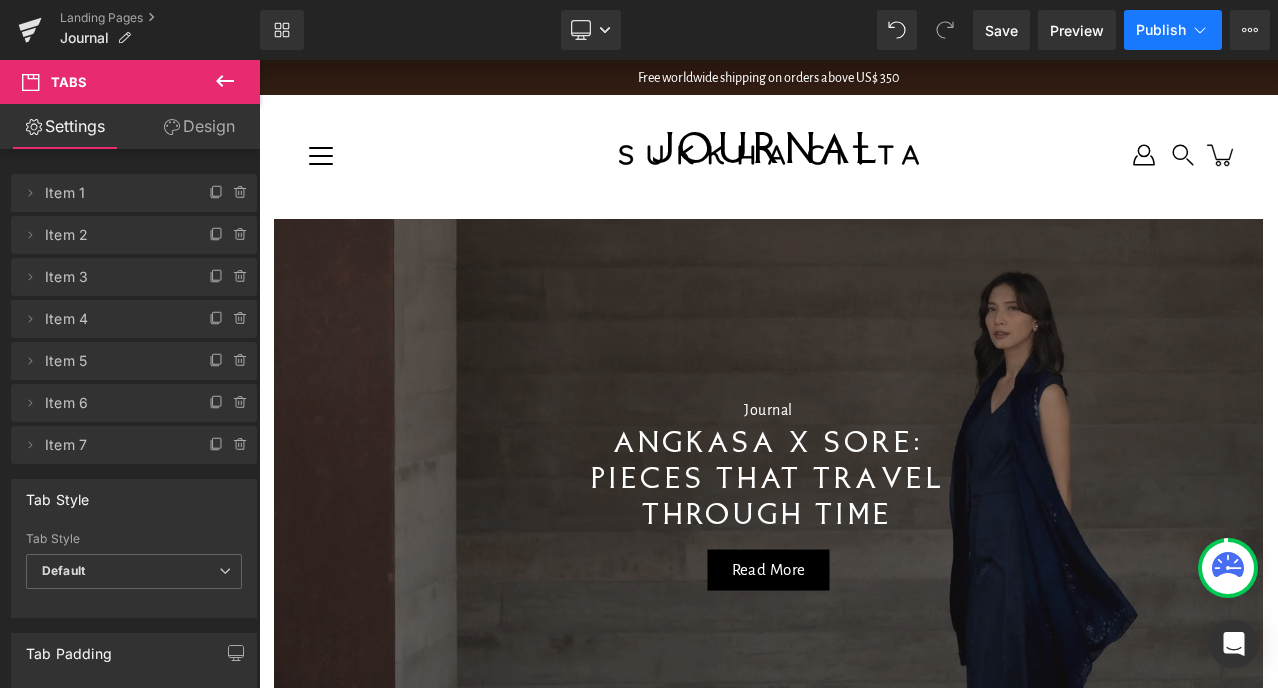 click on "Publish" at bounding box center [1161, 30] 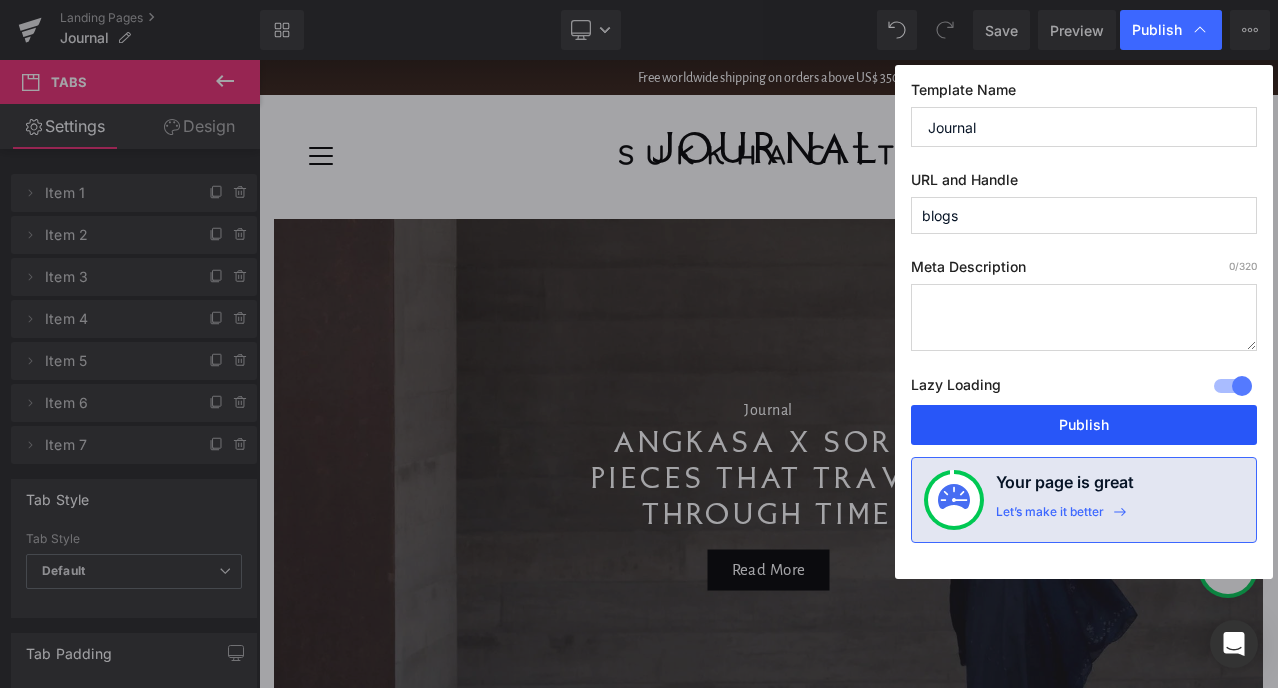 click on "Publish" at bounding box center [1084, 425] 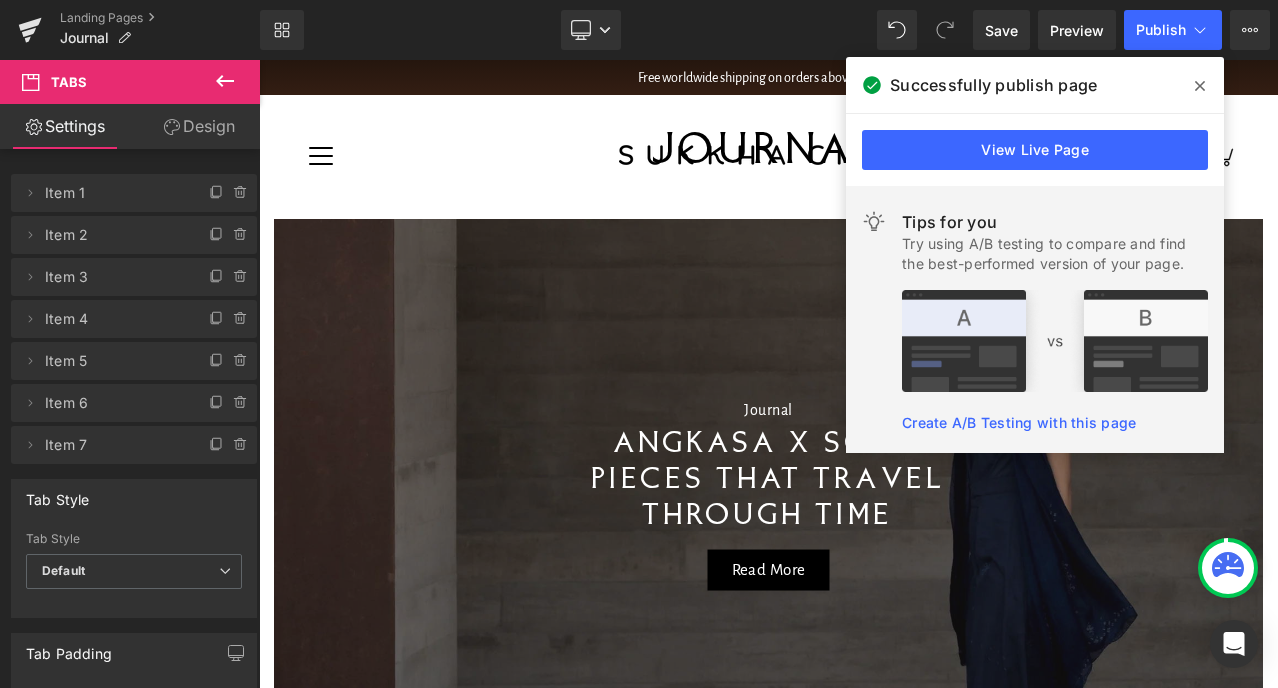 scroll, scrollTop: 0, scrollLeft: 0, axis: both 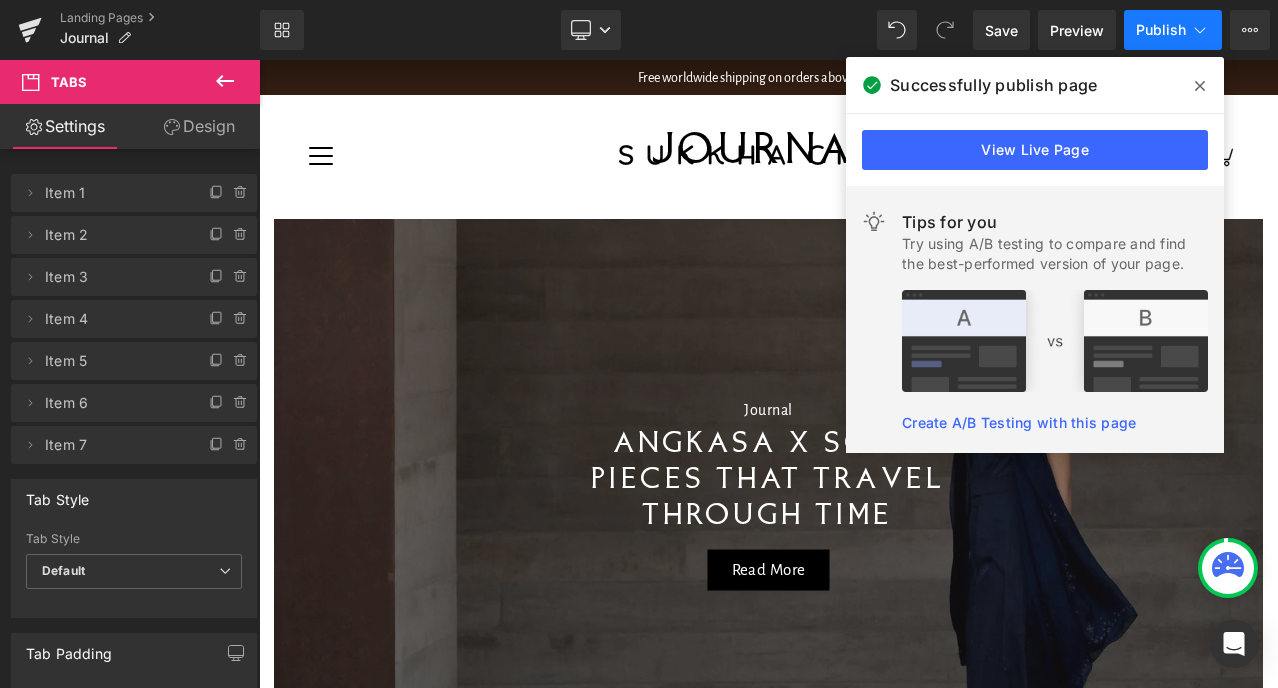 click on "Publish" at bounding box center [1161, 30] 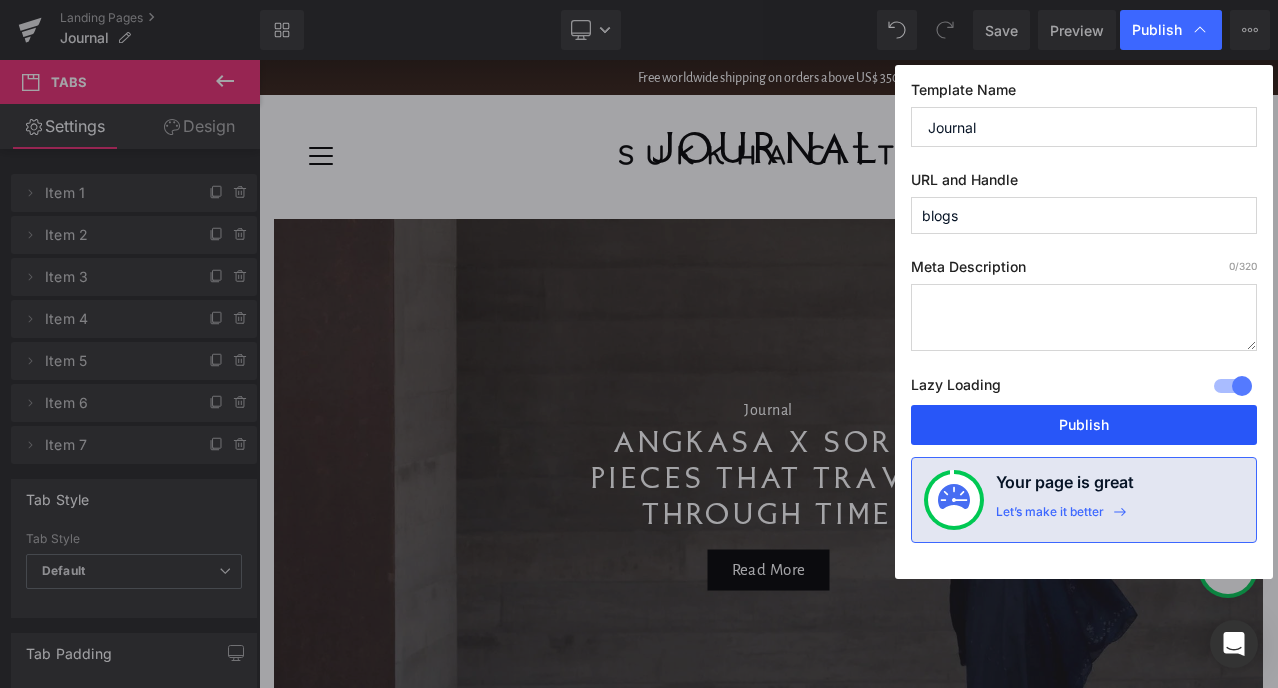drag, startPoint x: 1039, startPoint y: 419, endPoint x: 780, endPoint y: 360, distance: 265.6351 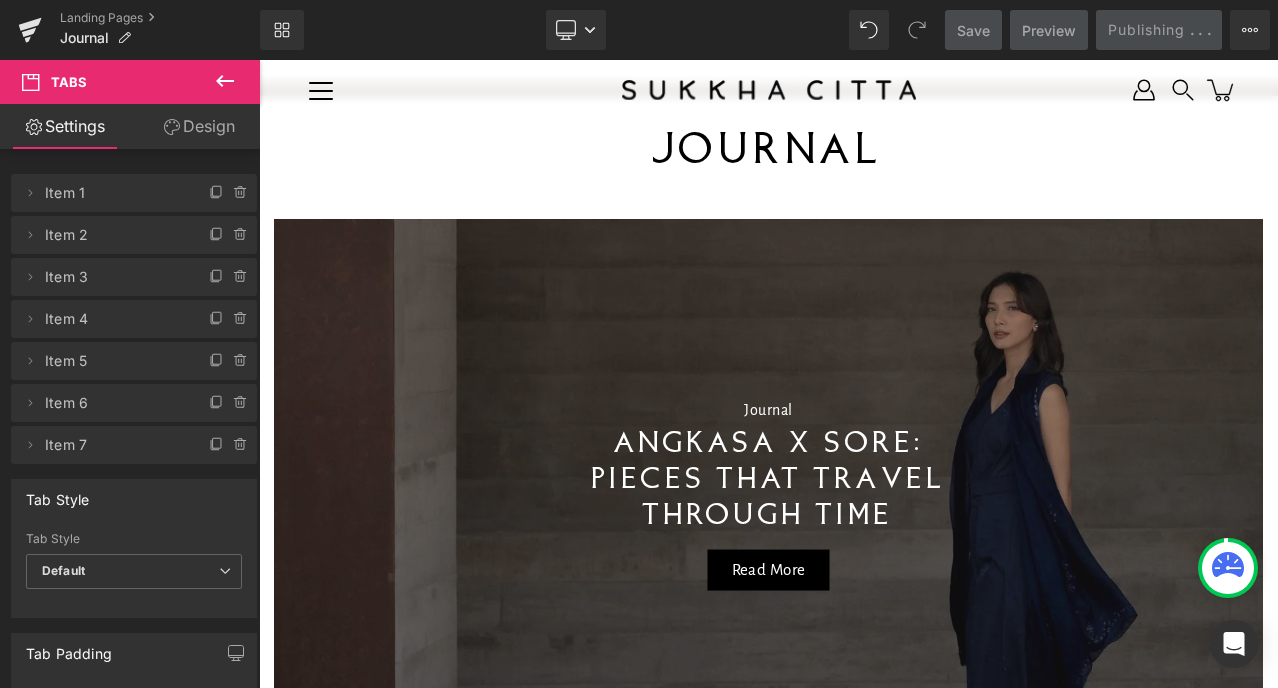 scroll, scrollTop: 1084, scrollLeft: 0, axis: vertical 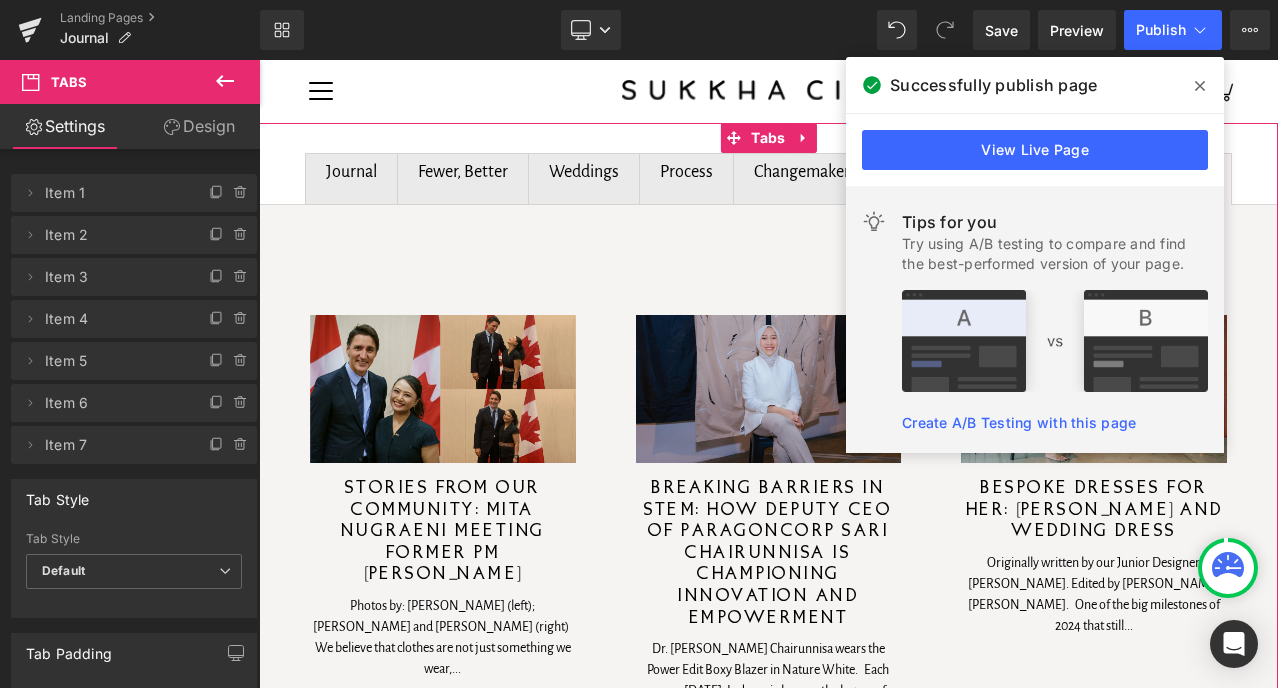 click on "Journal" at bounding box center (351, 172) 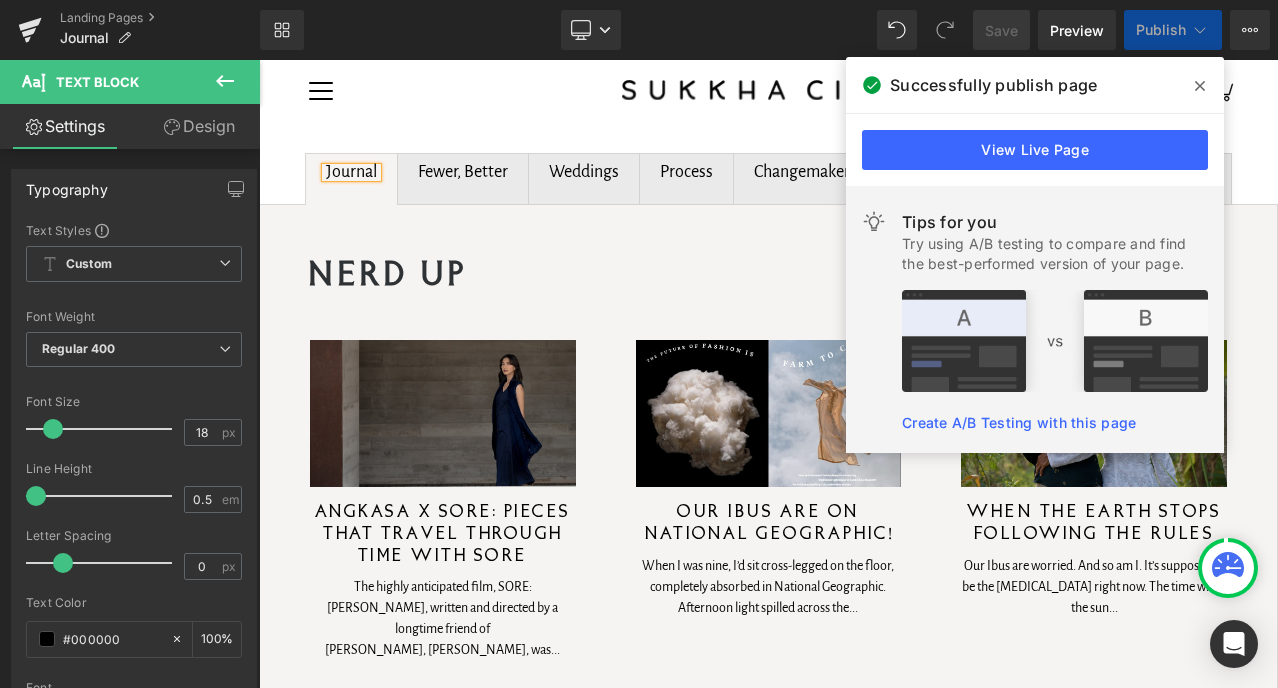 scroll, scrollTop: 281, scrollLeft: 0, axis: vertical 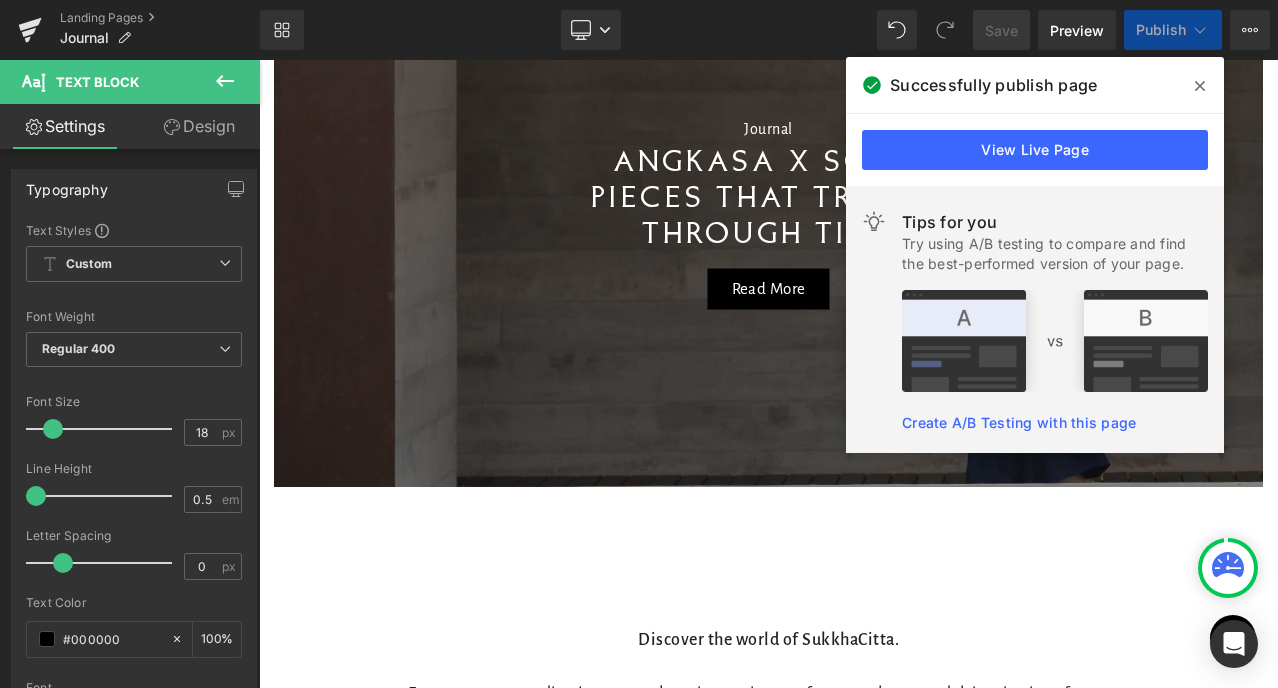 click 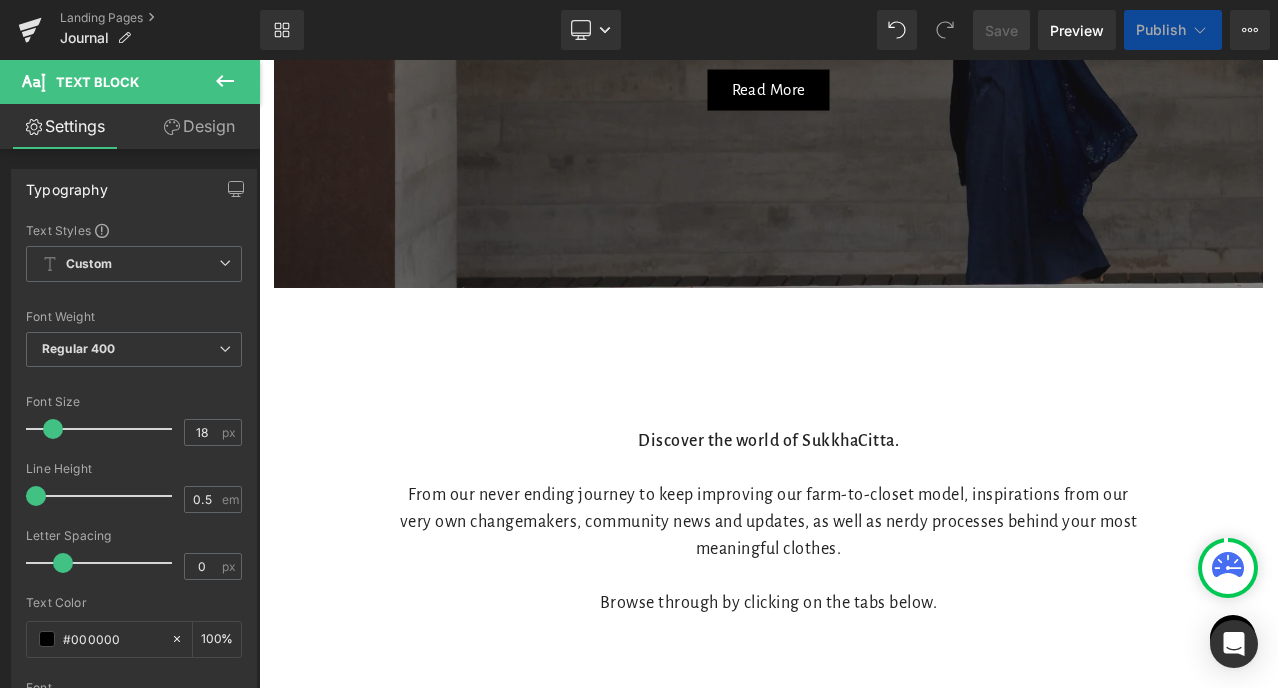 scroll, scrollTop: 814, scrollLeft: 0, axis: vertical 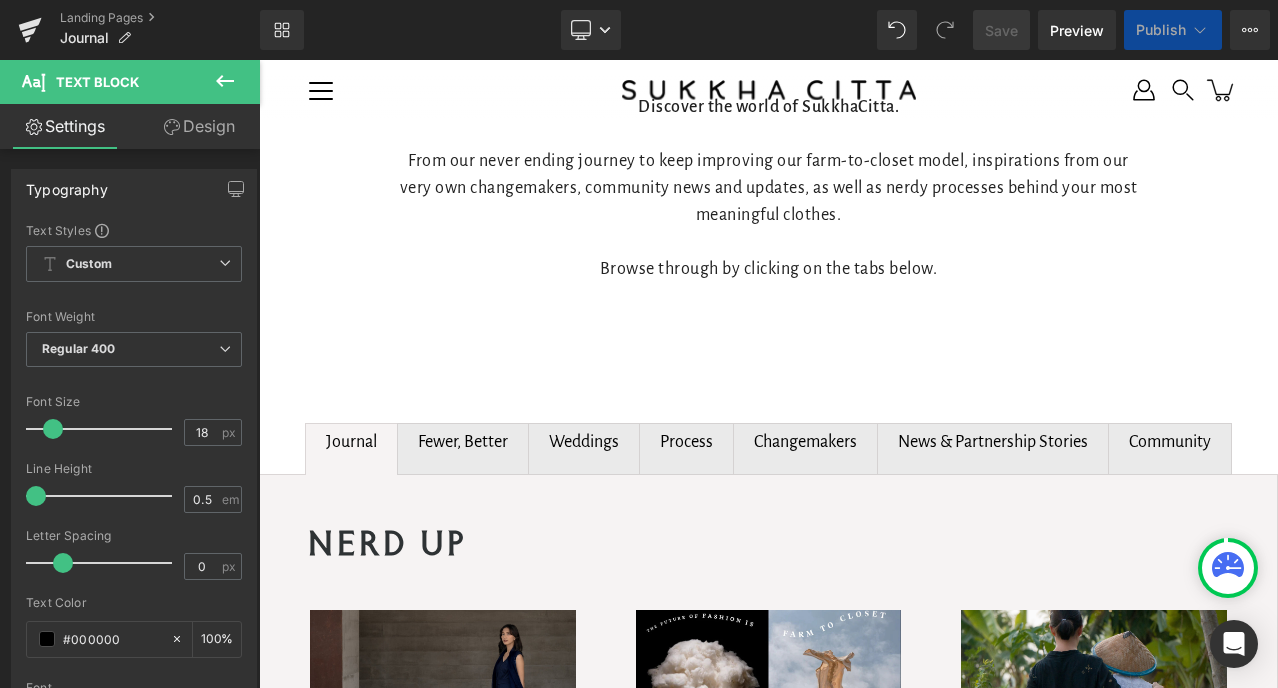 click on "(A) Image
ANGKASA x SORE: Pieces that Travel Through Time with Sore
(A) Title
The highly anticipated film, SORE: [PERSON_NAME], written and directed by a longtime friend of [PERSON_NAME], [PERSON_NAME], was...
(A) Content
Article
(A) Image" at bounding box center [768, 2296] 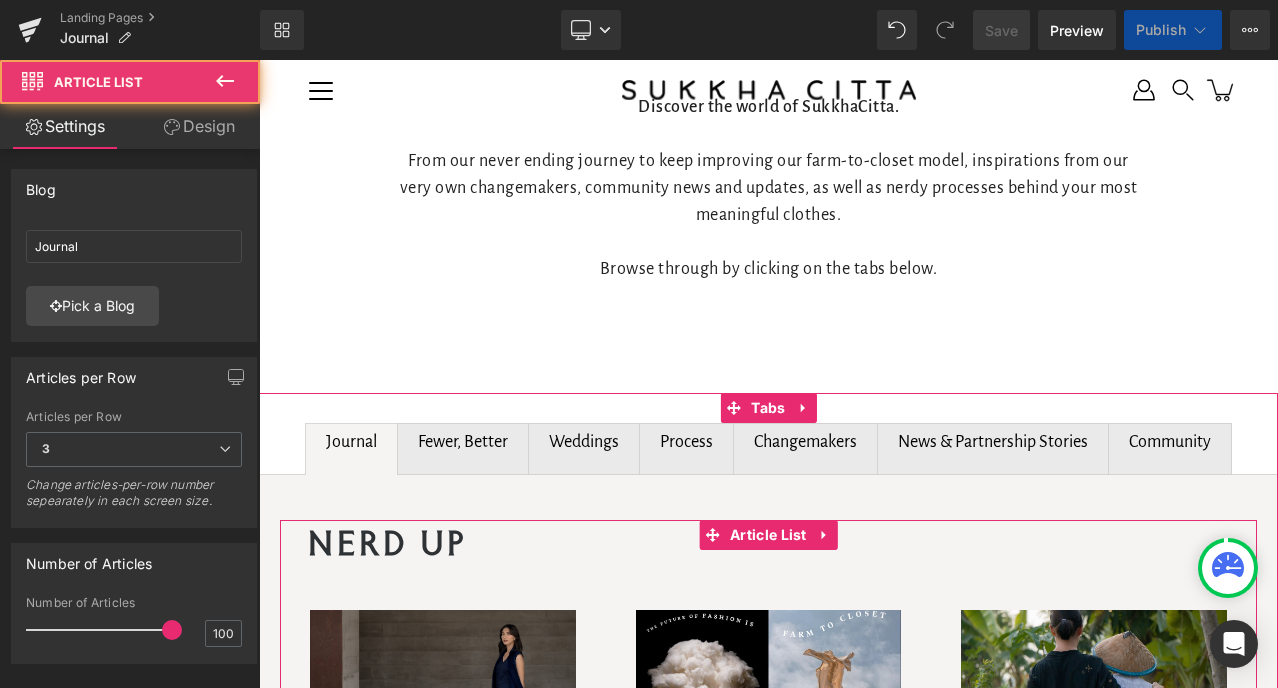 click on "(A) Image
ANGKASA x SORE: Pieces that Travel Through Time with Sore
(A) Title
The highly anticipated film, SORE: [PERSON_NAME], written and directed by a longtime friend of [PERSON_NAME], [PERSON_NAME], was...
(A) Content
Article
(A) Image" at bounding box center [768, 2529] 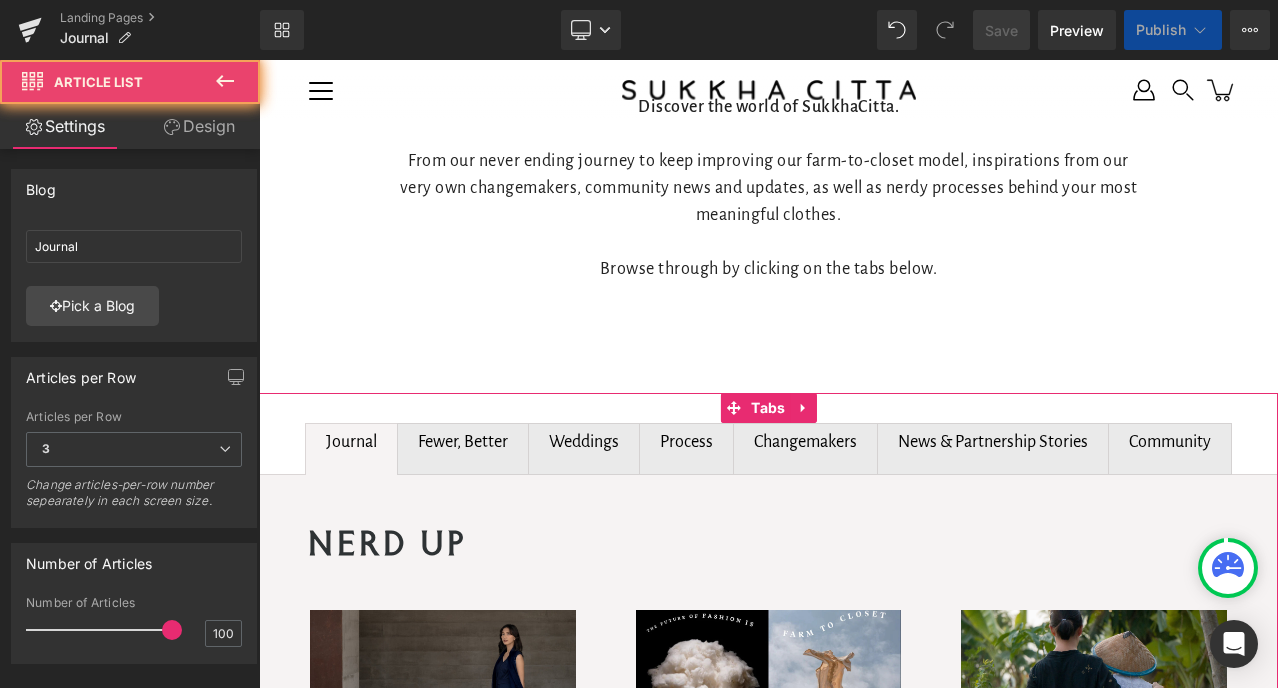 scroll, scrollTop: 857, scrollLeft: 0, axis: vertical 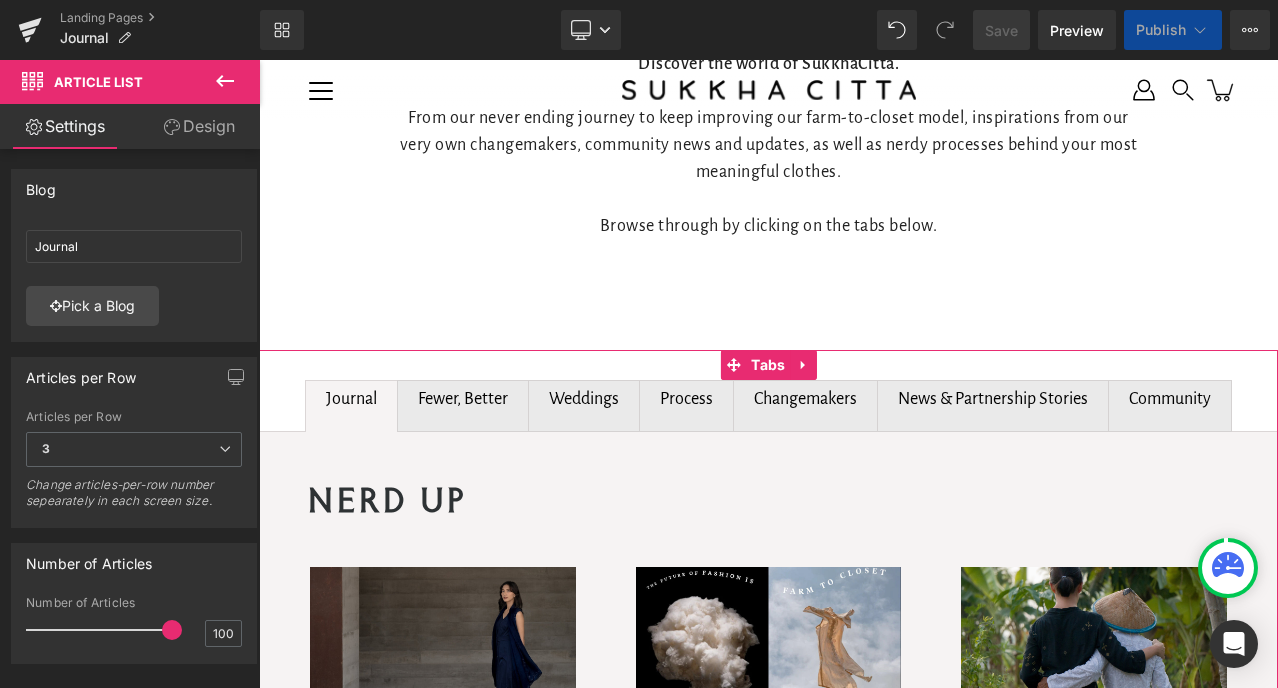 click on "(A) Image
ANGKASA x SORE: Pieces that Travel Through Time with Sore
(A) Title
The highly anticipated film, SORE: [PERSON_NAME], written and directed by a longtime friend of [PERSON_NAME], [PERSON_NAME], was...
(A) Content
Article
(A) Image" at bounding box center (768, 2646) 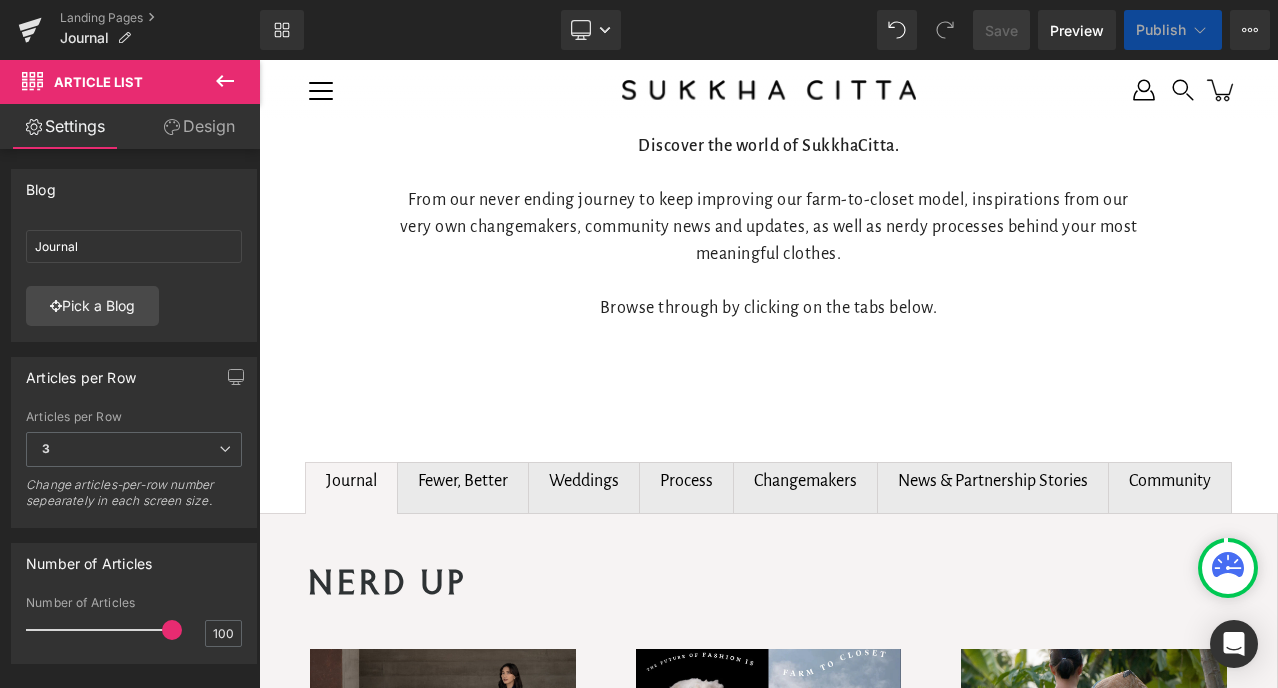 scroll, scrollTop: 681, scrollLeft: 0, axis: vertical 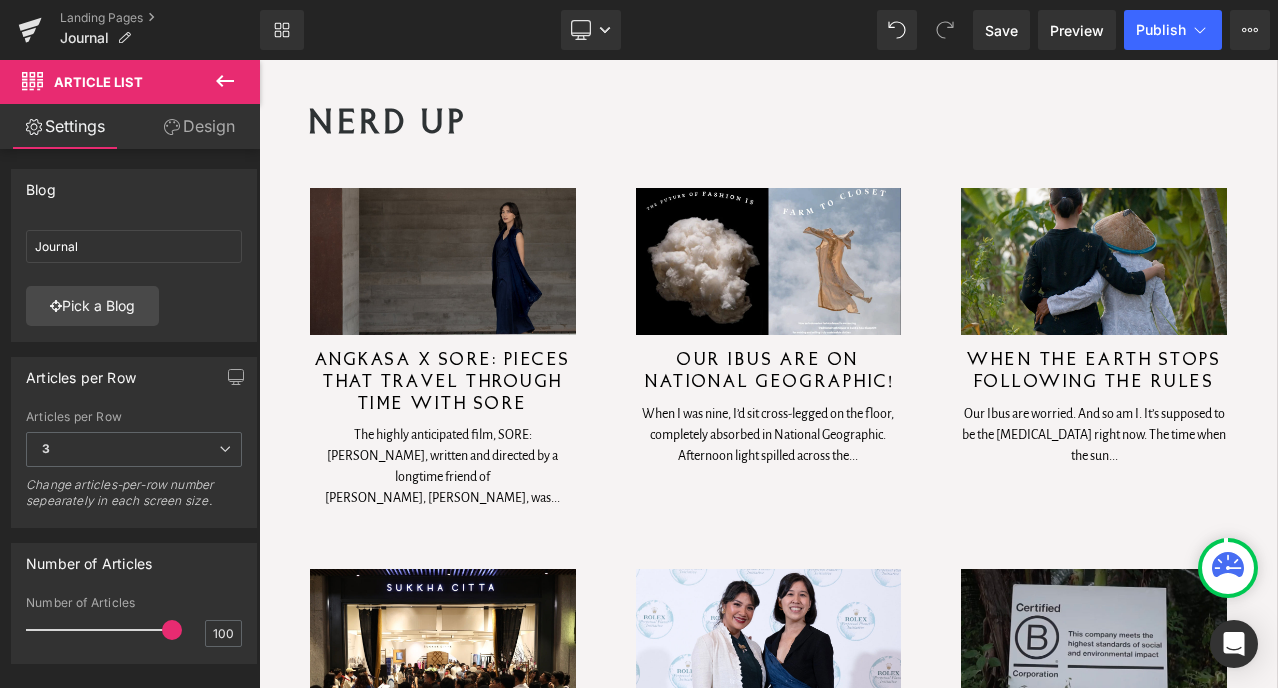 click 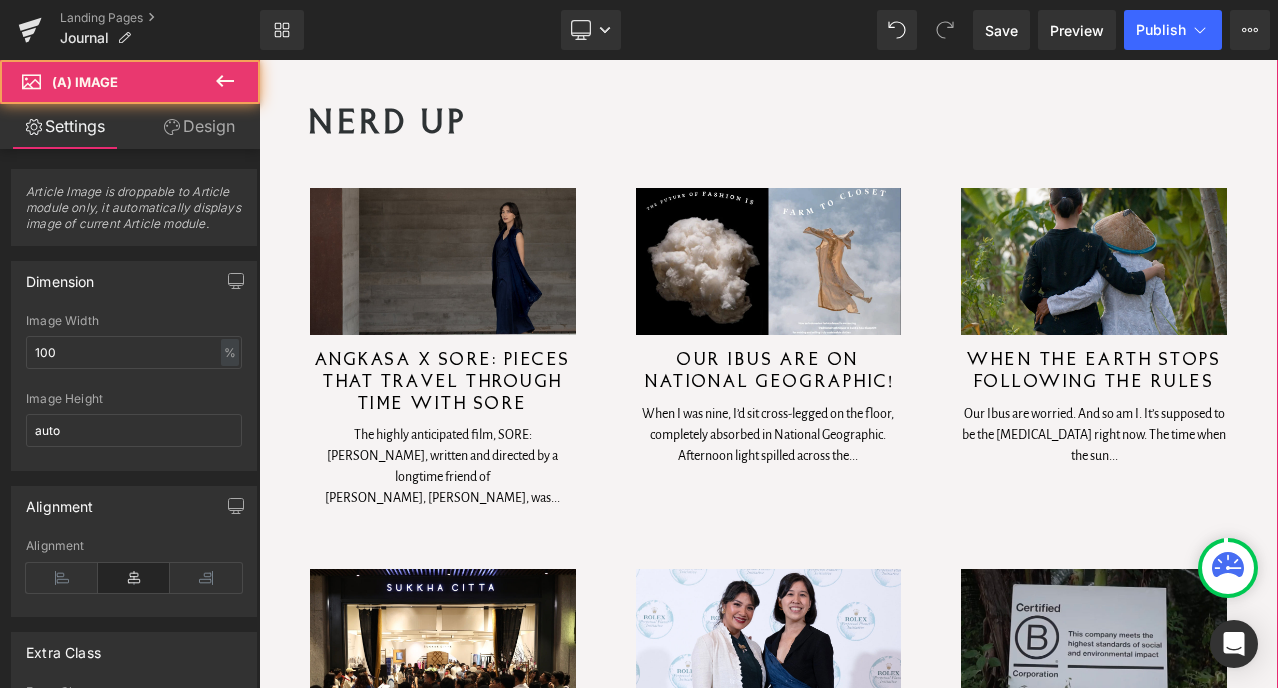 scroll, scrollTop: 962, scrollLeft: 0, axis: vertical 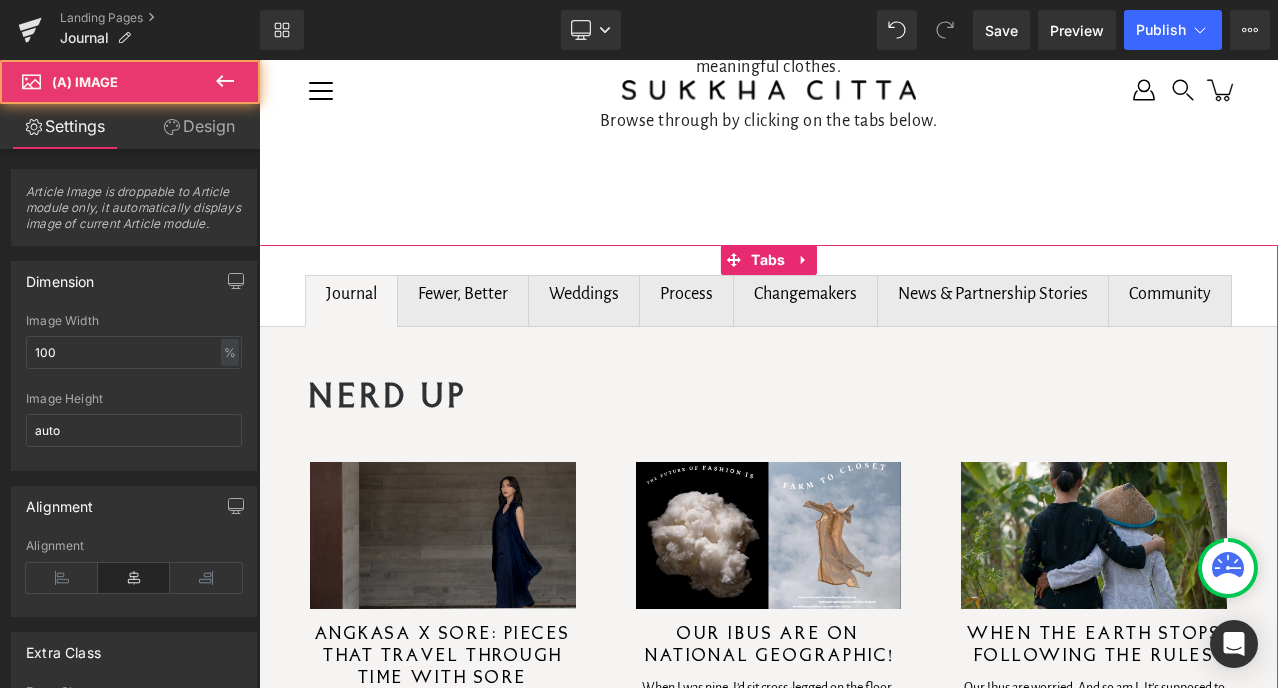 click on "Fewer, Better" at bounding box center (463, 294) 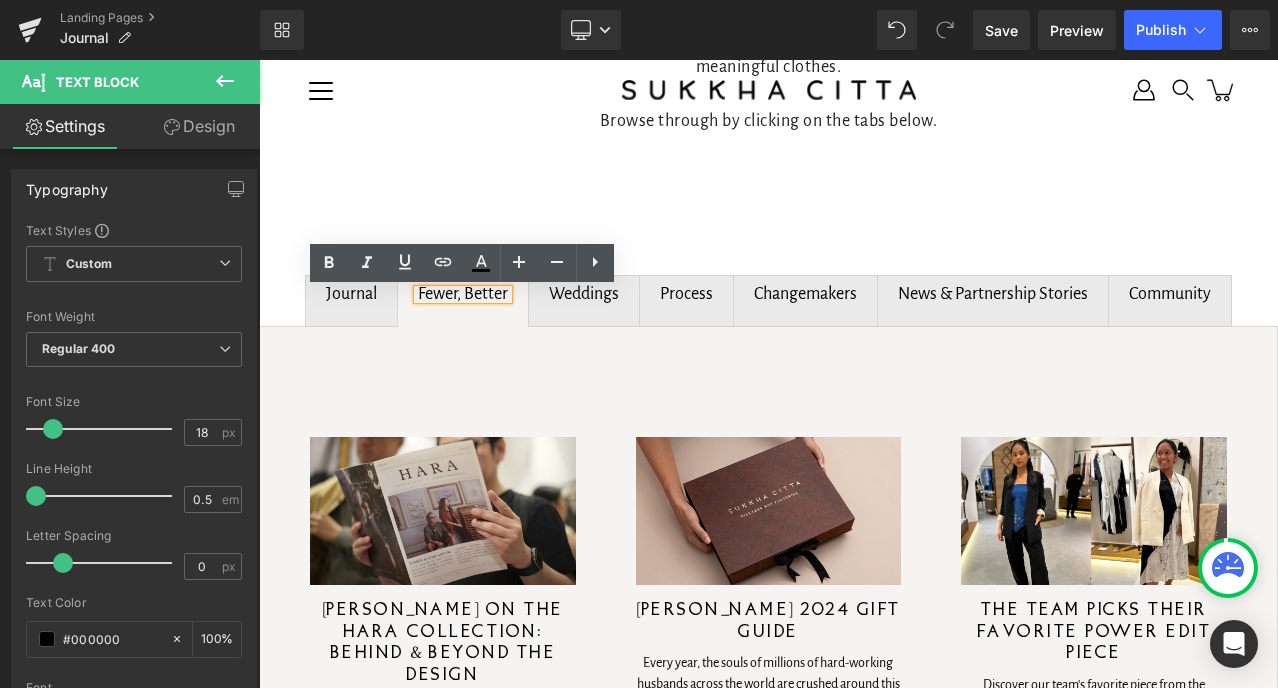 click on "Fewer, Better
Text Block" at bounding box center (463, 301) 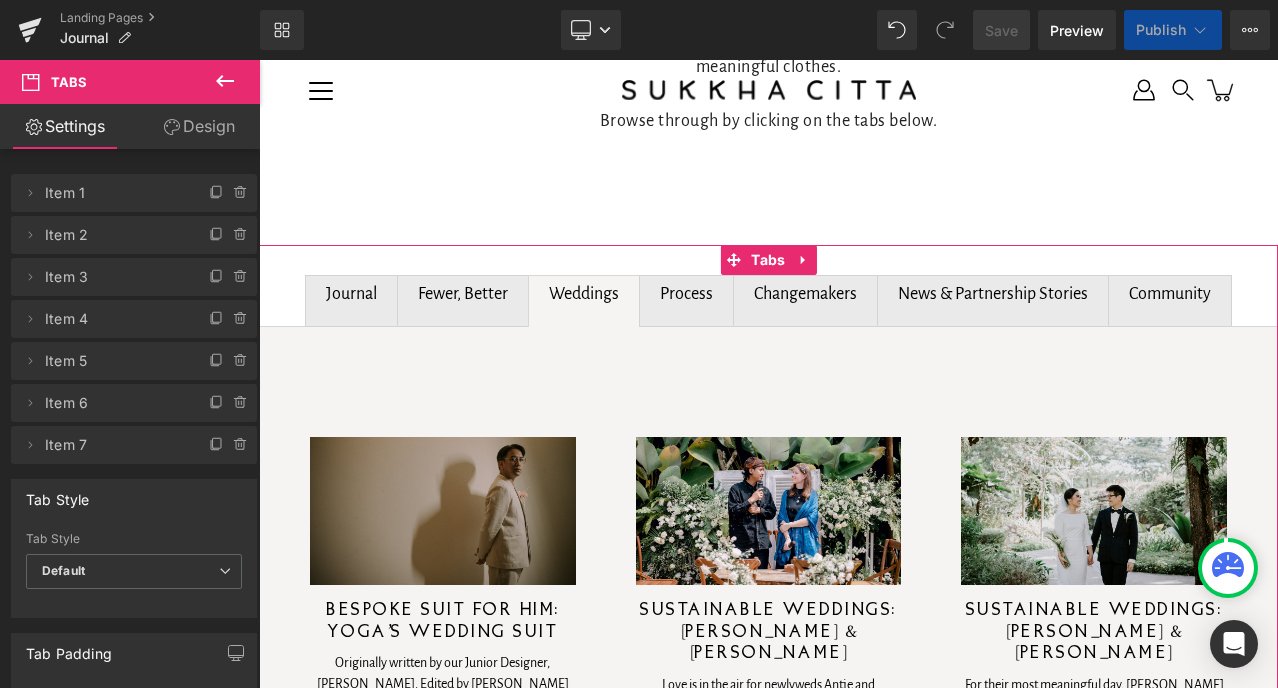 click on "Process Text Block" at bounding box center (686, 301) 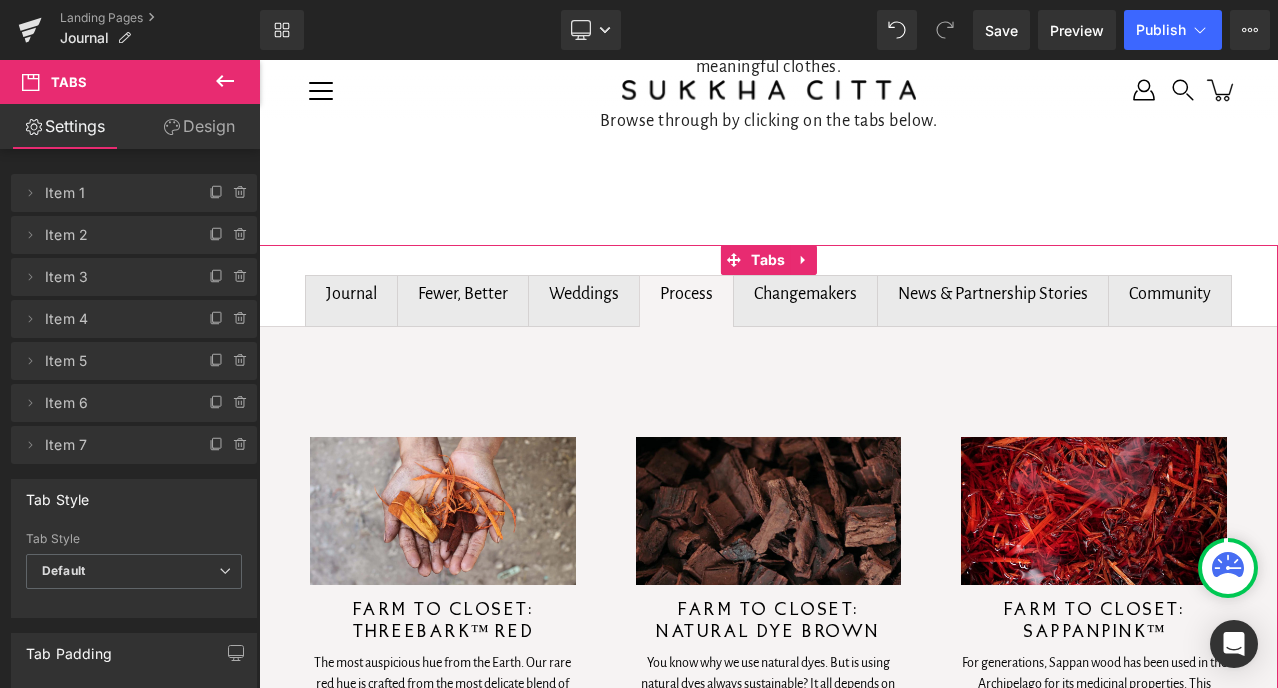 click on "Changemakers Text Block" at bounding box center [805, 301] 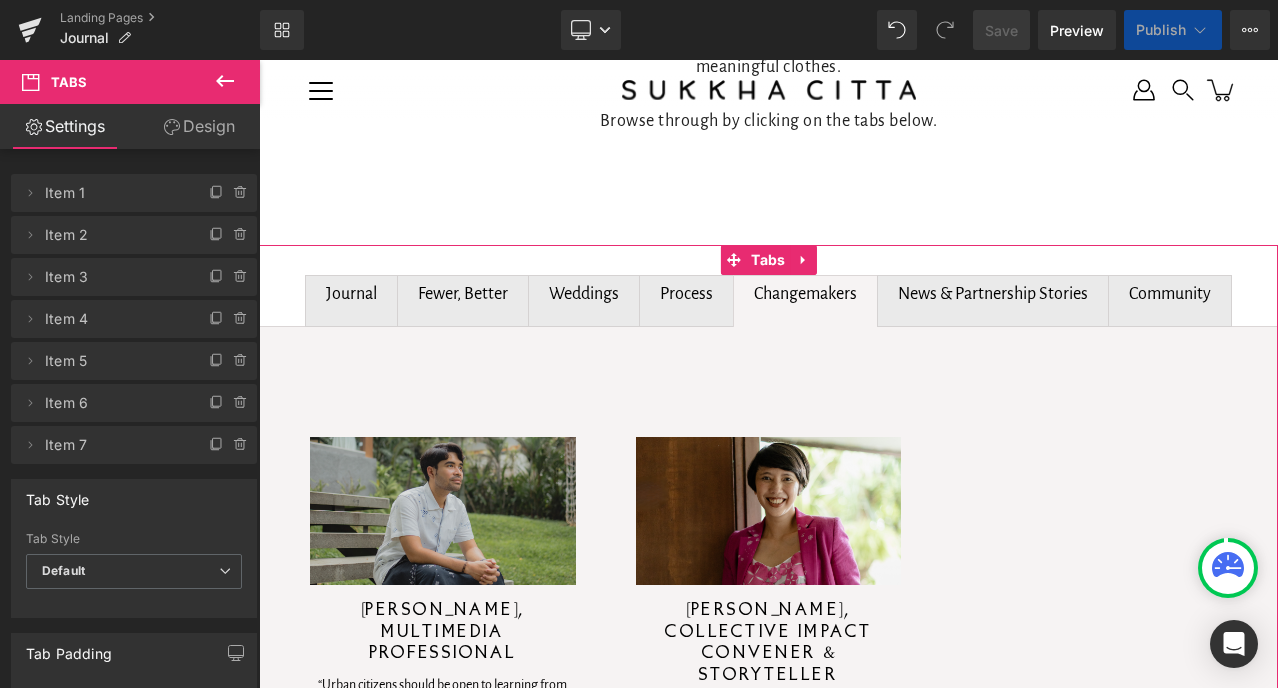 scroll, scrollTop: 1035, scrollLeft: 0, axis: vertical 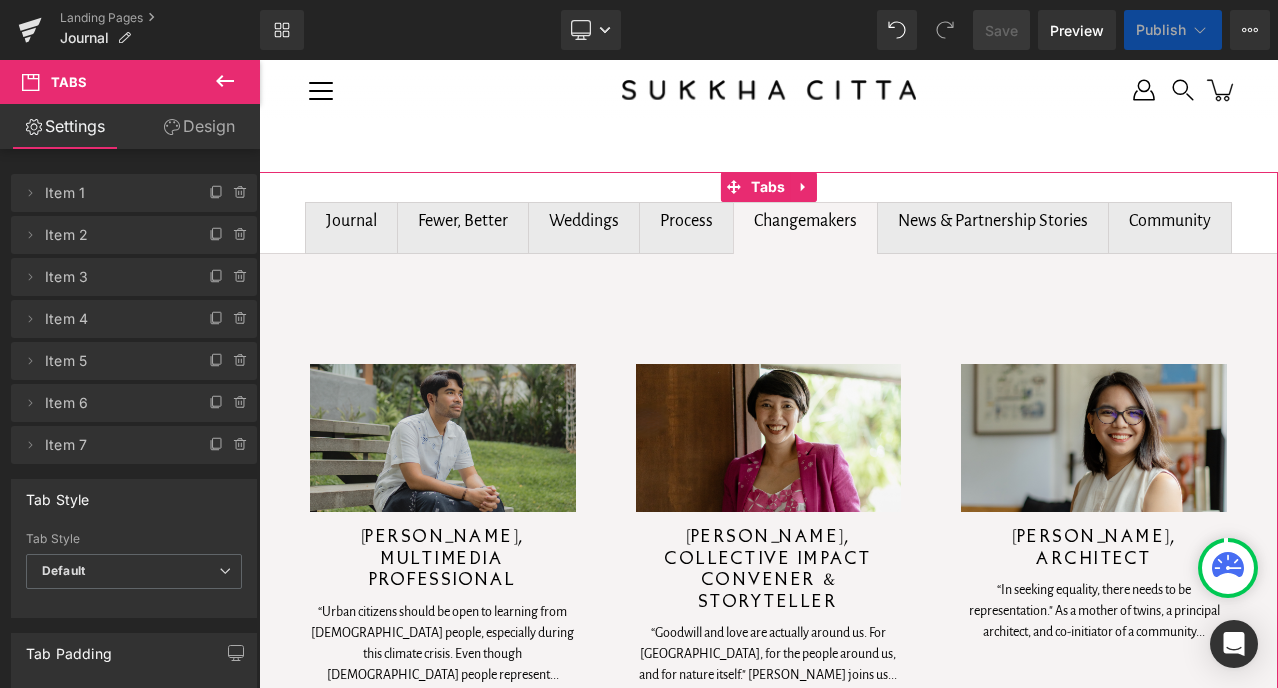 click on "News & Partnership Stories" at bounding box center (993, 221) 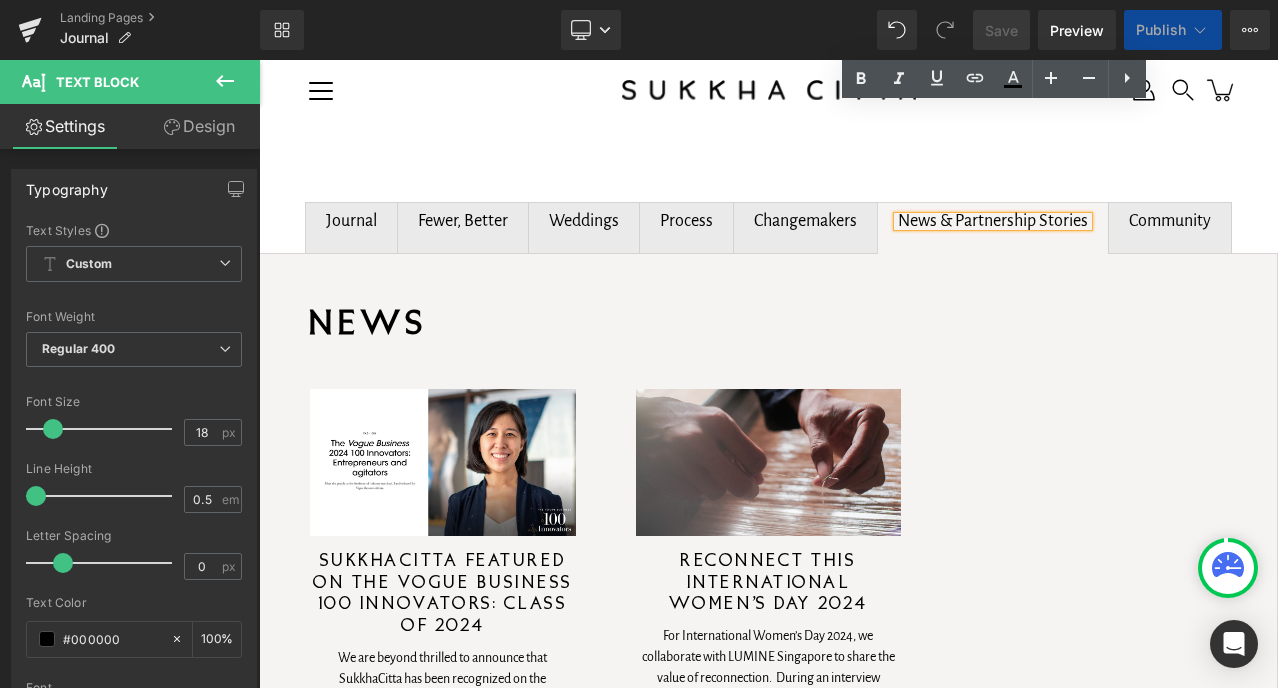 scroll, scrollTop: 2359, scrollLeft: 0, axis: vertical 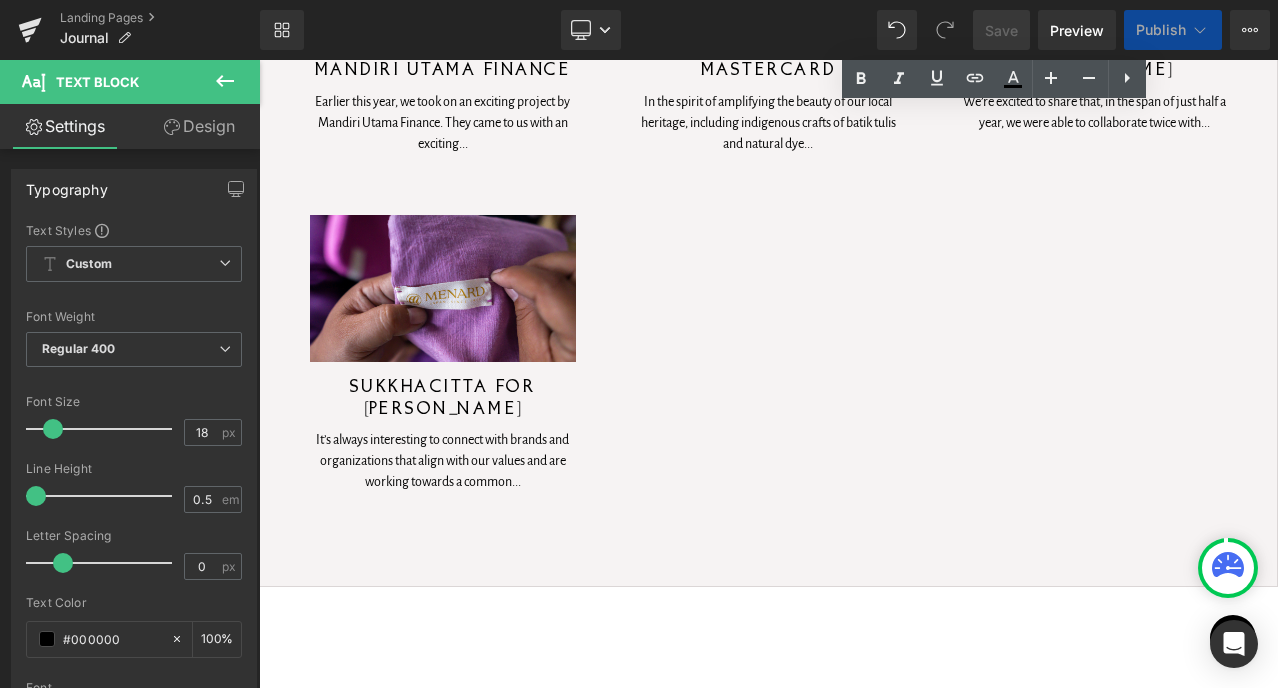 click on "Community Text Block" at bounding box center [1170, -1096] 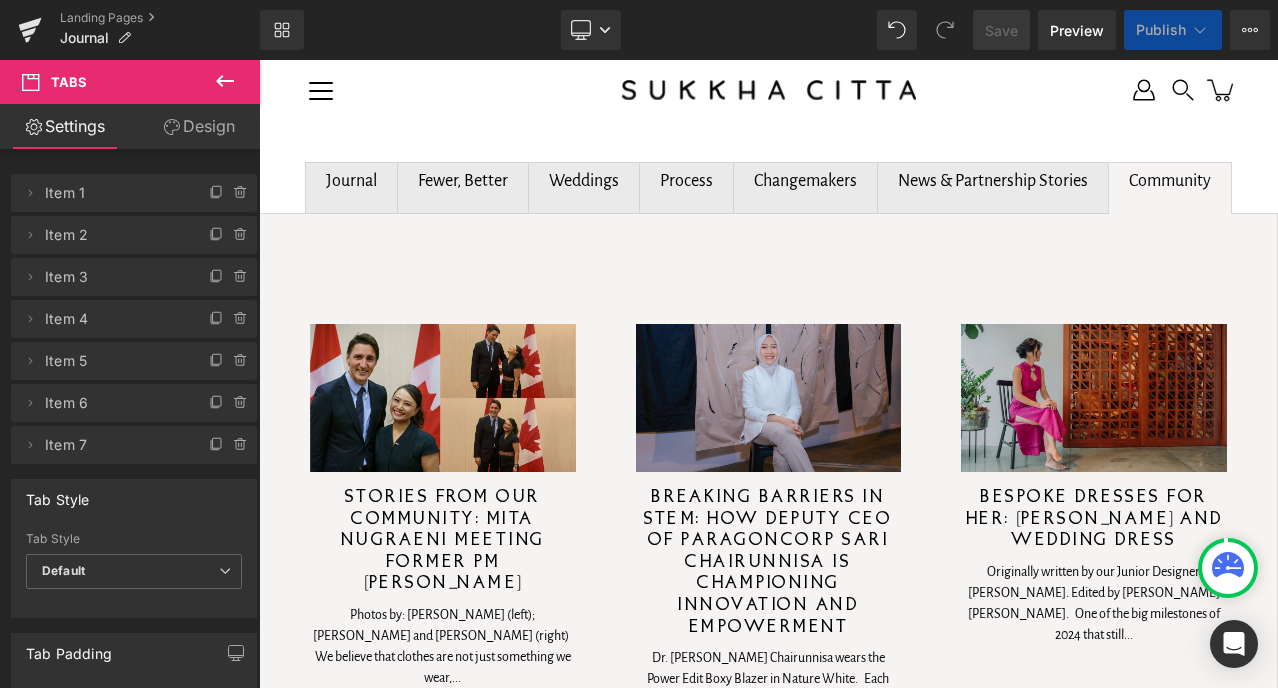 scroll, scrollTop: 1235, scrollLeft: 0, axis: vertical 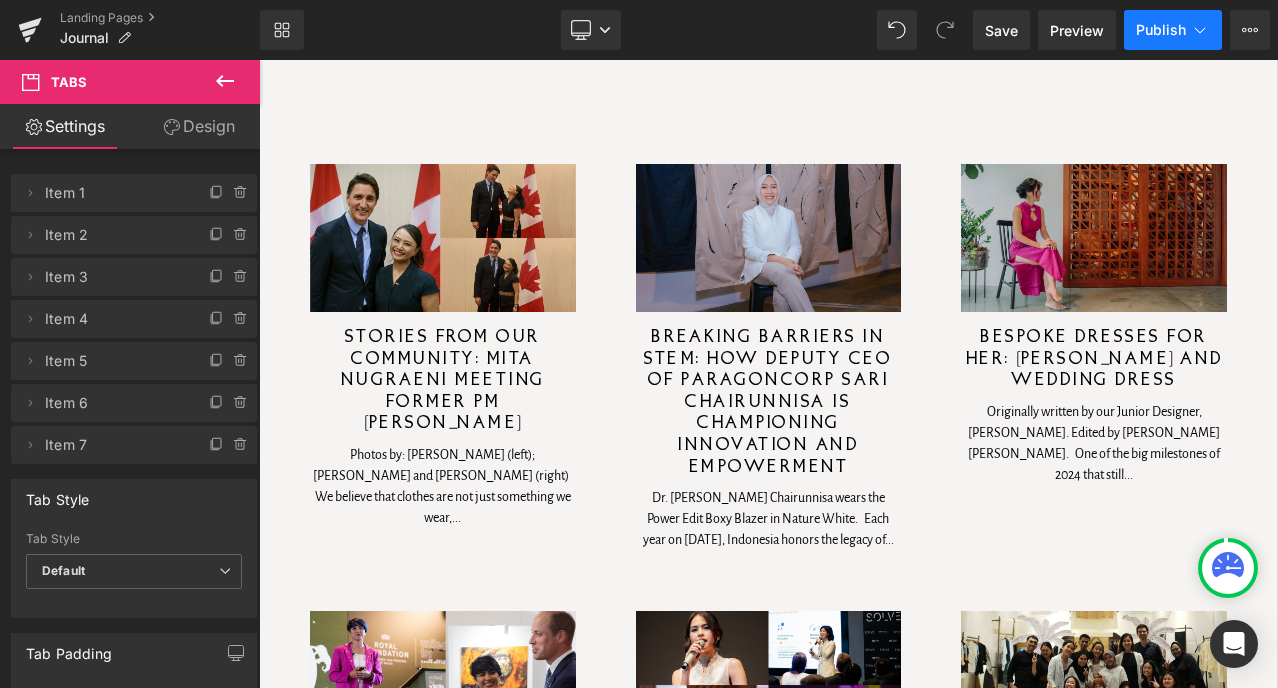 click on "Publish" at bounding box center [1161, 30] 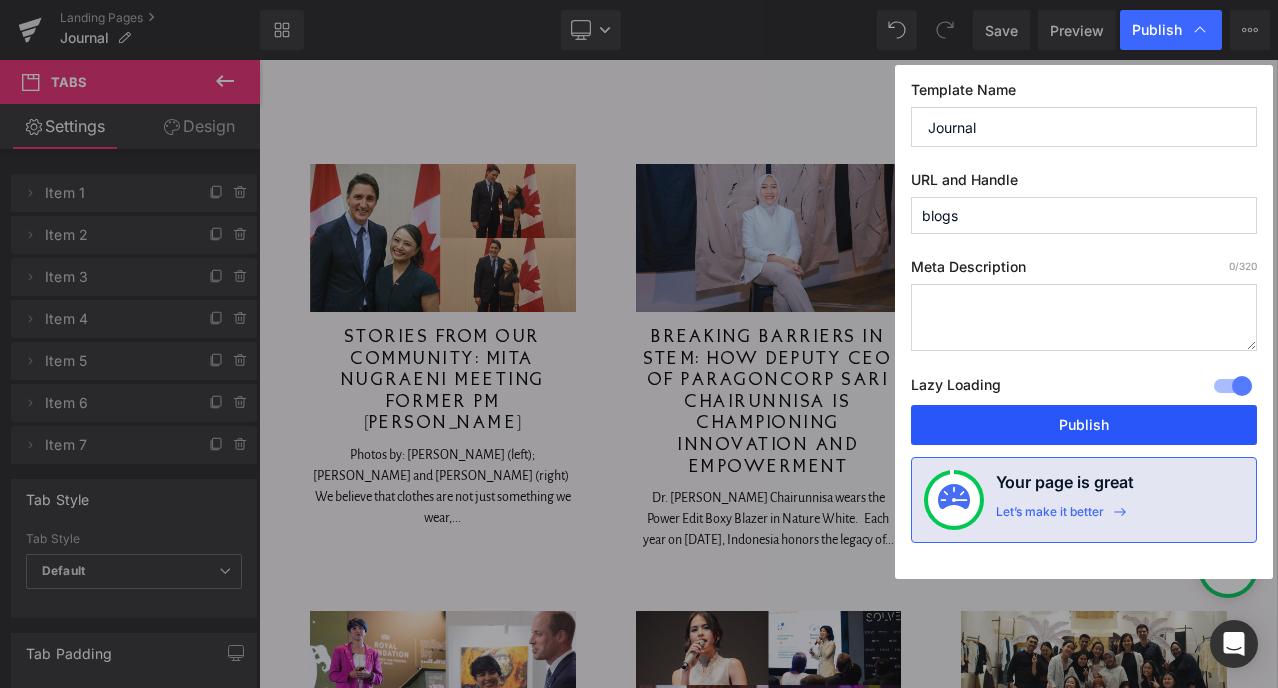 click on "Publish" at bounding box center (1084, 425) 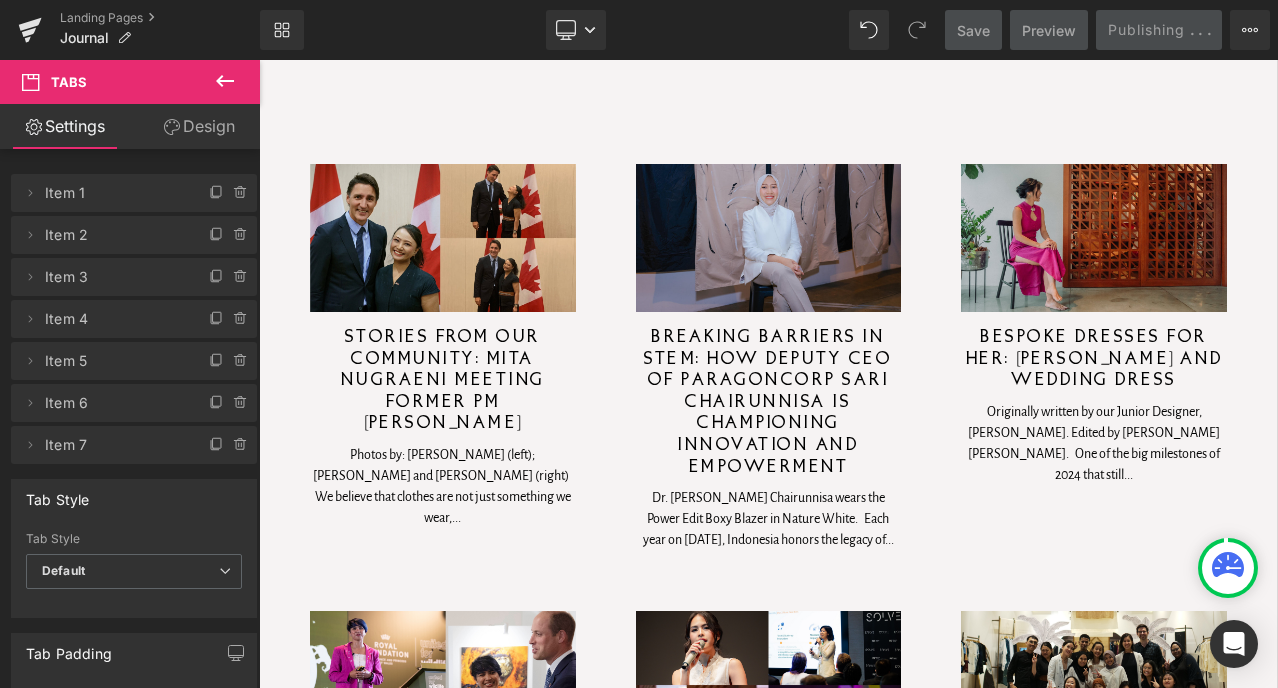 scroll, scrollTop: 0, scrollLeft: 0, axis: both 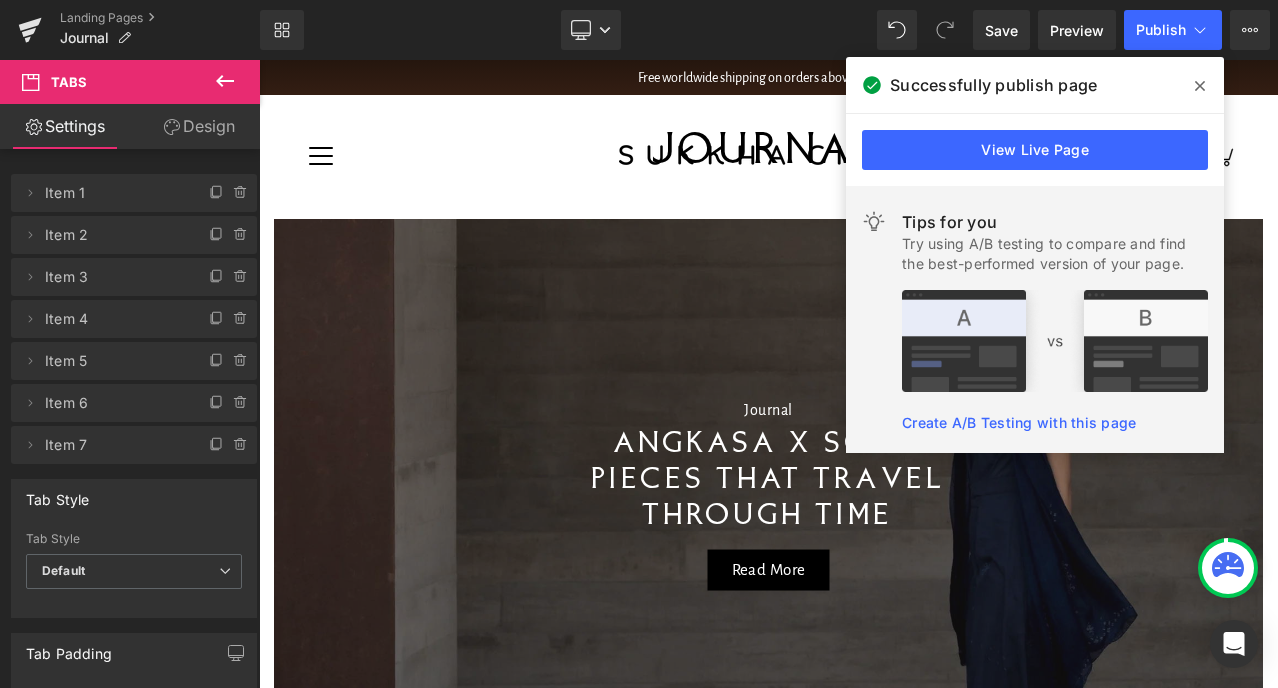 click 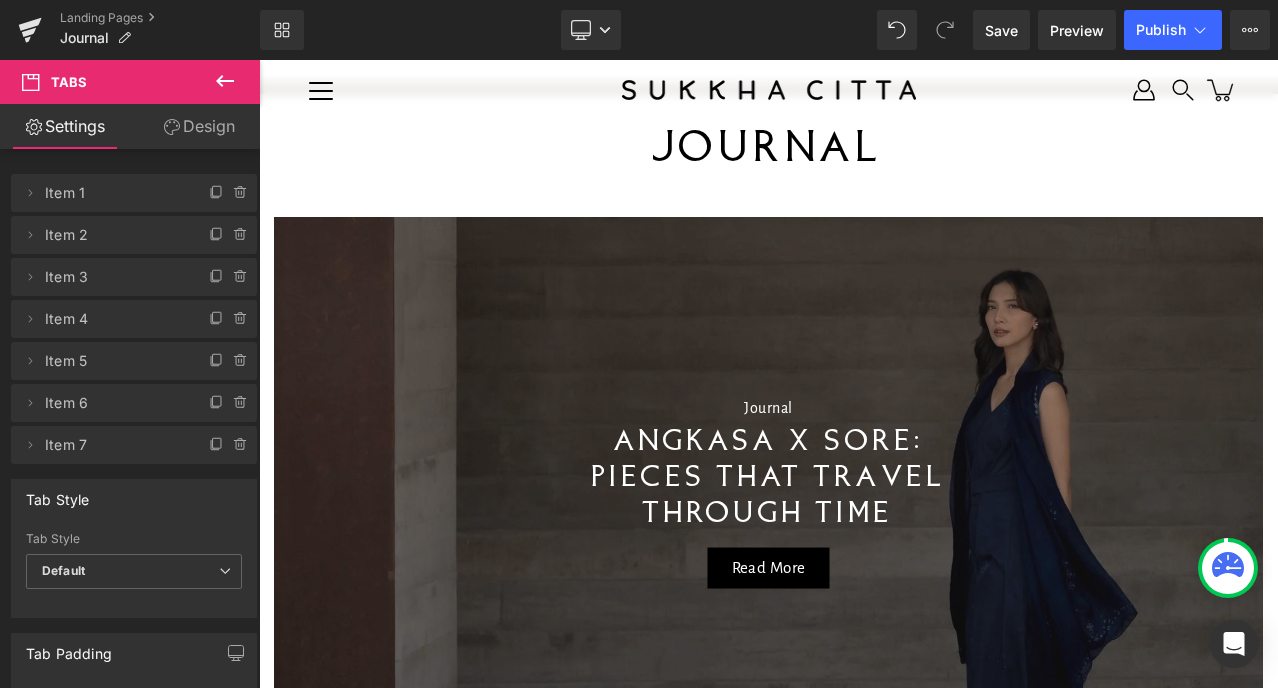 scroll, scrollTop: 734, scrollLeft: 0, axis: vertical 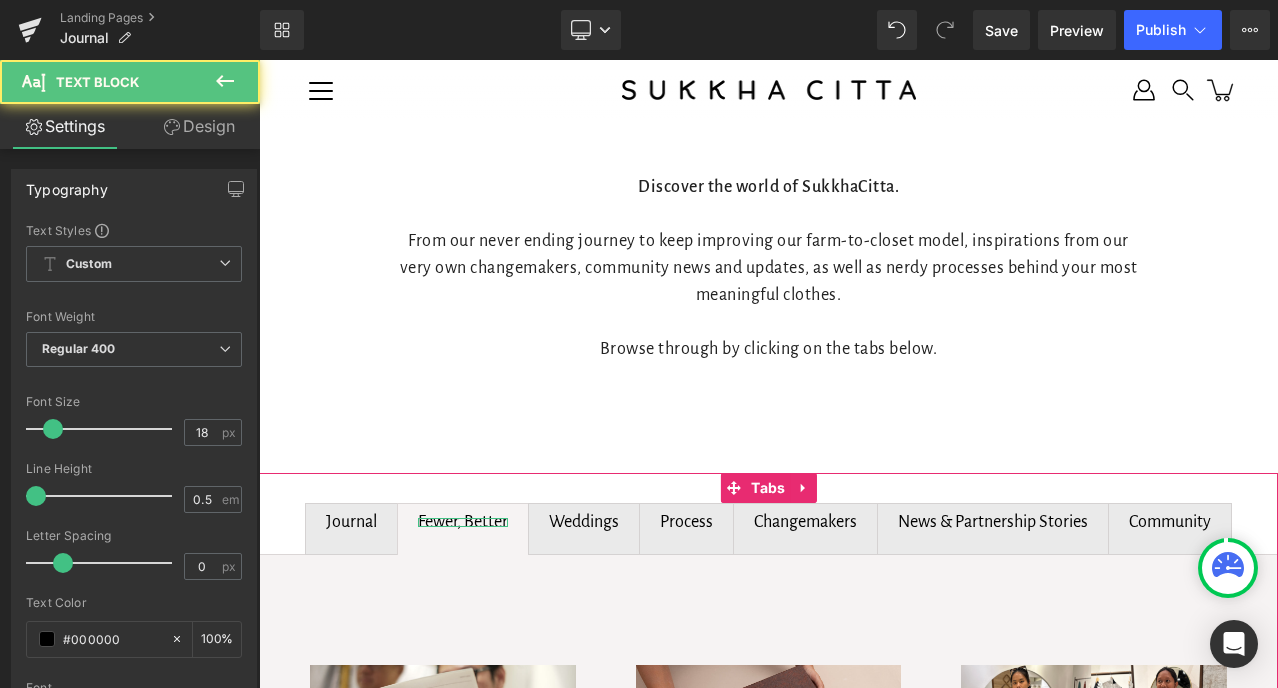 click on "Fewer, Better" at bounding box center (463, 522) 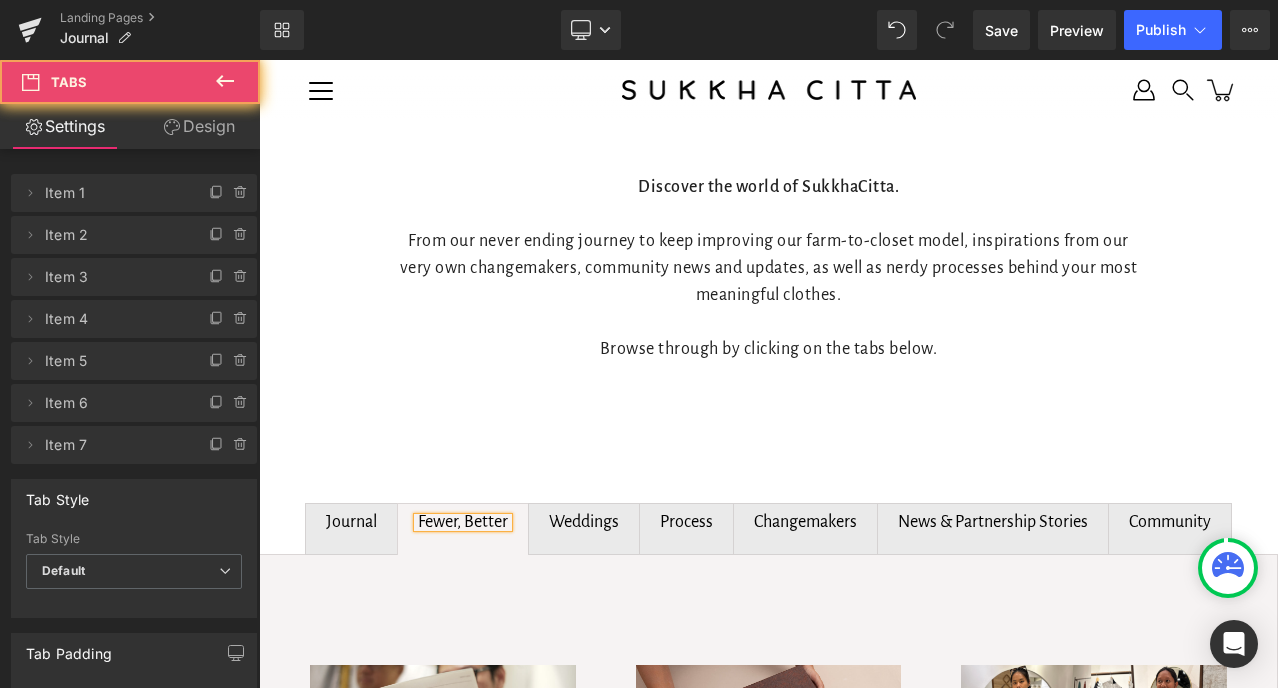 click on "Weddings Text Block" at bounding box center (584, 529) 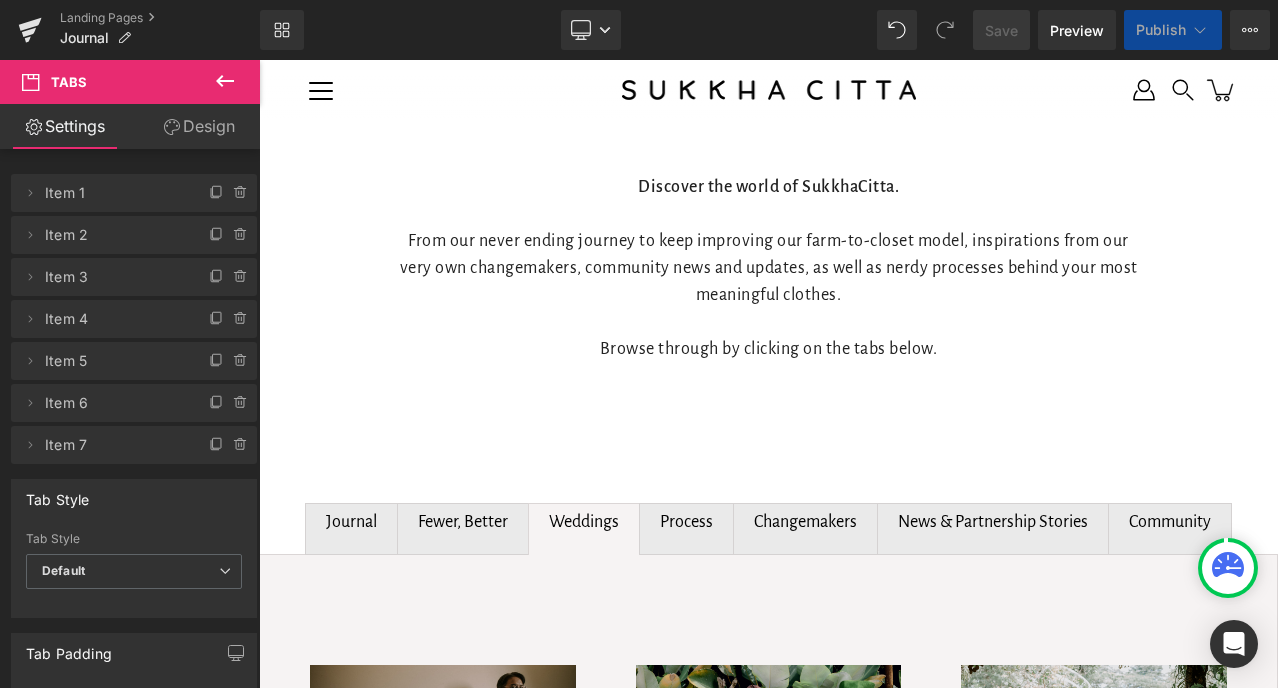 scroll, scrollTop: 1124, scrollLeft: 0, axis: vertical 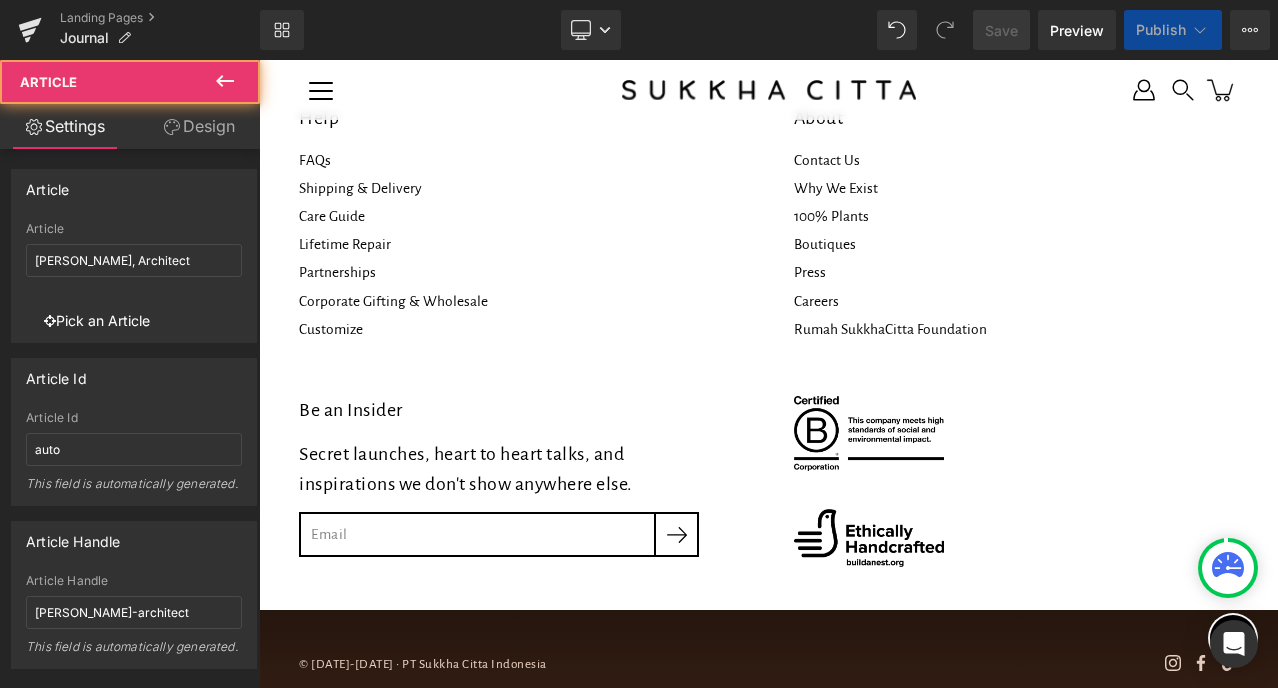 click on "News & Partnership Stories Text Block" at bounding box center (993, -807) 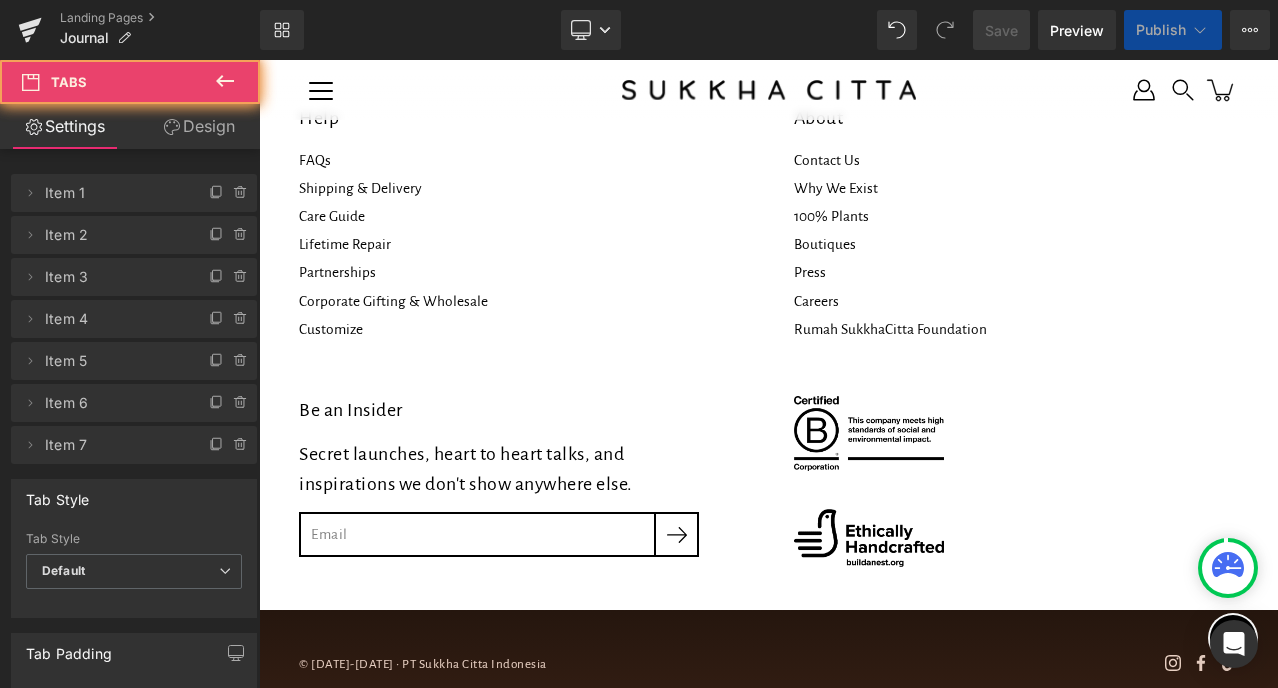 scroll, scrollTop: 0, scrollLeft: 0, axis: both 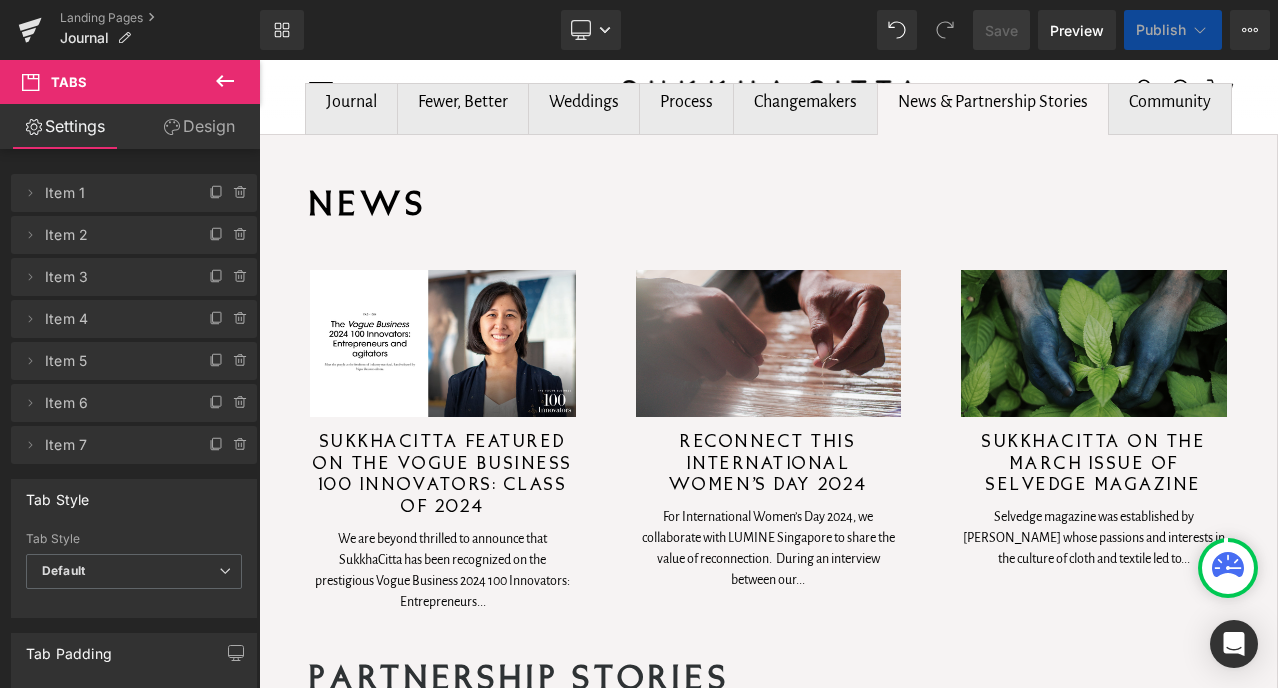 click on "Community Text Block" at bounding box center [1170, 109] 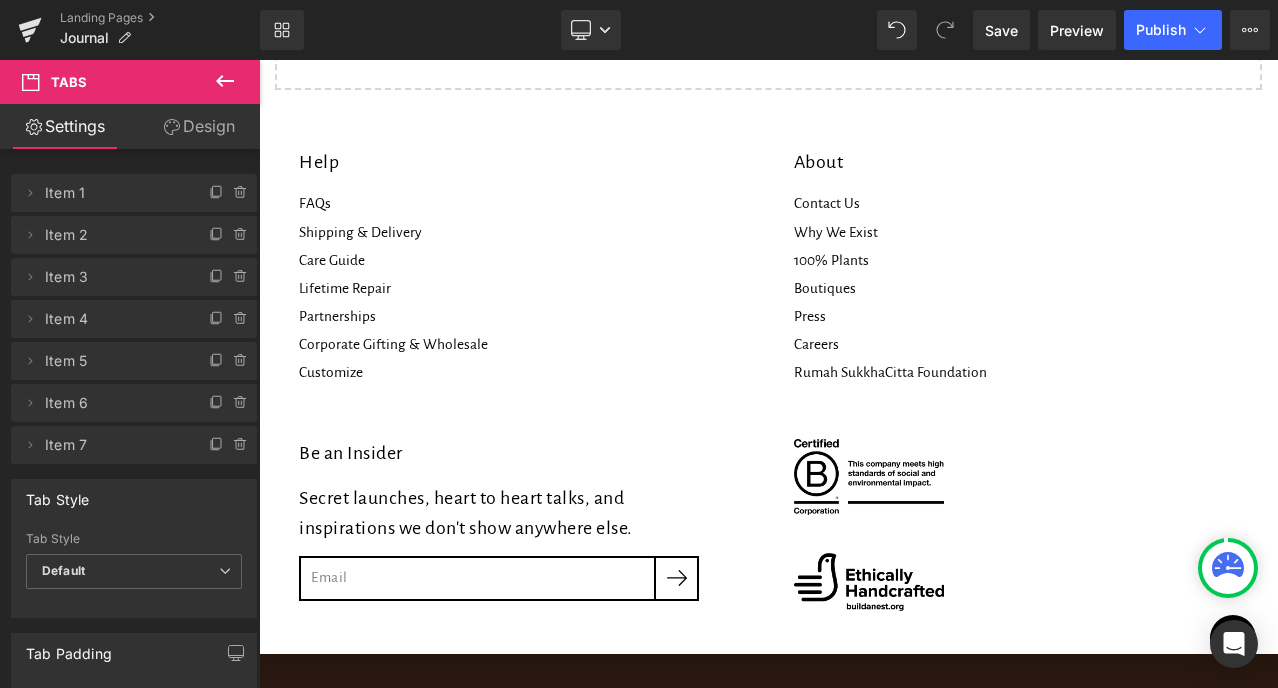 scroll, scrollTop: 0, scrollLeft: 0, axis: both 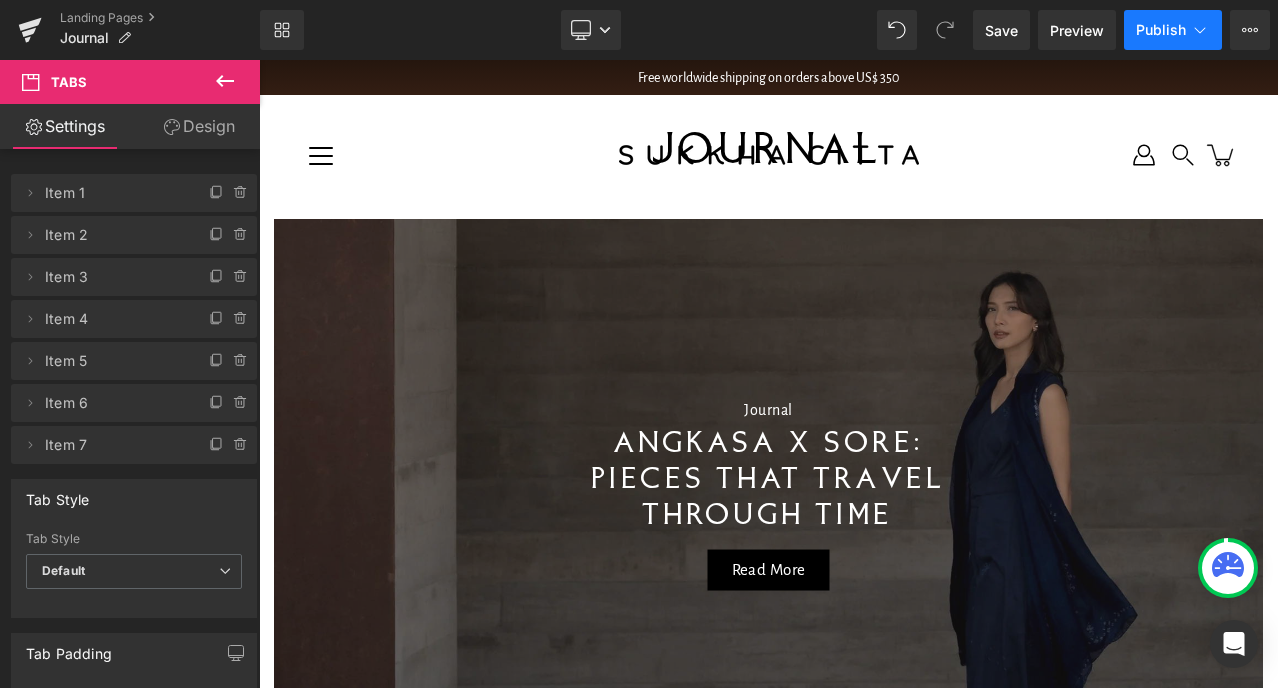 click on "Publish" at bounding box center (1173, 30) 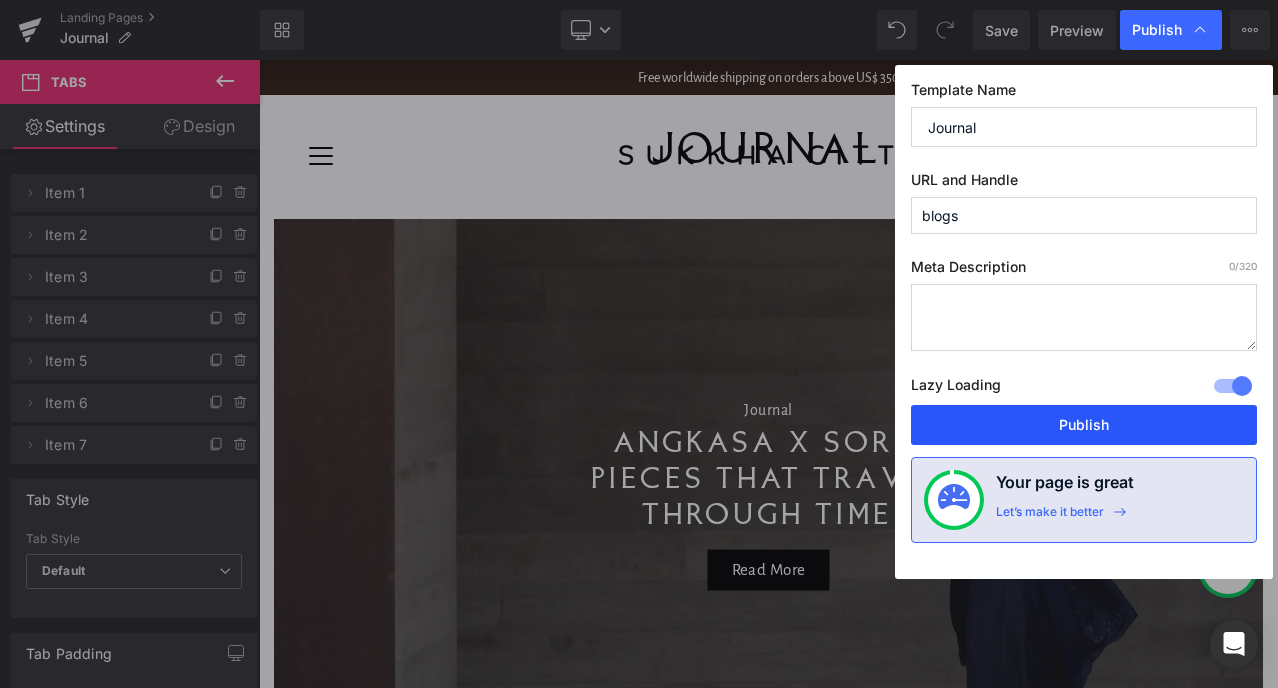 click on "Publish" at bounding box center [1084, 425] 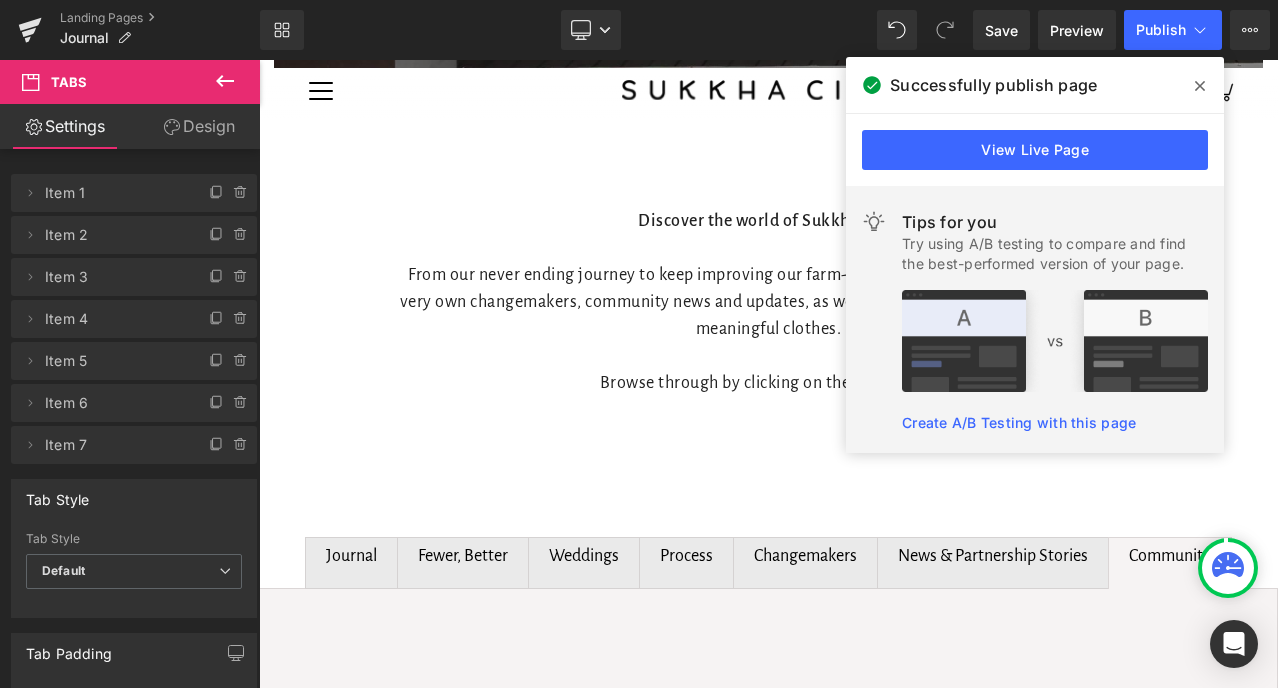 scroll, scrollTop: 1106, scrollLeft: 0, axis: vertical 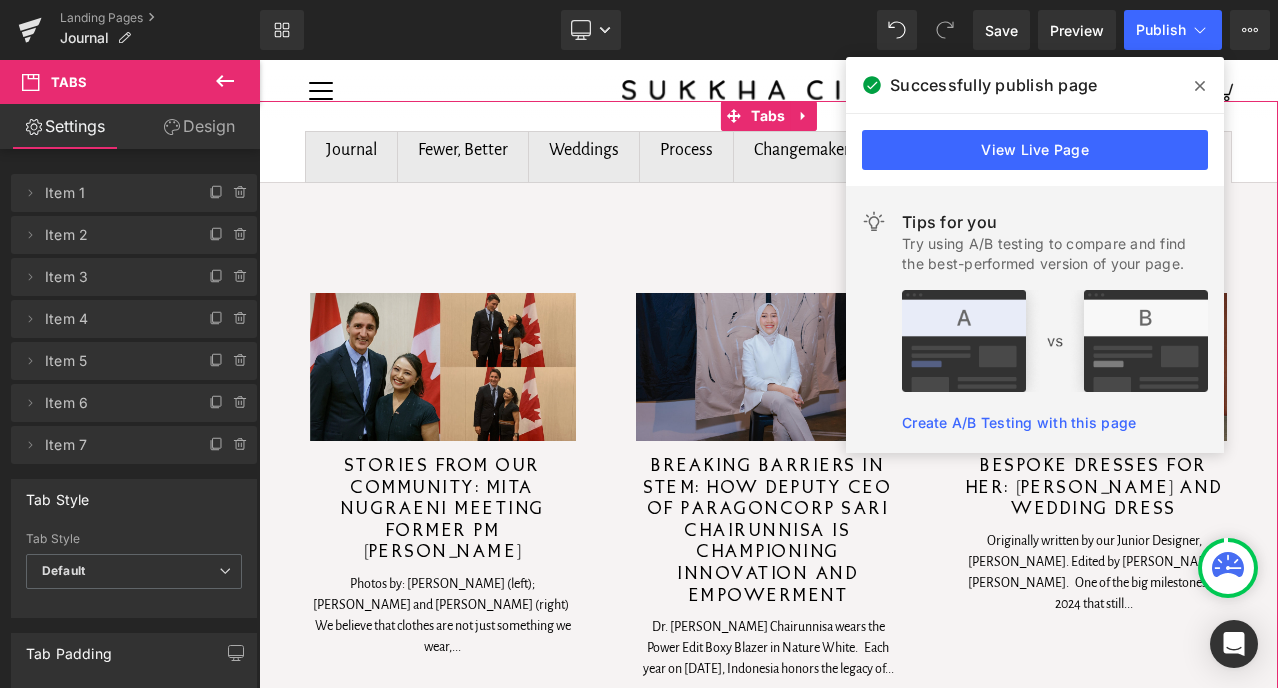 click on "Fewer, Better
Text Block" at bounding box center (463, 157) 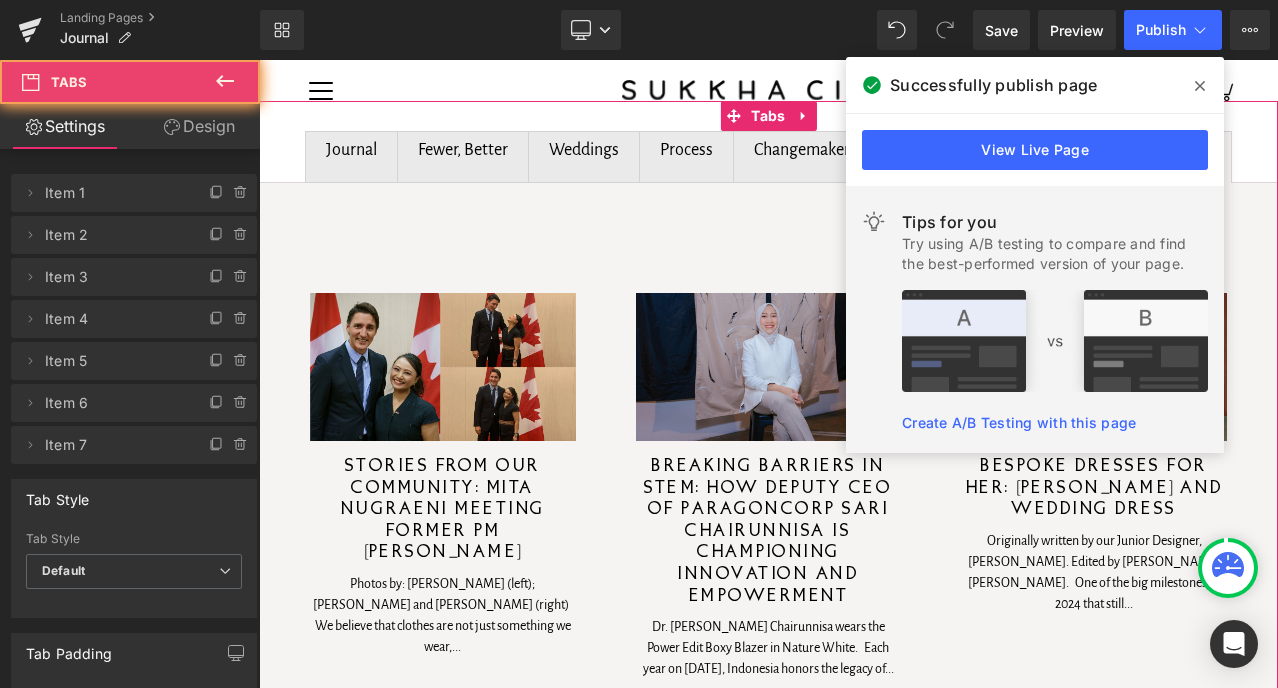 click on "Fewer, Better
Text Block" at bounding box center [463, 157] 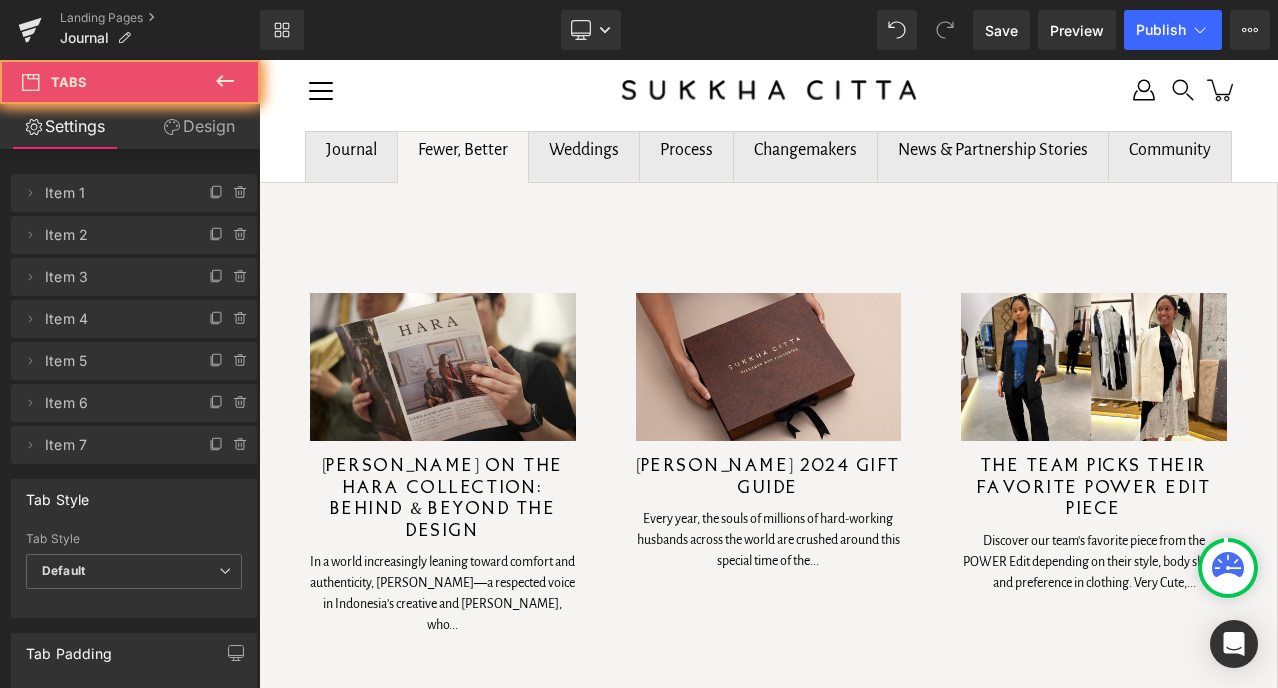 click on "Weddings Text Block" at bounding box center [584, 150] 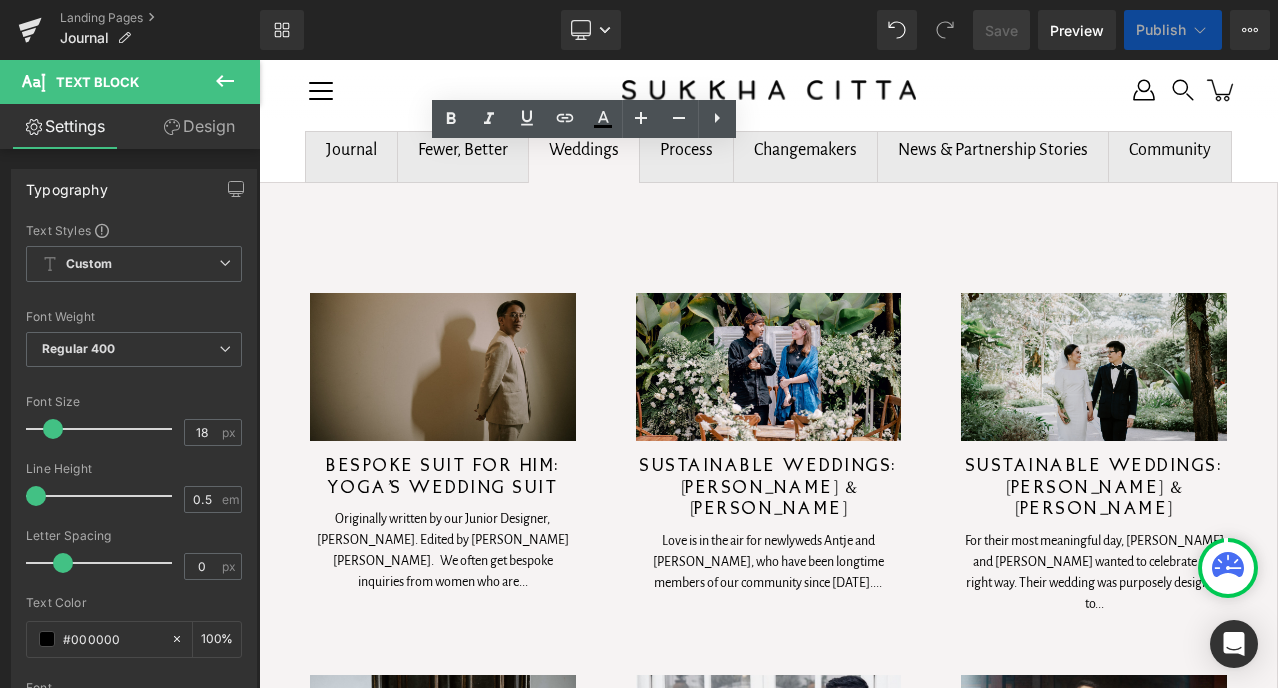 click on "Weddings Text Block" at bounding box center (584, 157) 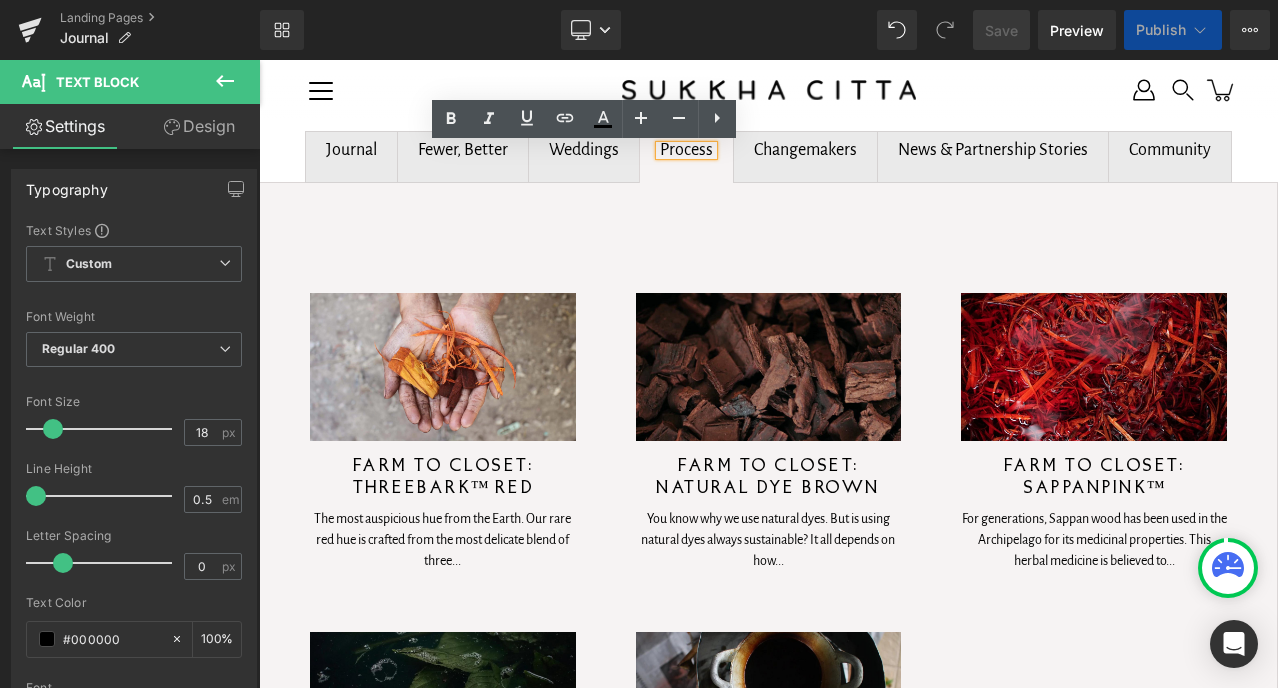 click on "Process Text Block" at bounding box center [686, 157] 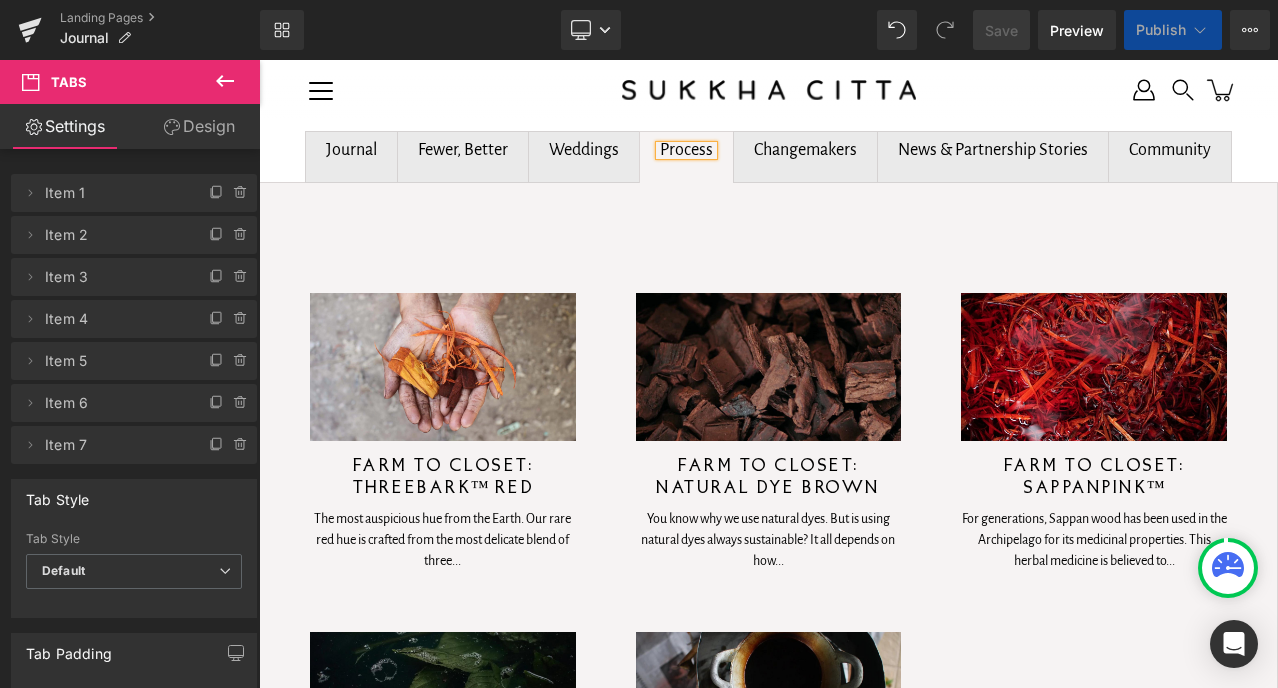 click on "Changemakers" at bounding box center (805, 150) 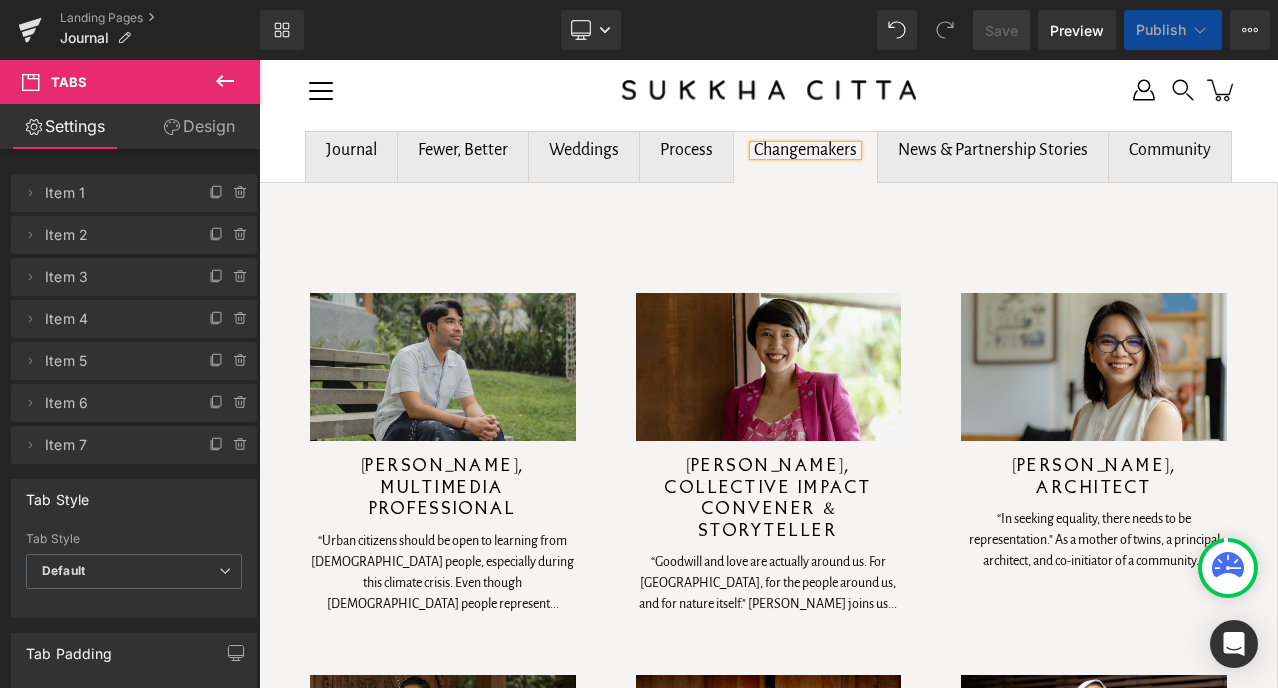 click at bounding box center [0, 0] 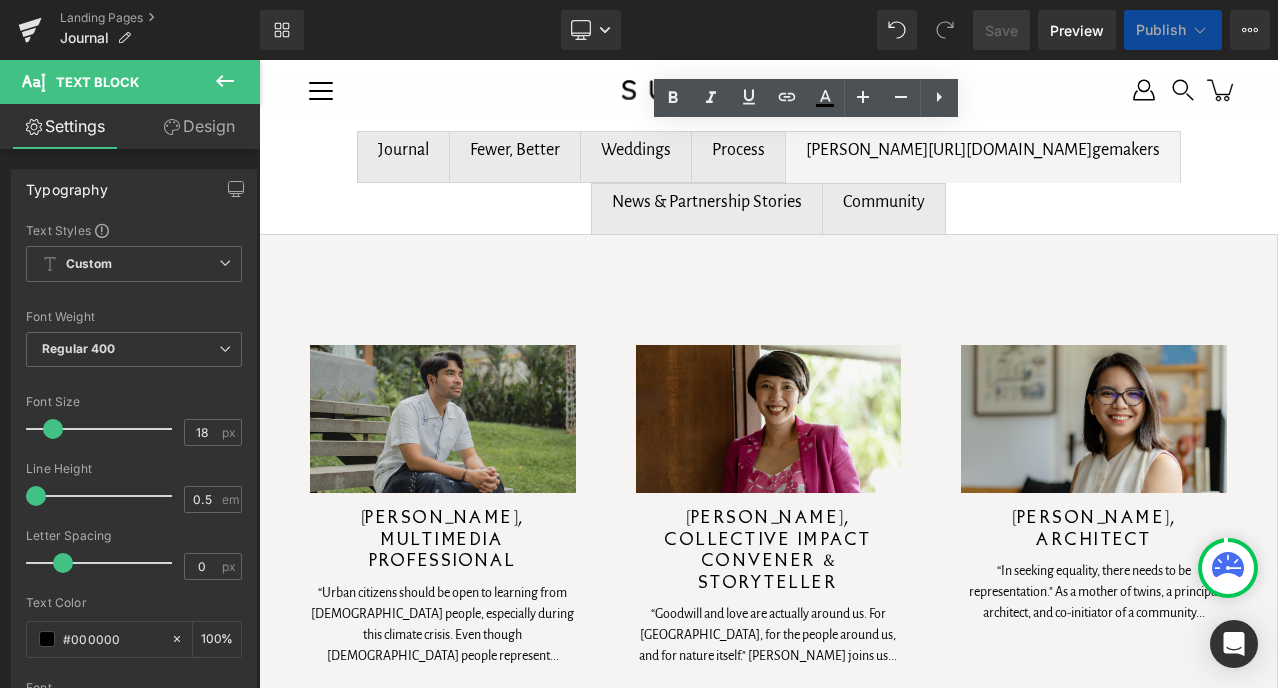 type 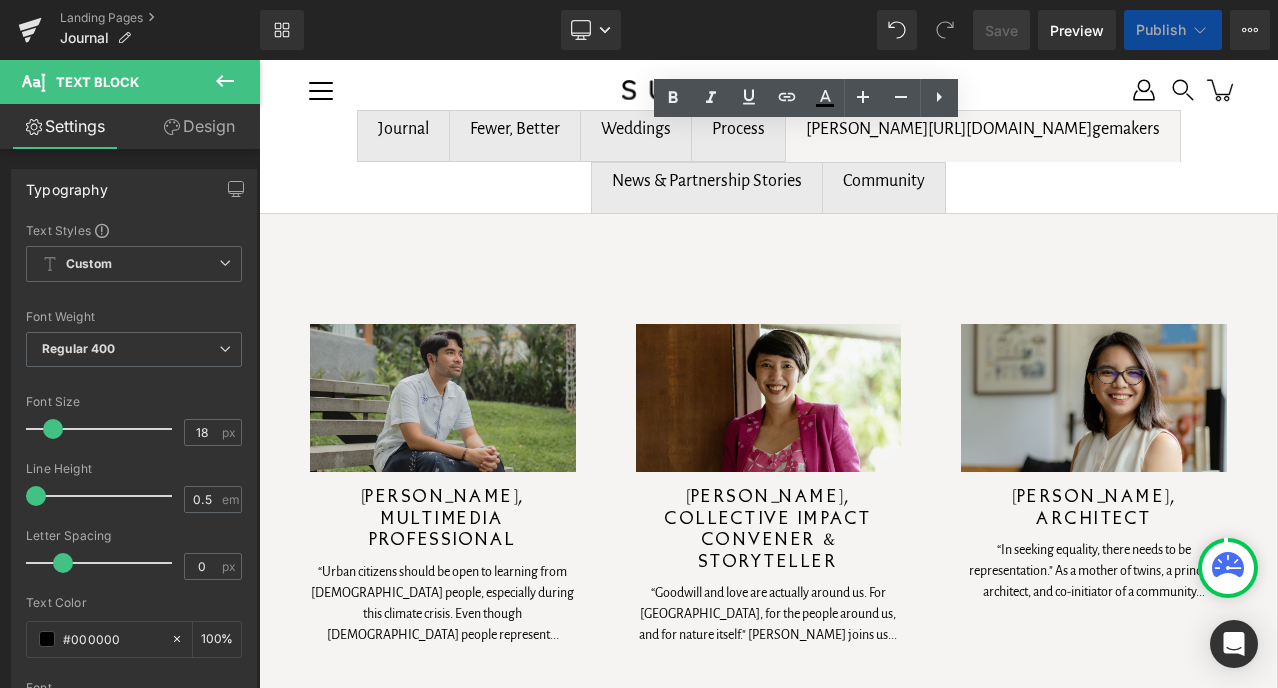 click on "Chan https://gem-3910432.net gemakers Text Block" at bounding box center (983, 129) 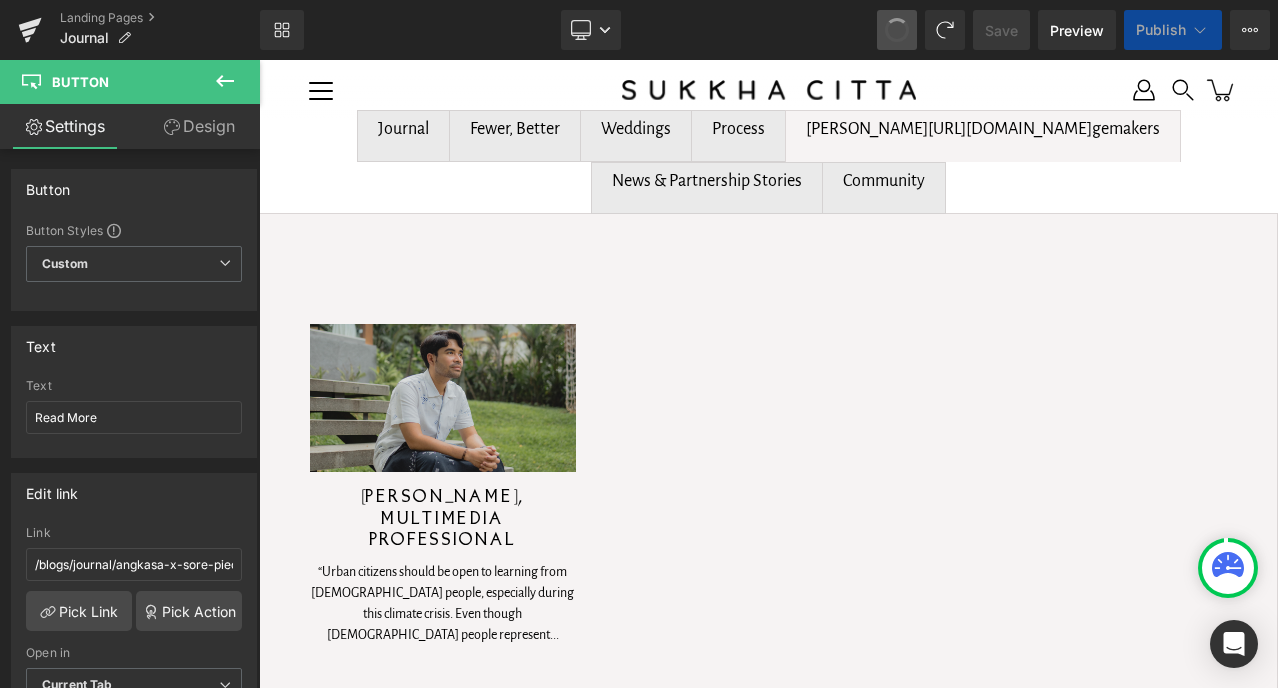 type on "/blogs/community/stories-from-our-community-mita-nugraeni-meeting-former-pm-justin-trudeau" 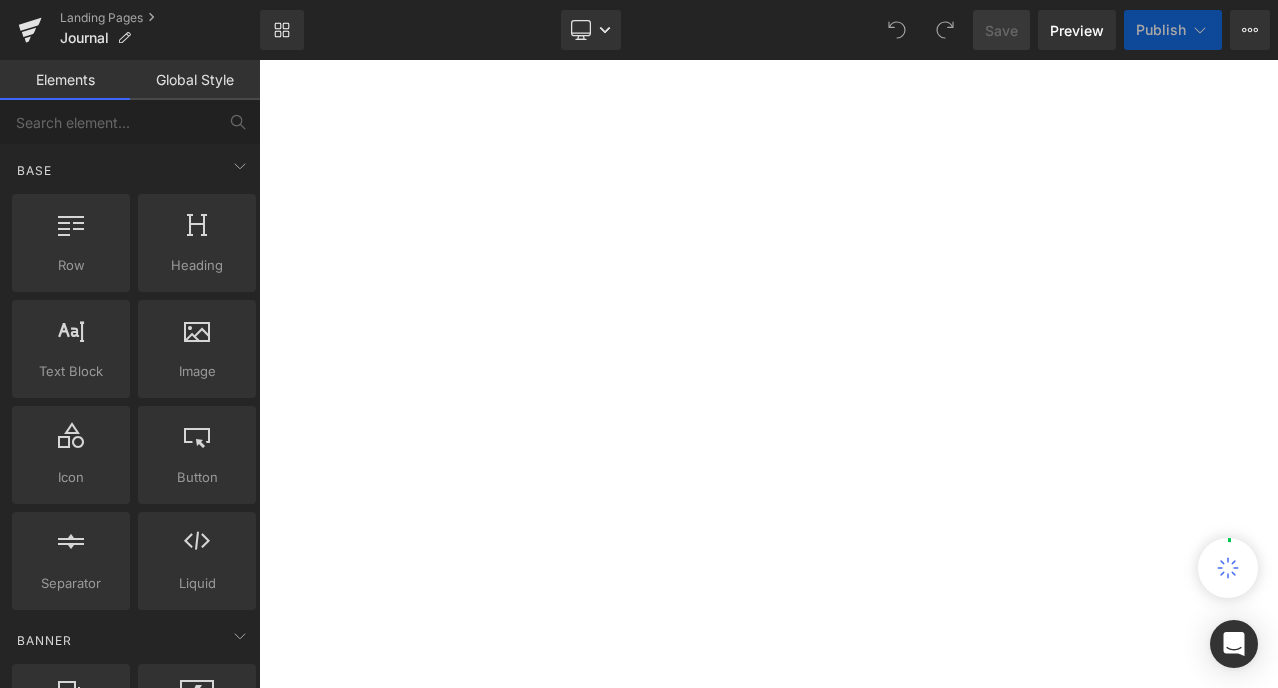 scroll, scrollTop: 0, scrollLeft: 0, axis: both 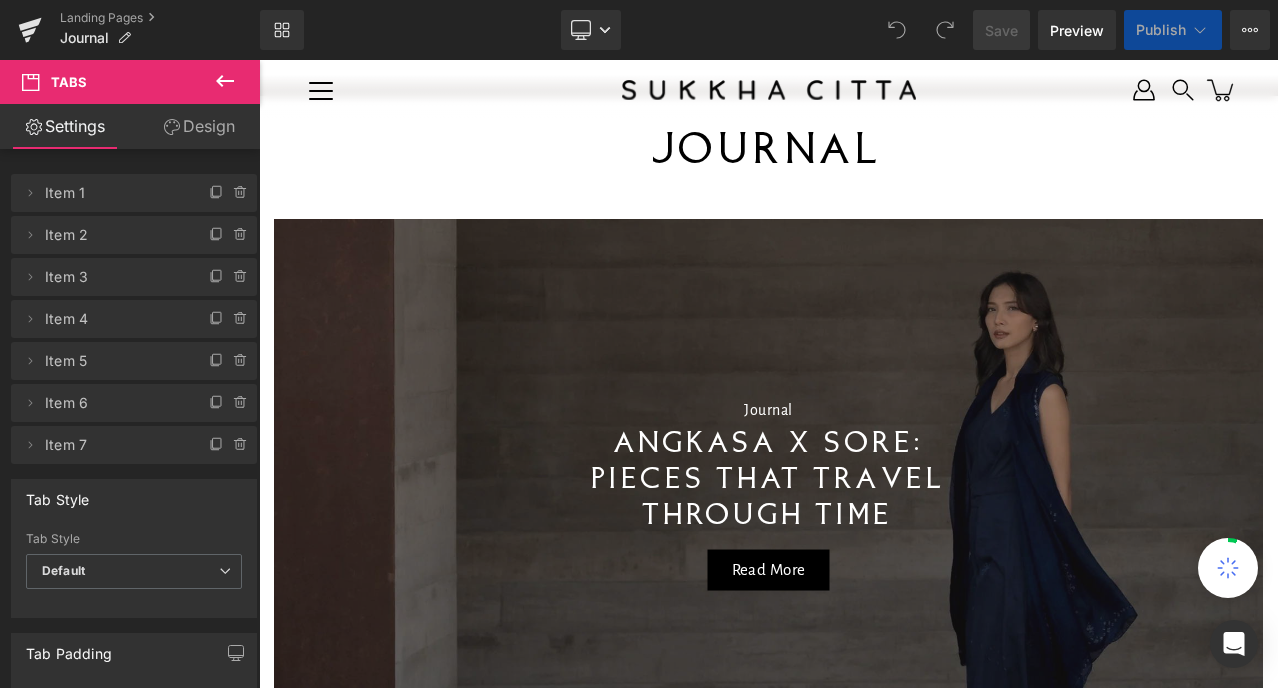 click on "Process" at bounding box center (686, 1256) 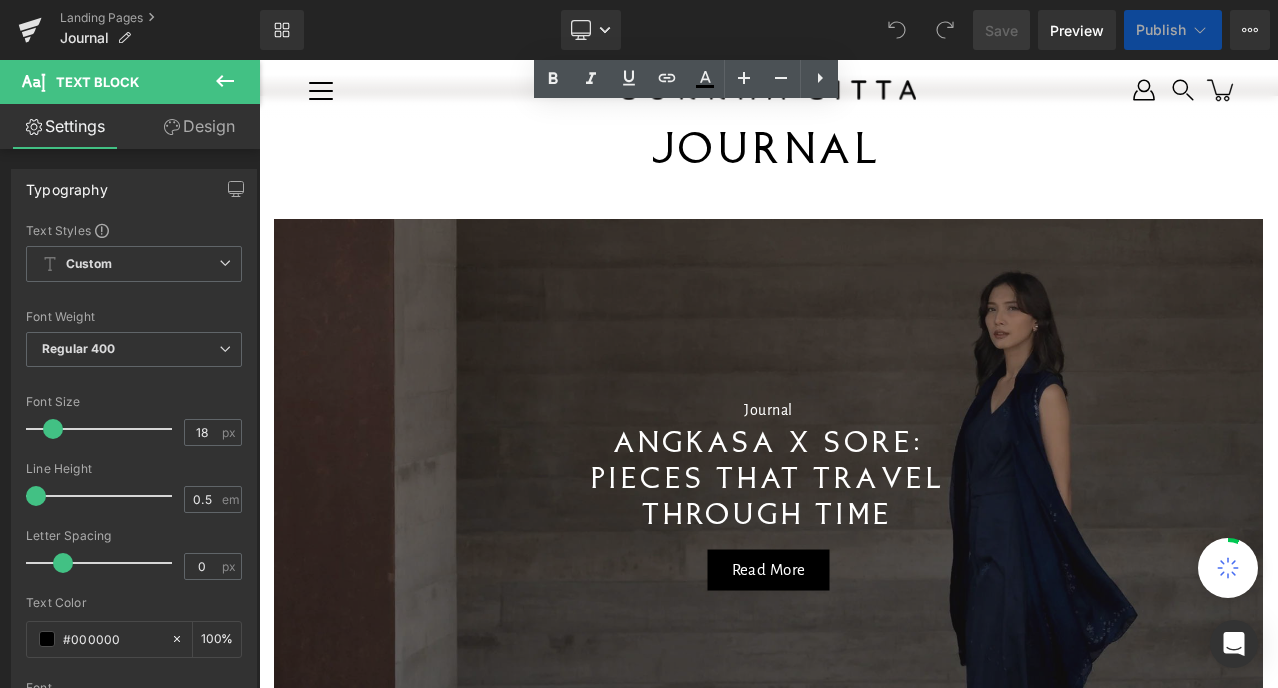 click on "Changemakers Text Block" at bounding box center [805, 1263] 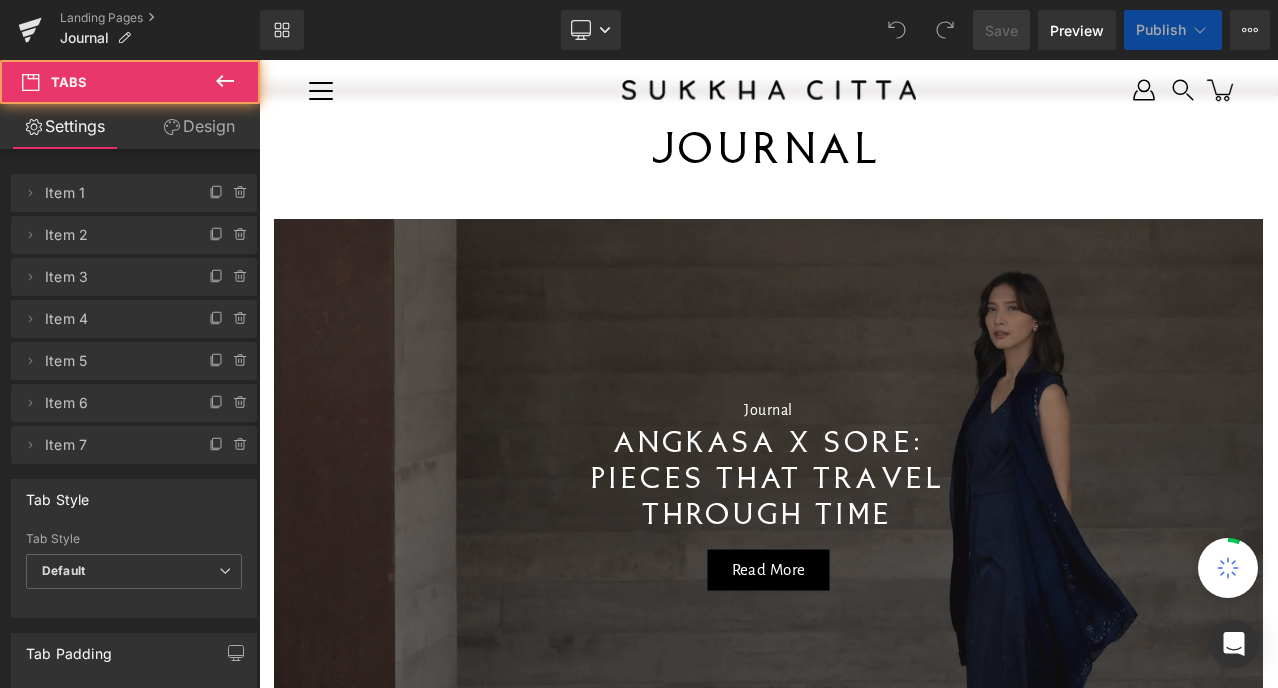 scroll, scrollTop: 1095, scrollLeft: 0, axis: vertical 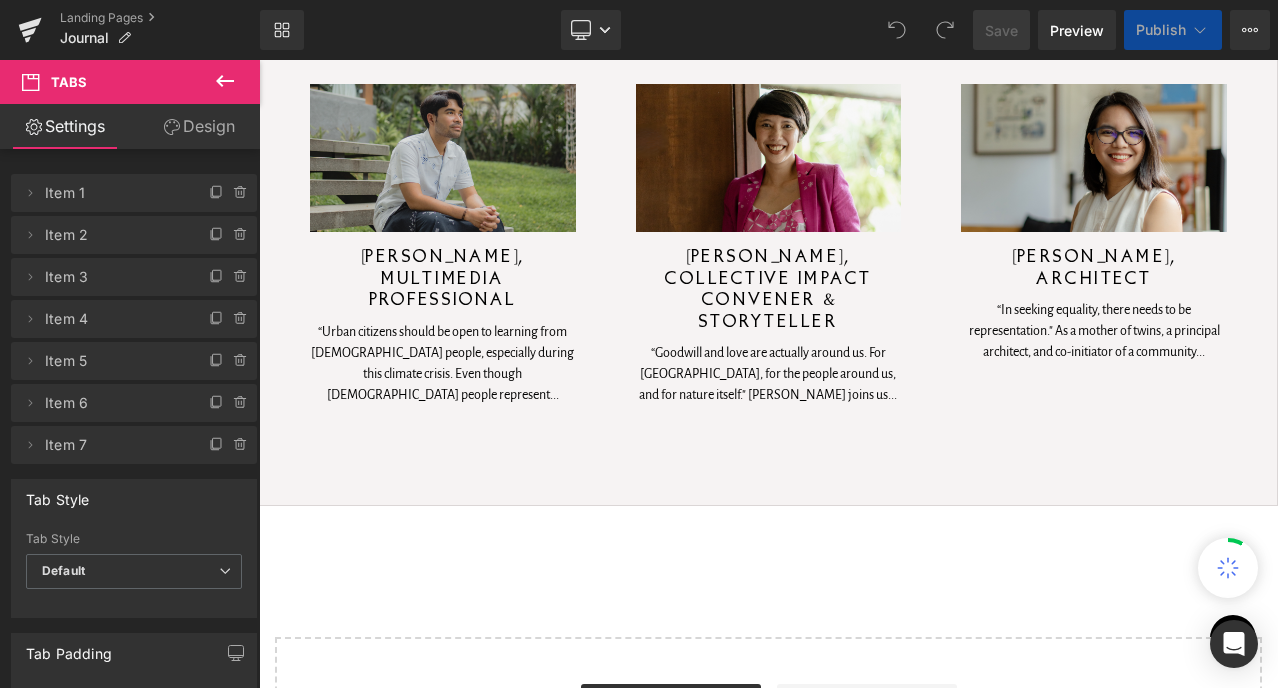click on "News & Partnership Stories" at bounding box center [993, -59] 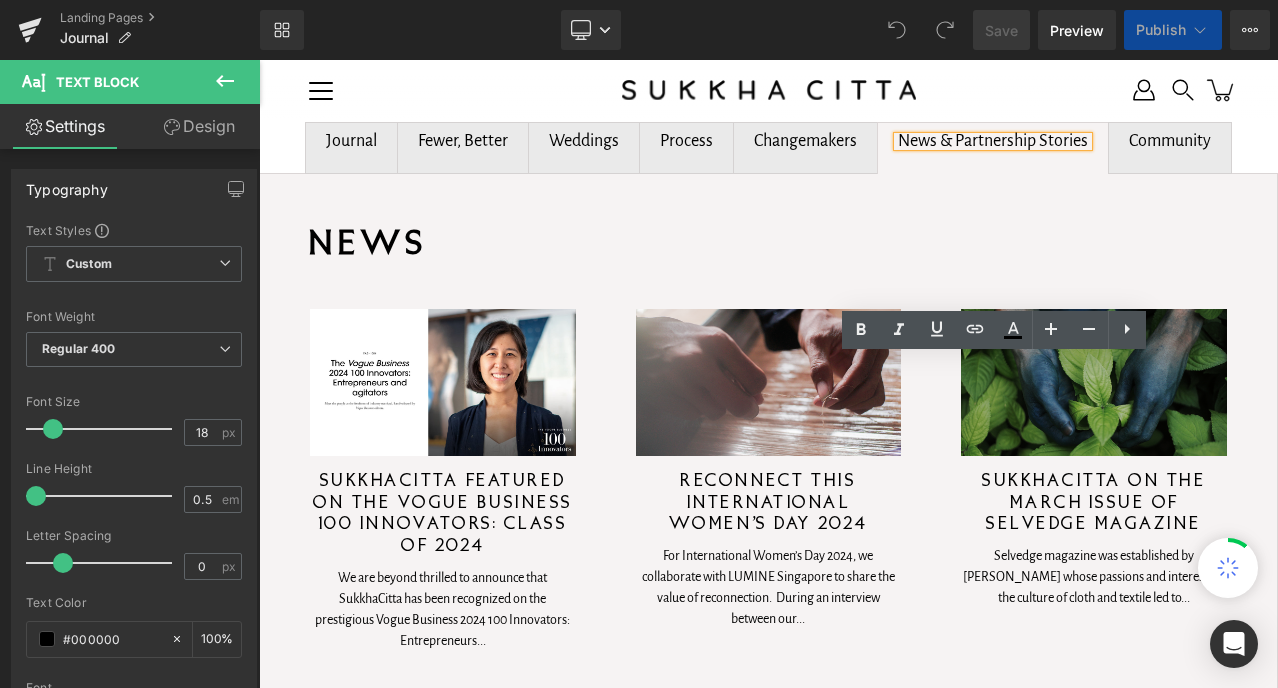scroll, scrollTop: 895, scrollLeft: 0, axis: vertical 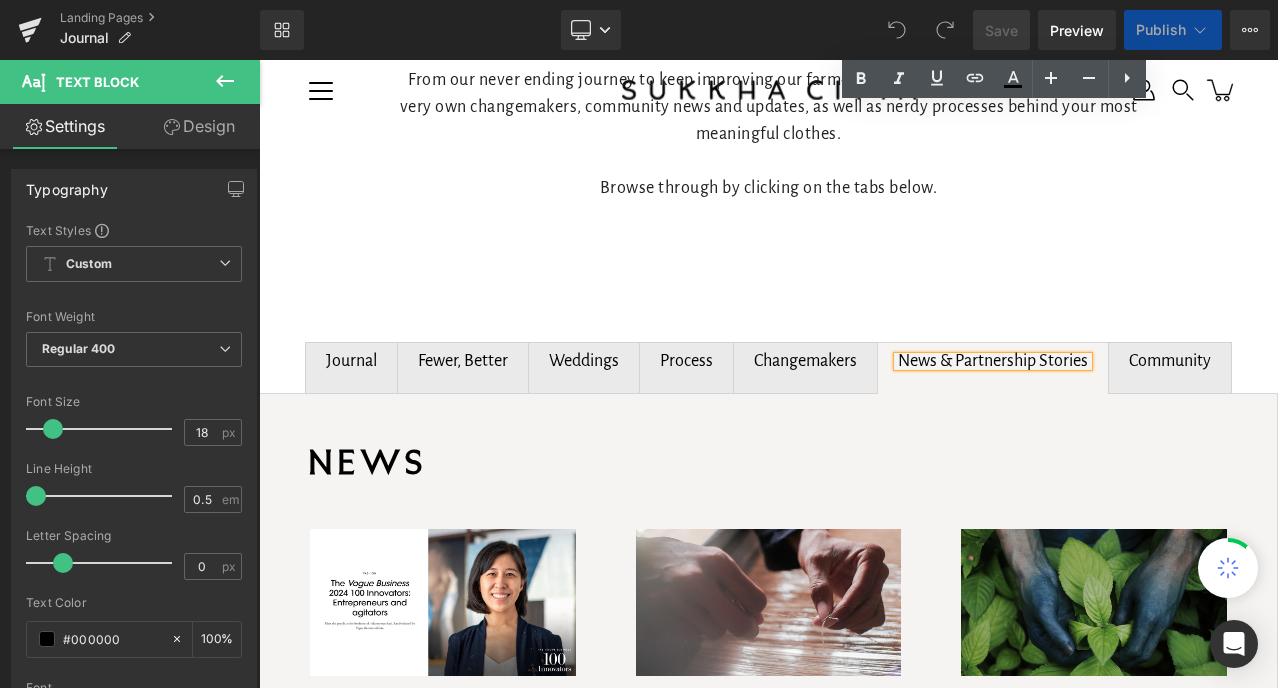 click on "Community Text Block" at bounding box center (1170, 368) 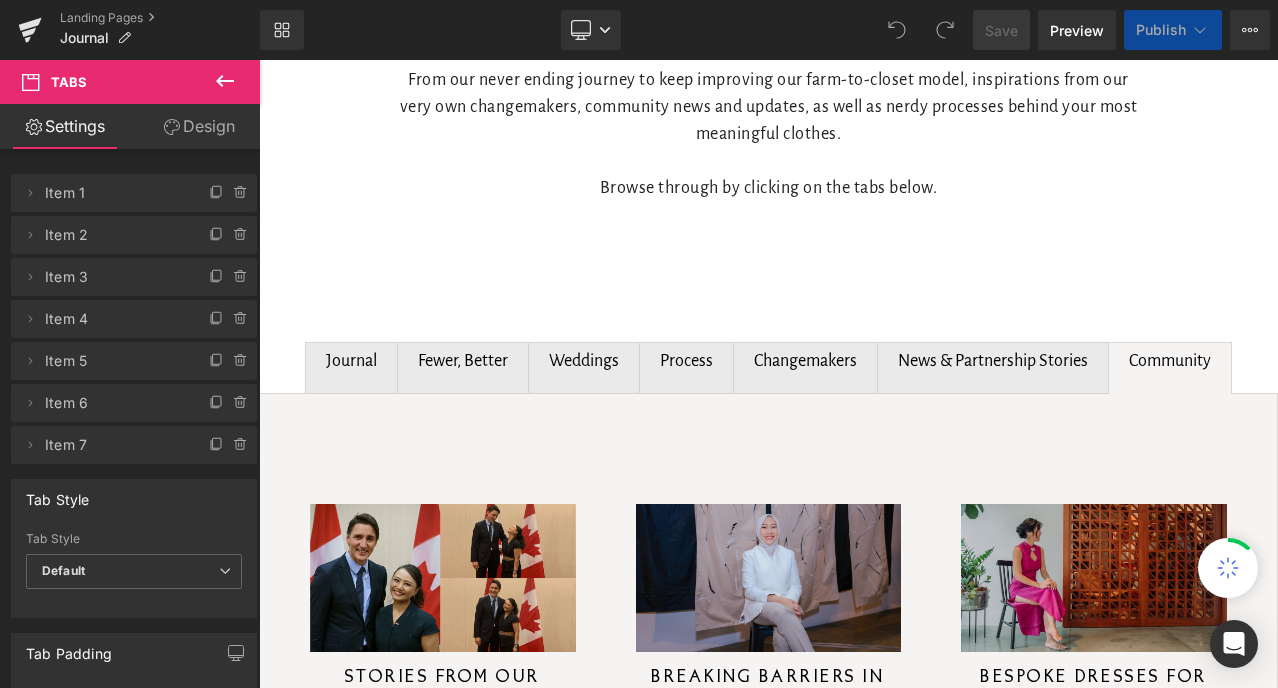 scroll, scrollTop: 0, scrollLeft: 0, axis: both 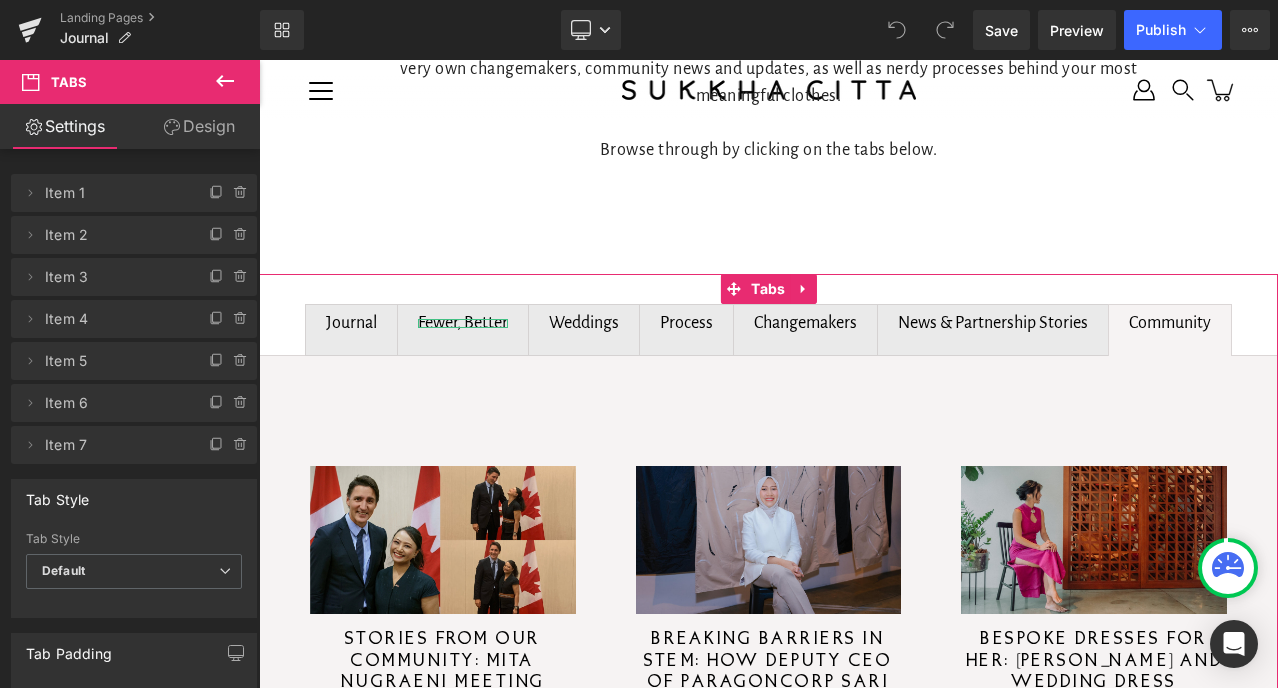 click on "Fewer, Better" at bounding box center [463, 323] 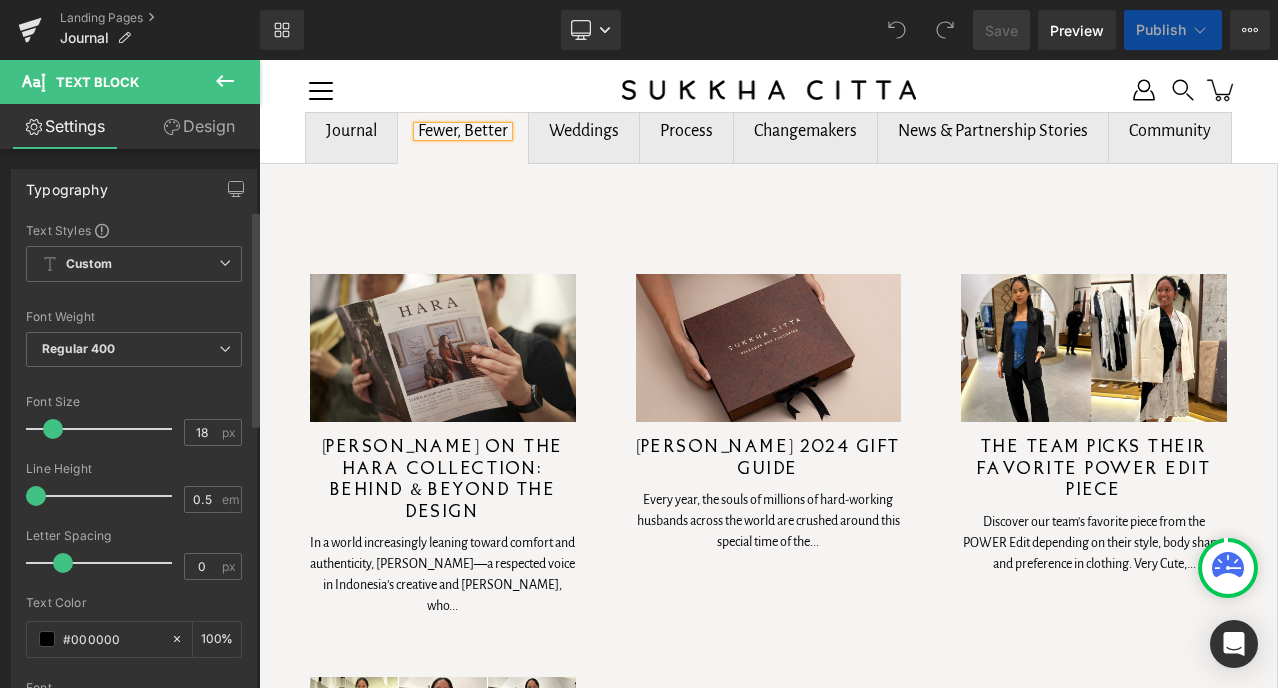 scroll, scrollTop: 1401, scrollLeft: 0, axis: vertical 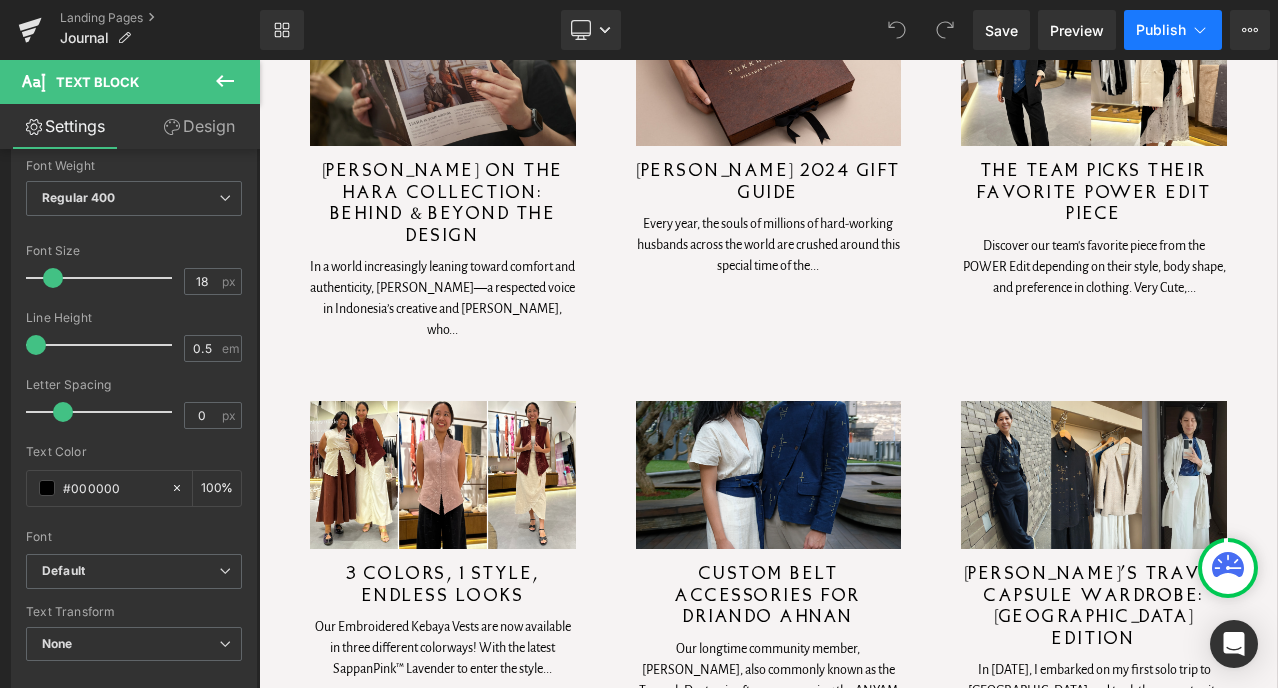 click on "Publish" at bounding box center (1173, 30) 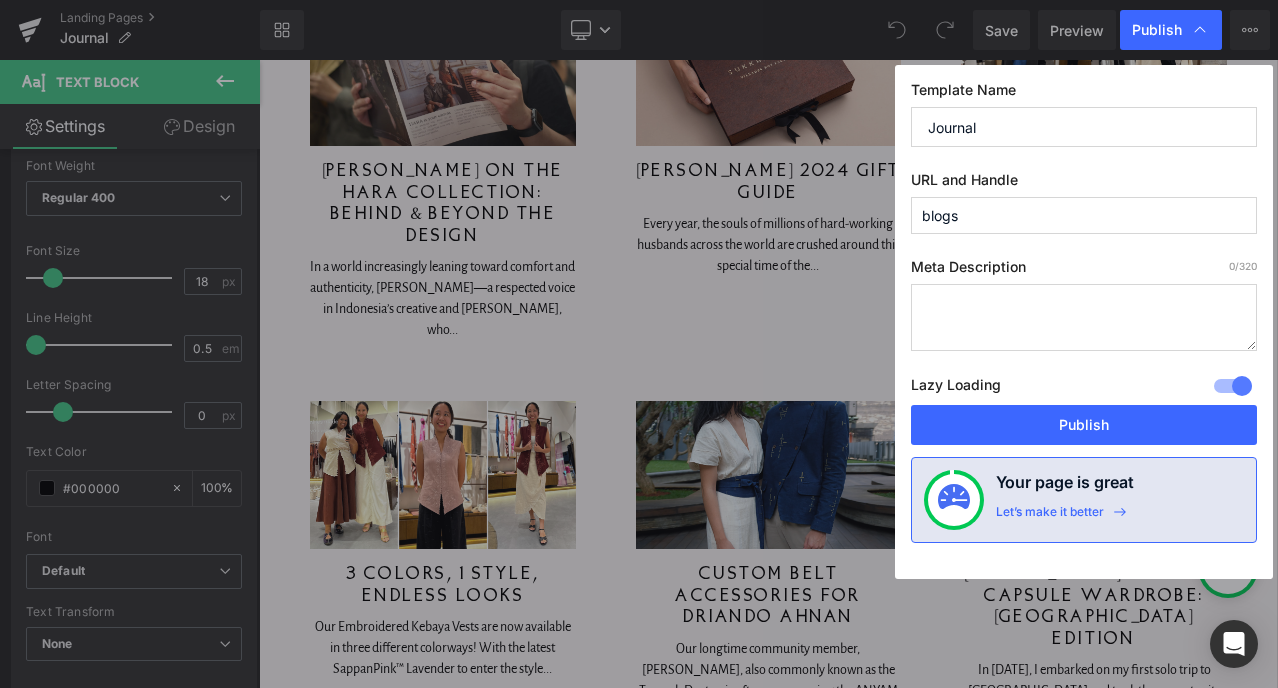 click on "Publish" at bounding box center (1084, 425) 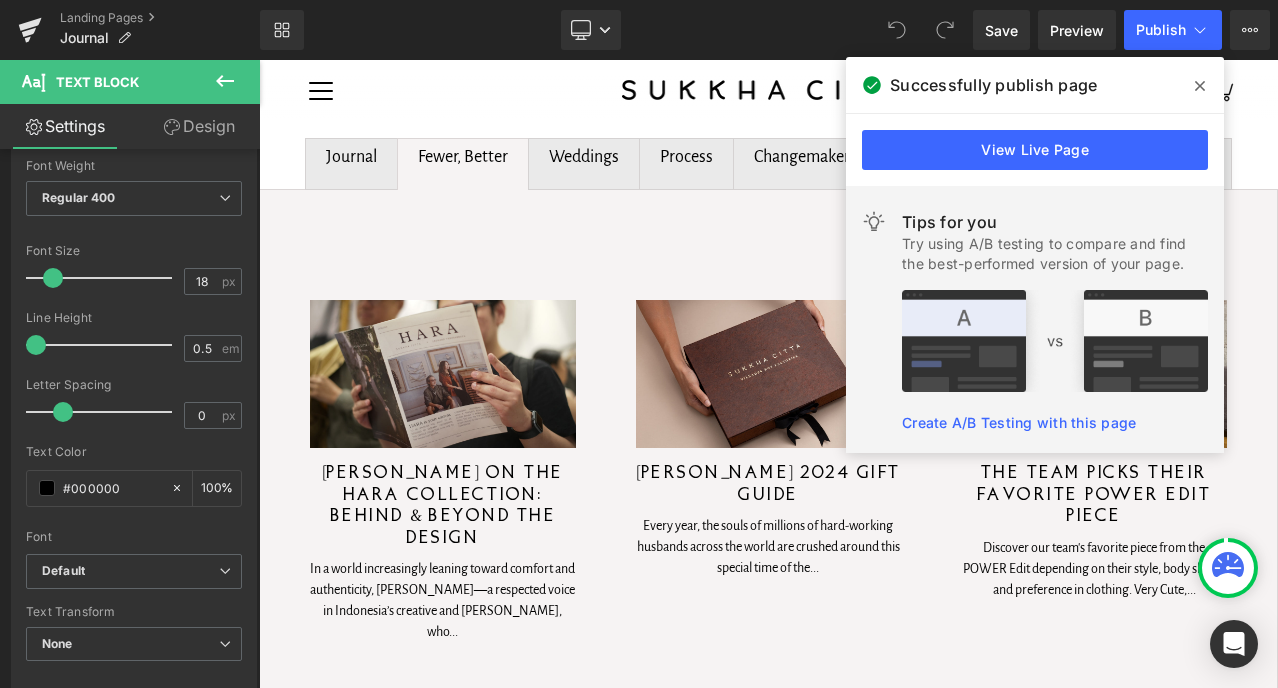 scroll, scrollTop: 813, scrollLeft: 0, axis: vertical 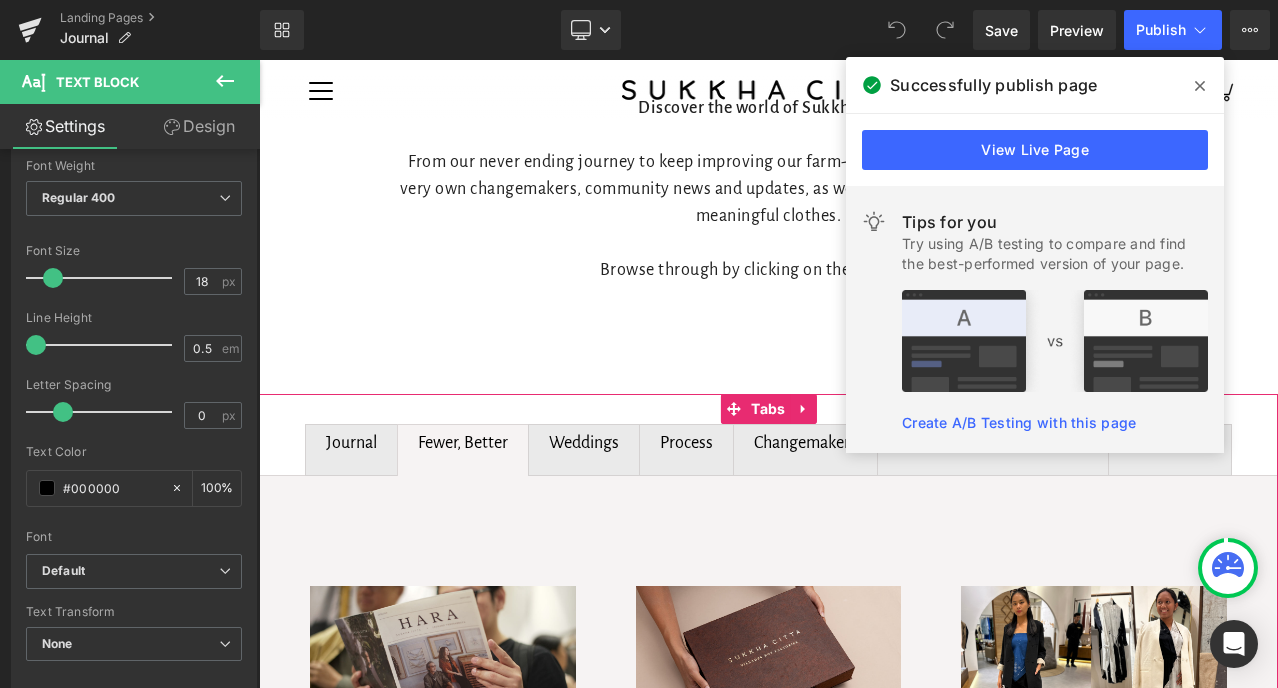 click on "Journal
Text Block" at bounding box center (351, 450) 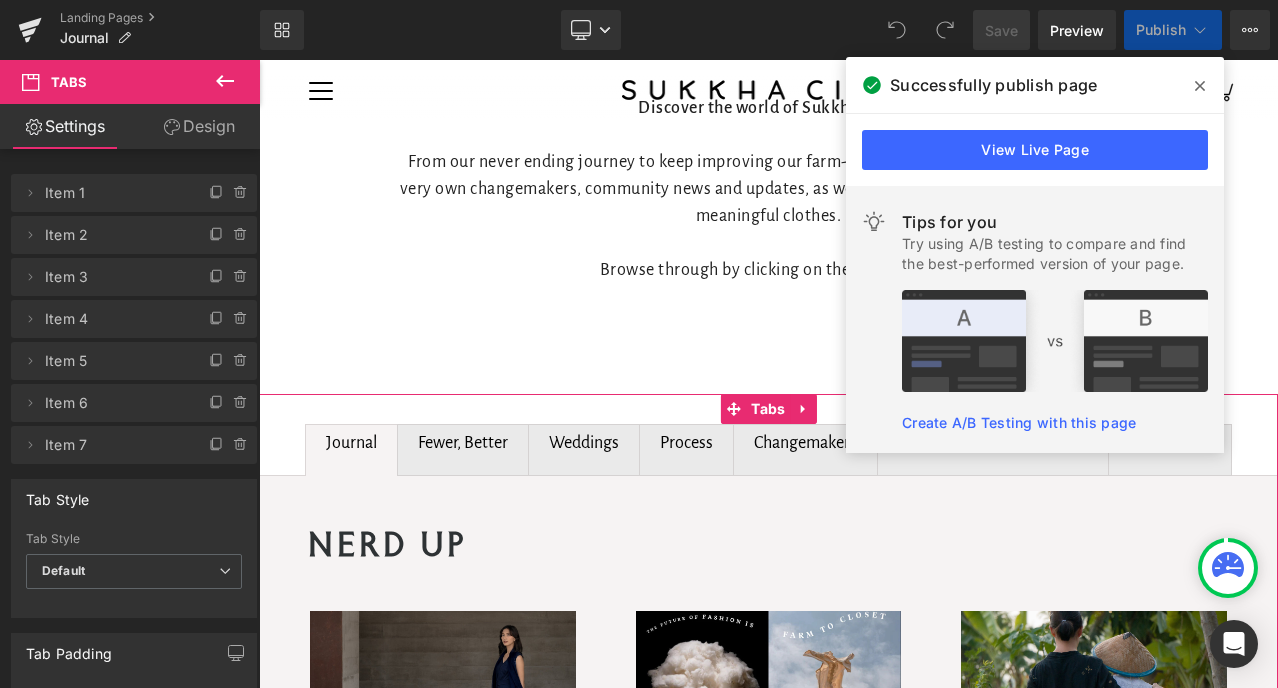 click on "Weddings Text Block" at bounding box center [584, 450] 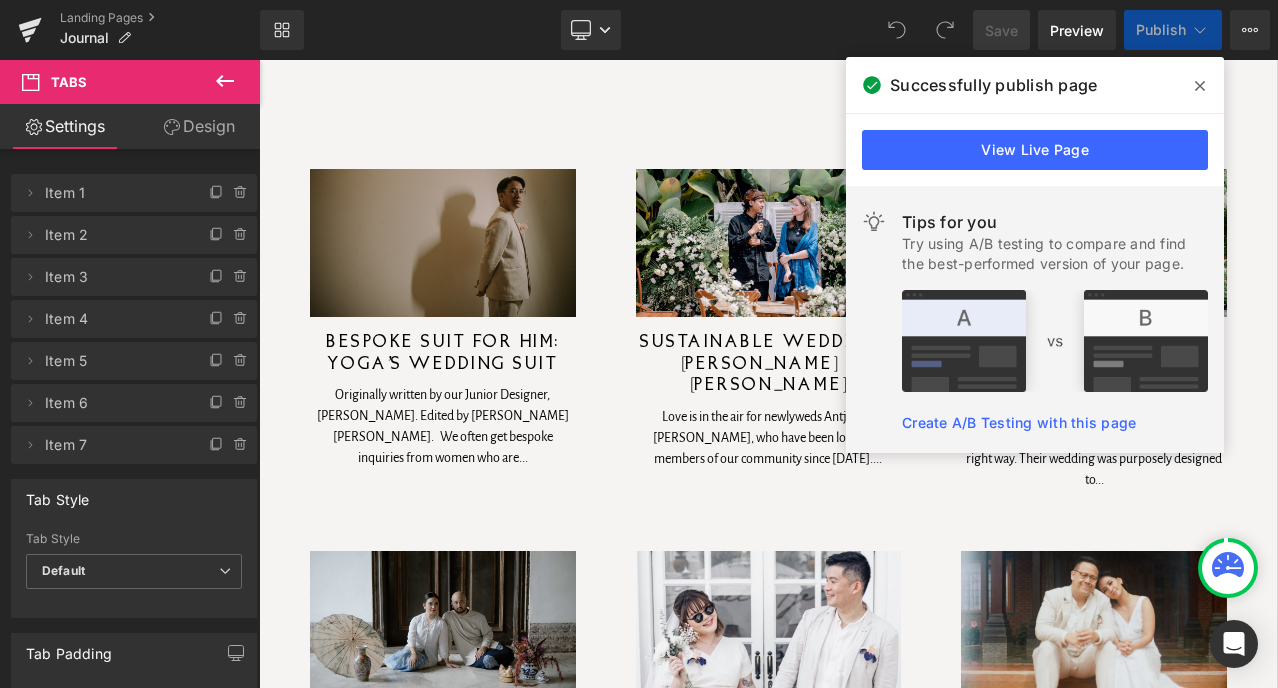 scroll, scrollTop: 1092, scrollLeft: 0, axis: vertical 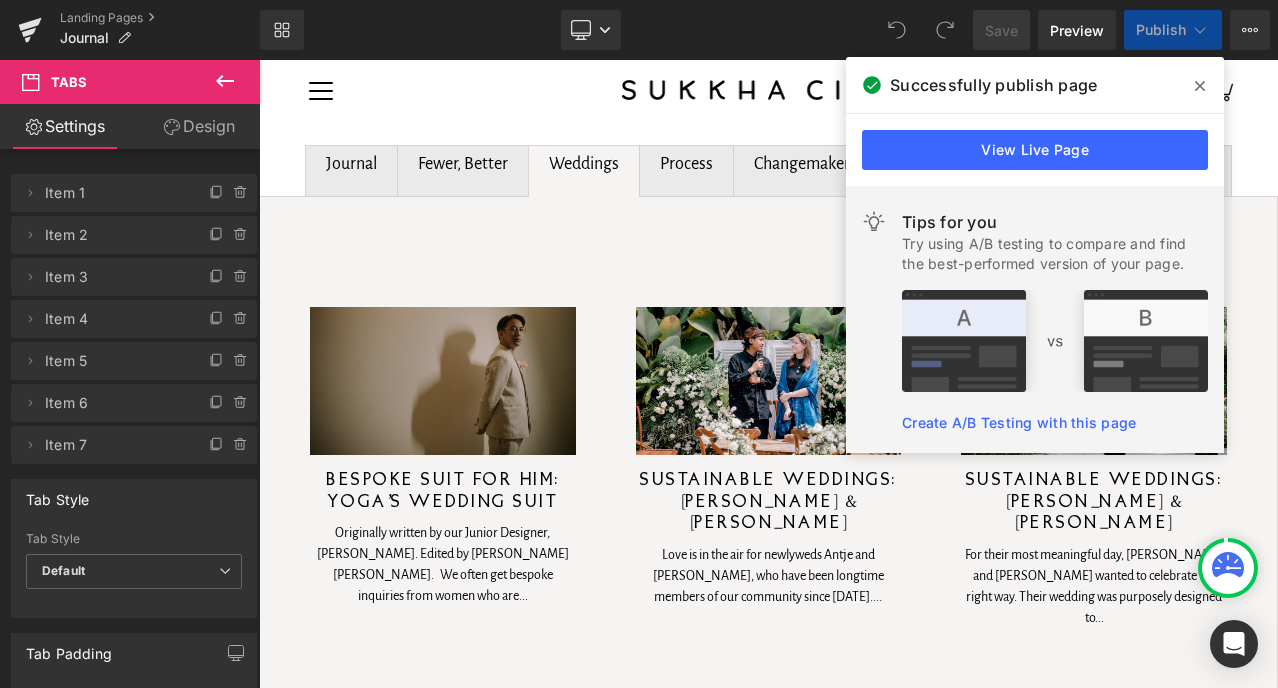 click on "Process Text Block" at bounding box center [686, 171] 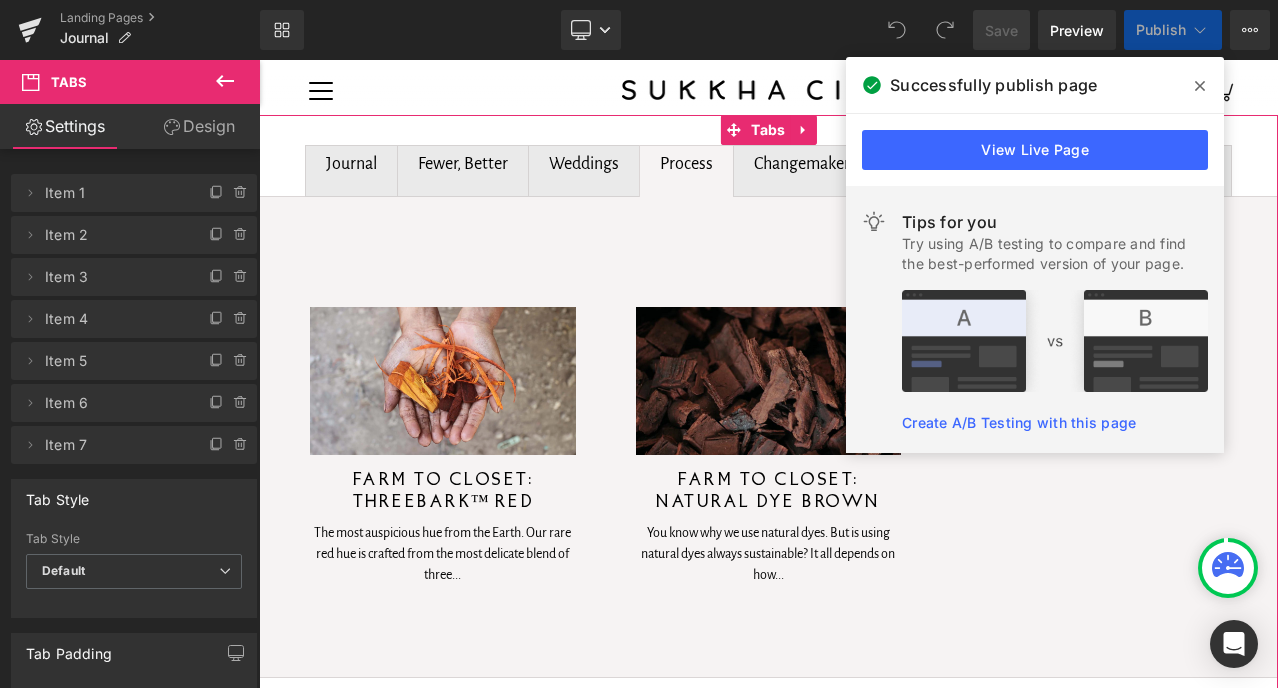 scroll, scrollTop: 788, scrollLeft: 0, axis: vertical 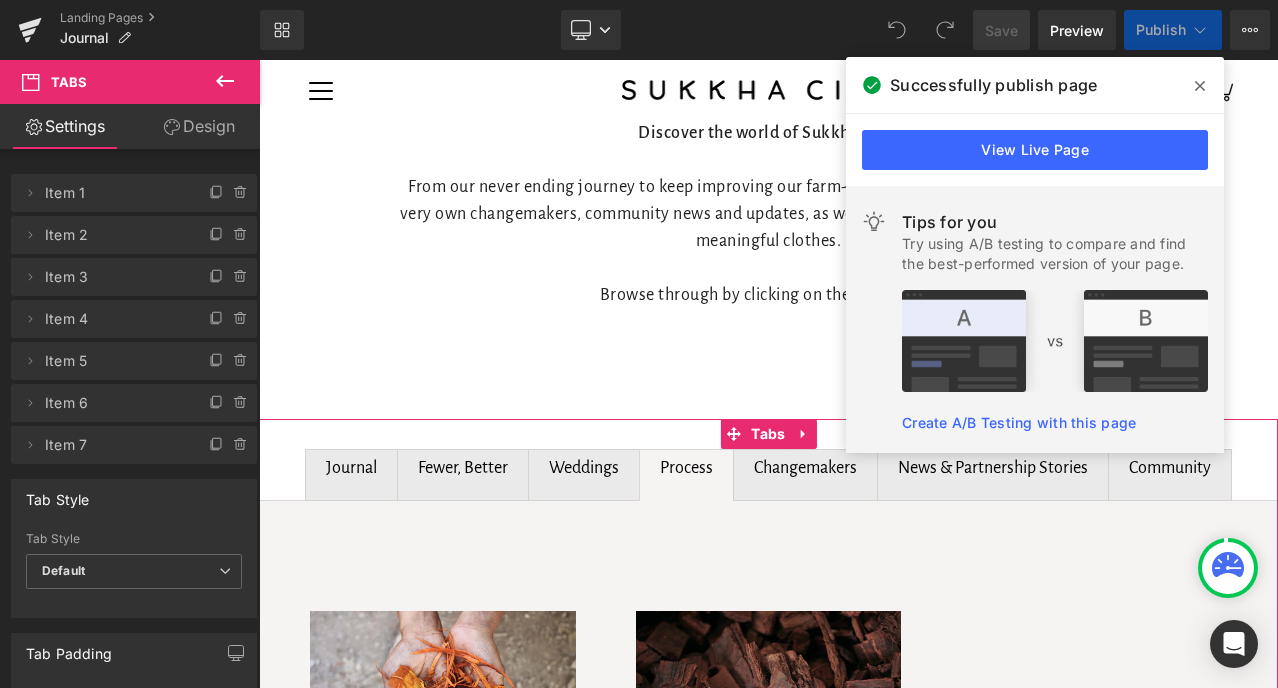 click on "Changemakers Text Block" at bounding box center (805, 475) 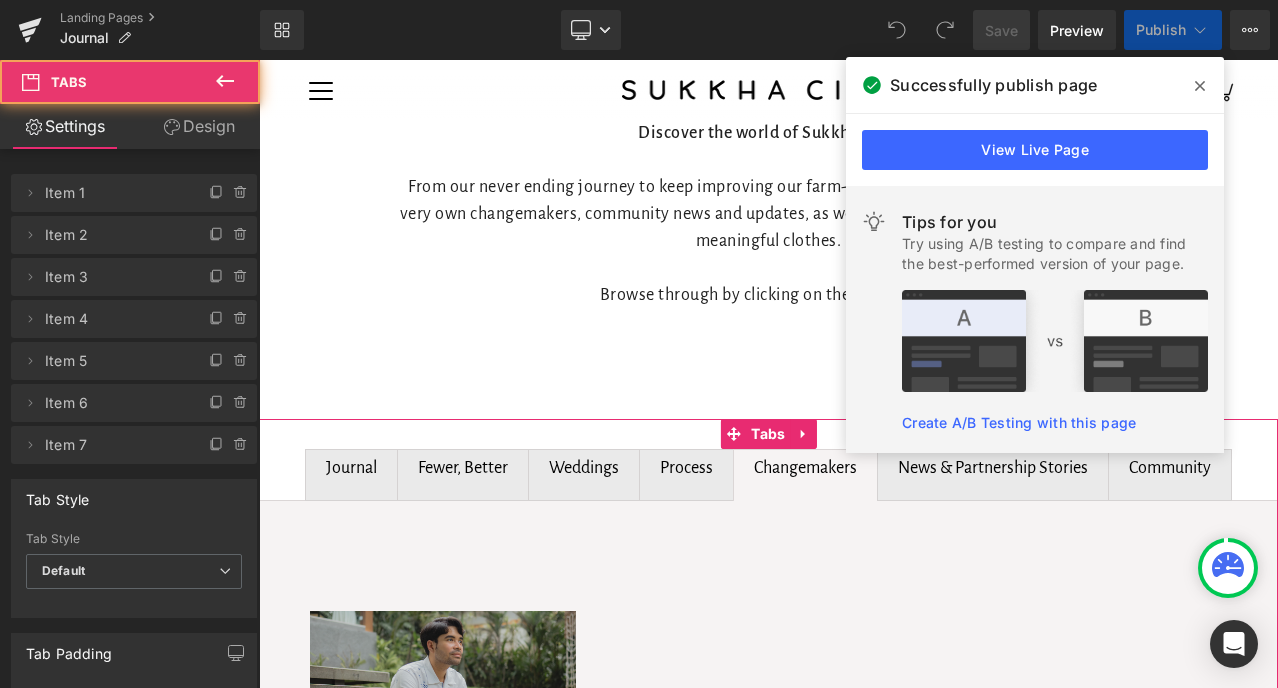 scroll, scrollTop: 988, scrollLeft: 0, axis: vertical 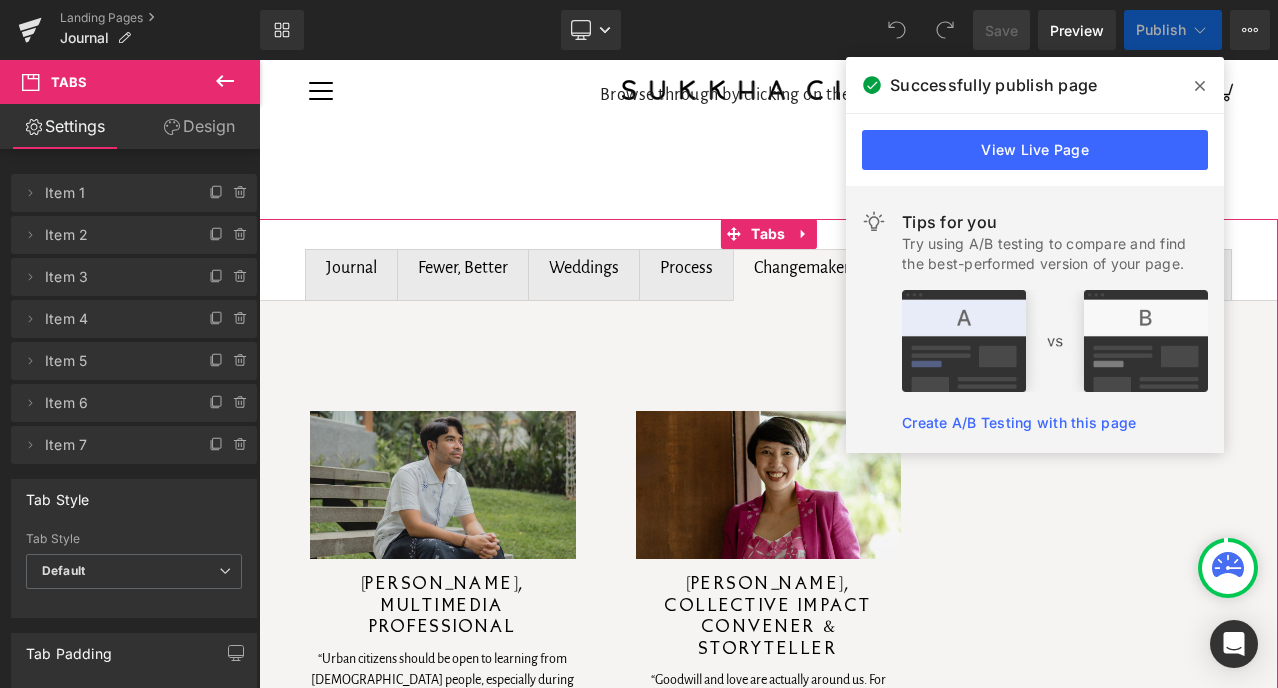 click on "News & Partnership Stories Text Block" at bounding box center [993, 275] 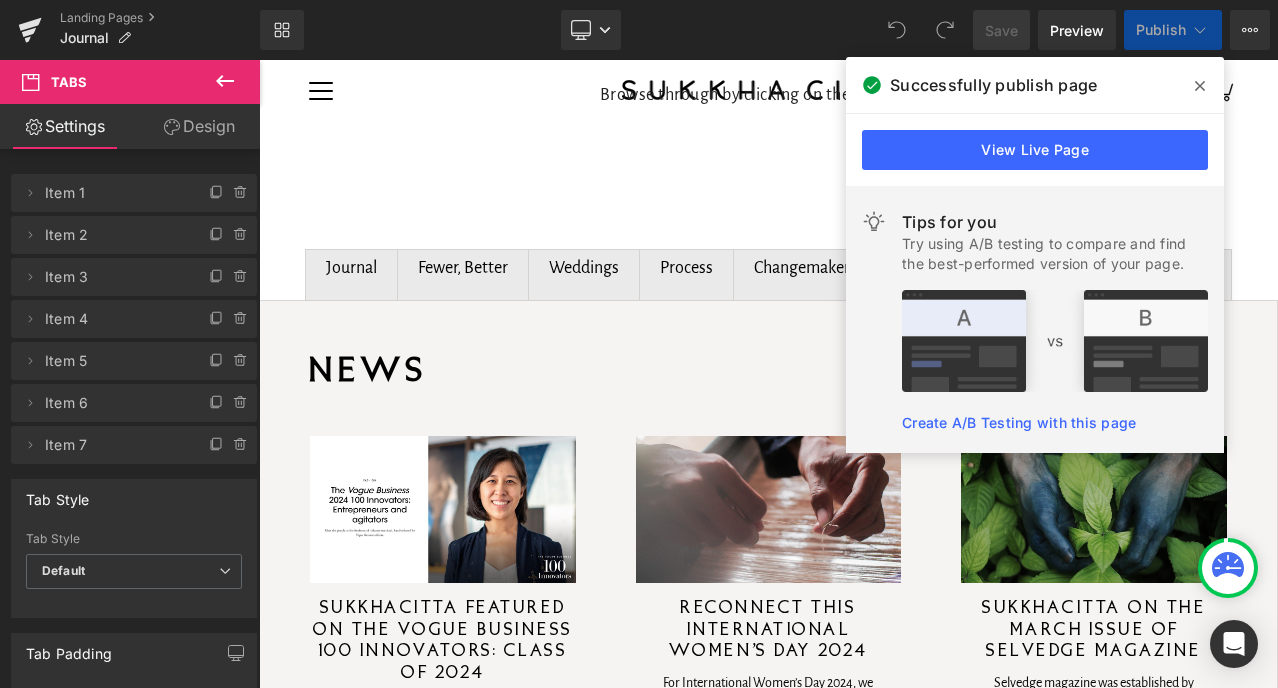 scroll, scrollTop: 680, scrollLeft: 0, axis: vertical 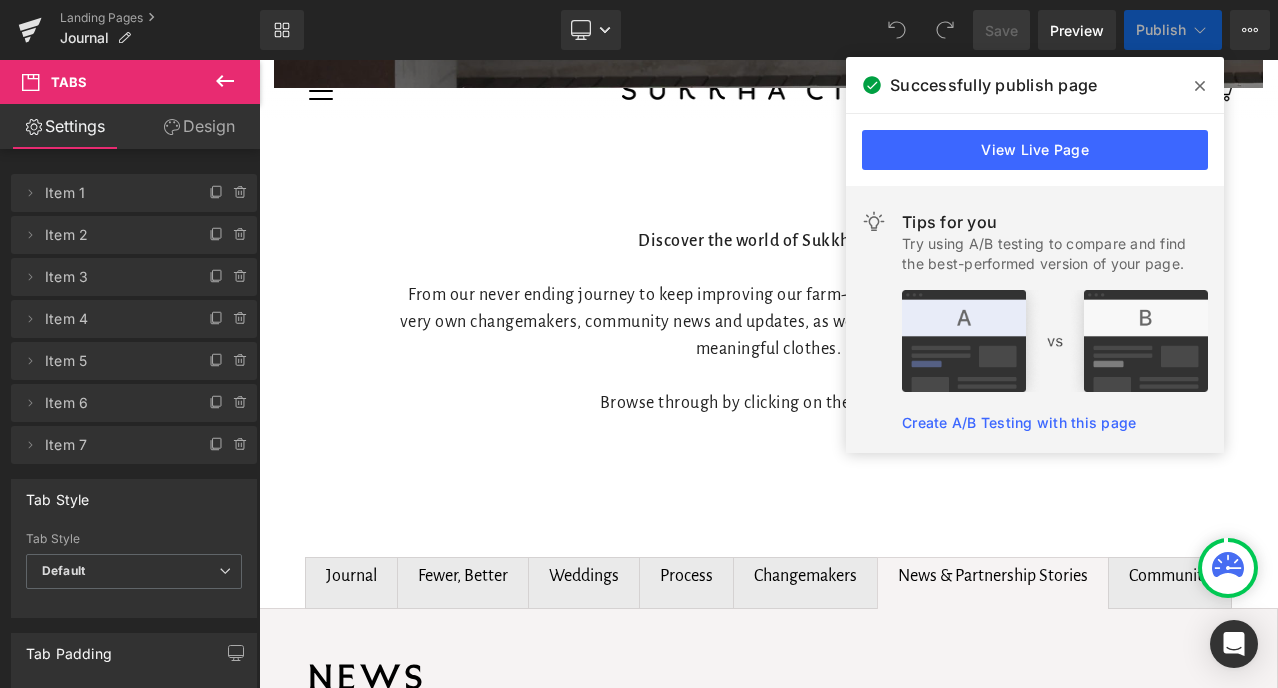 click on "Community" at bounding box center [1170, 576] 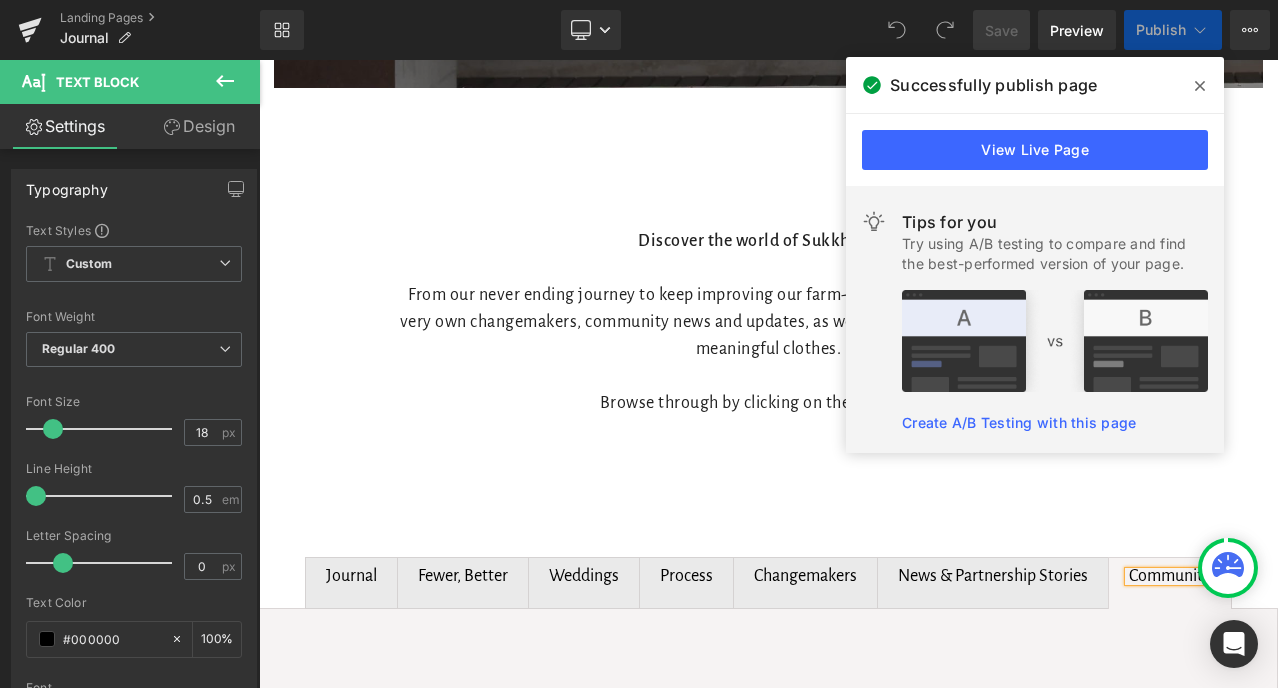 scroll, scrollTop: 0, scrollLeft: 0, axis: both 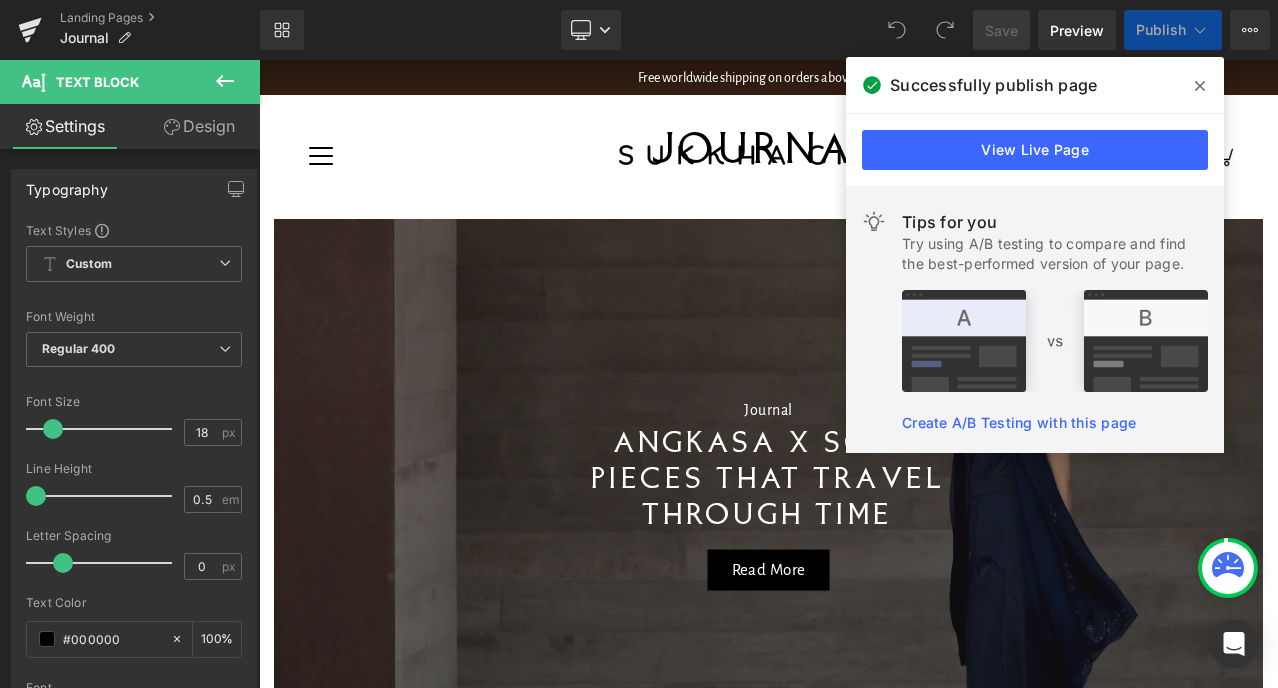 click on "Journal
Text Block         ANGKASA x SORE: Pieces that Travel Through Time Heading
Read More
Button
Hero Banner         Row" at bounding box center (768, 483) 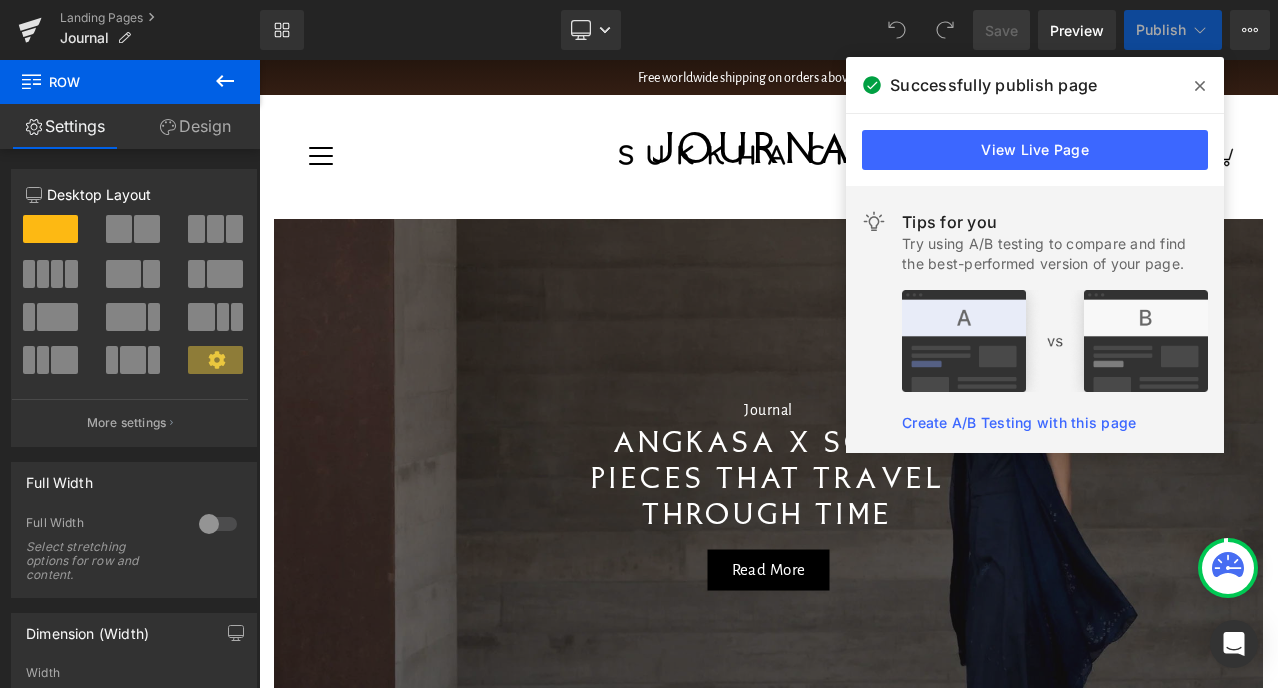 click 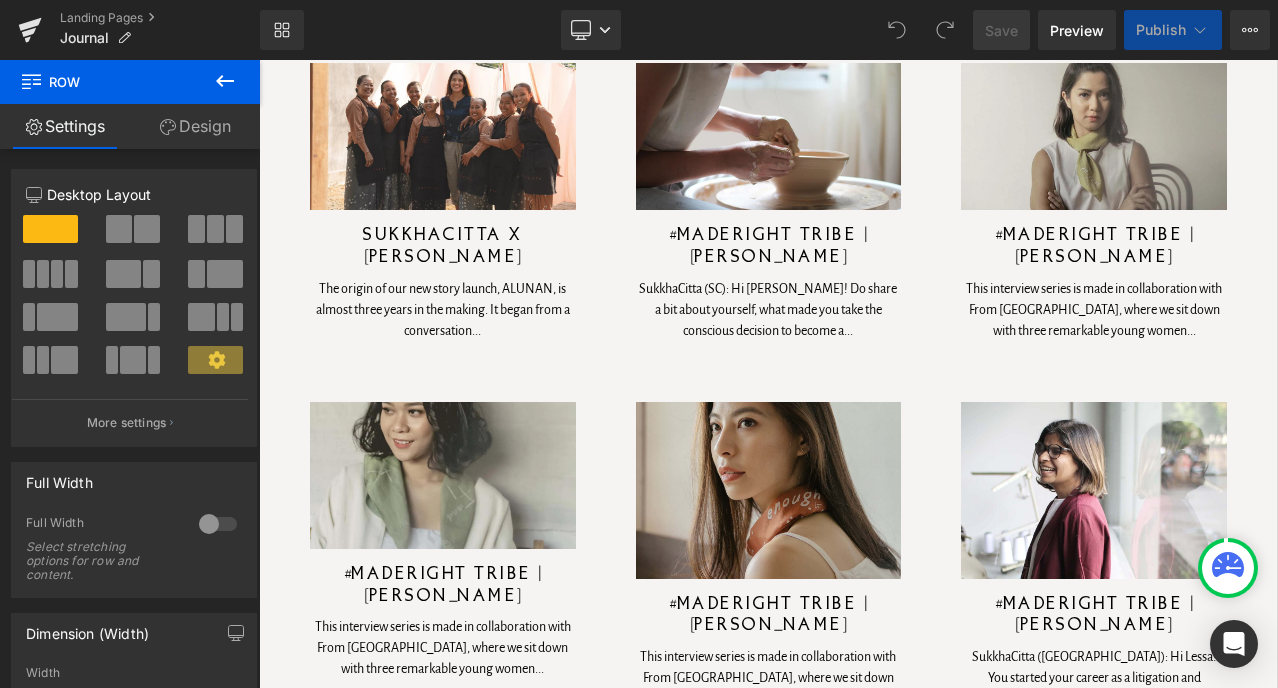 scroll, scrollTop: 1640, scrollLeft: 0, axis: vertical 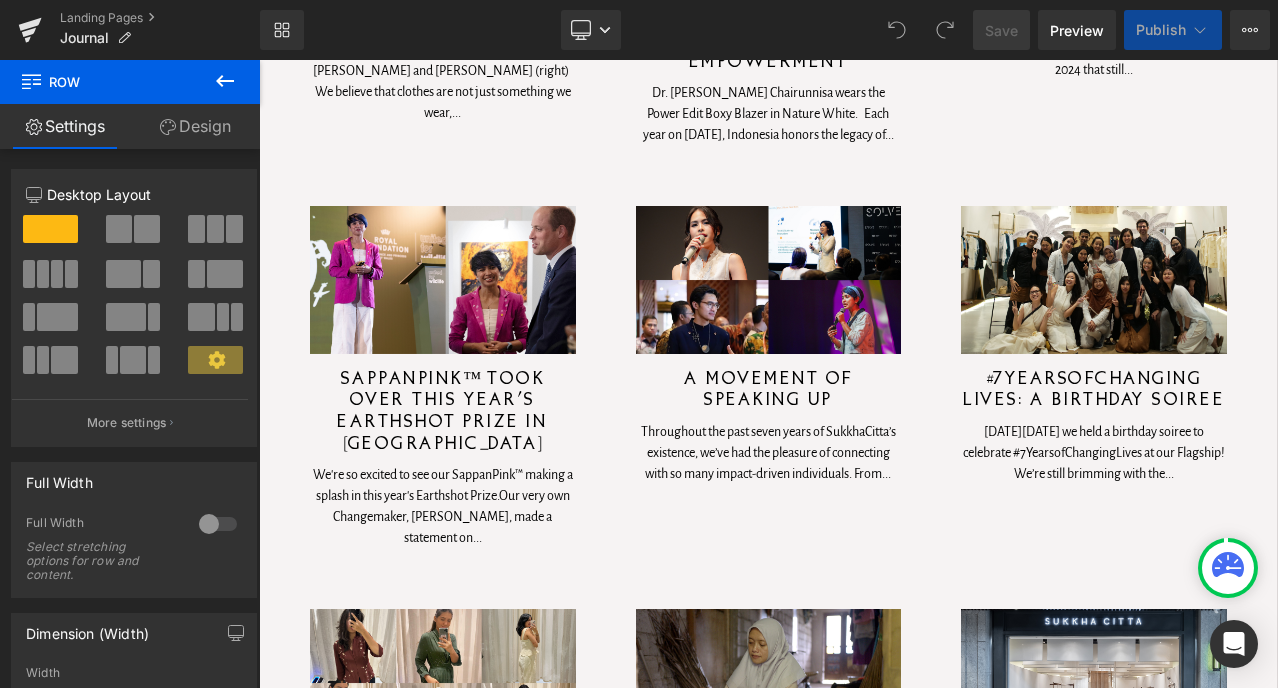 click on "News & Partnership Stories Text Block" at bounding box center [993, -377] 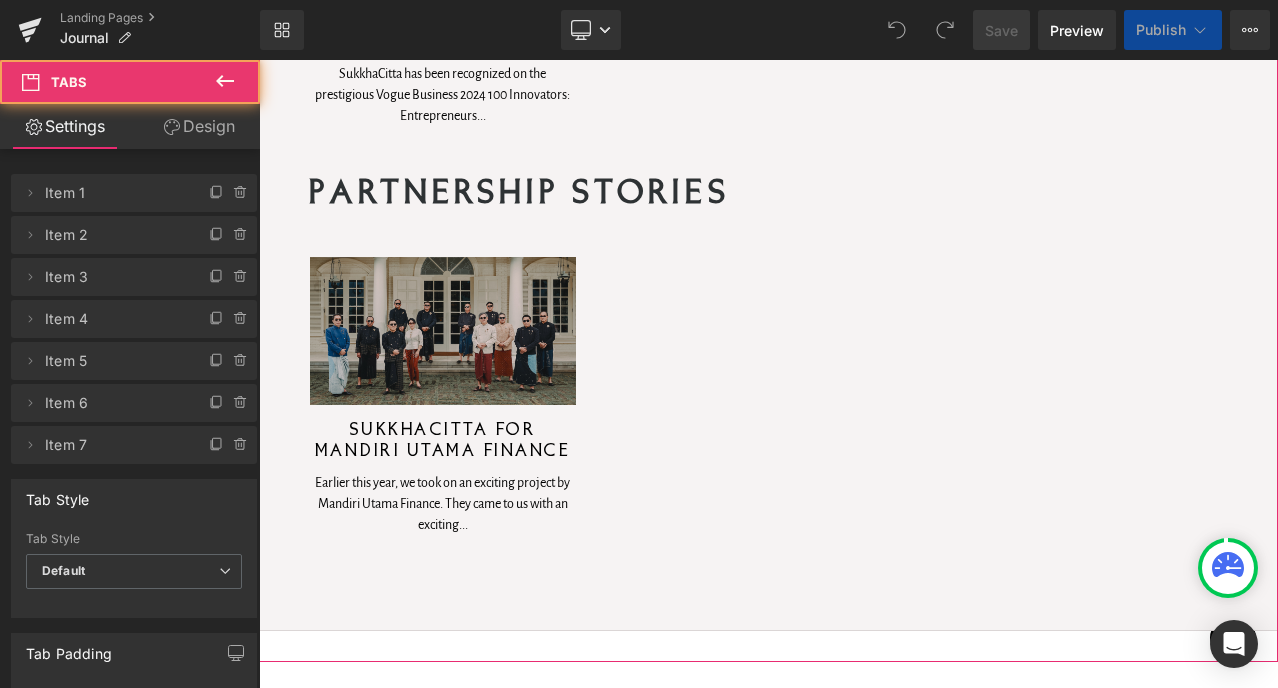 scroll, scrollTop: 1175, scrollLeft: 0, axis: vertical 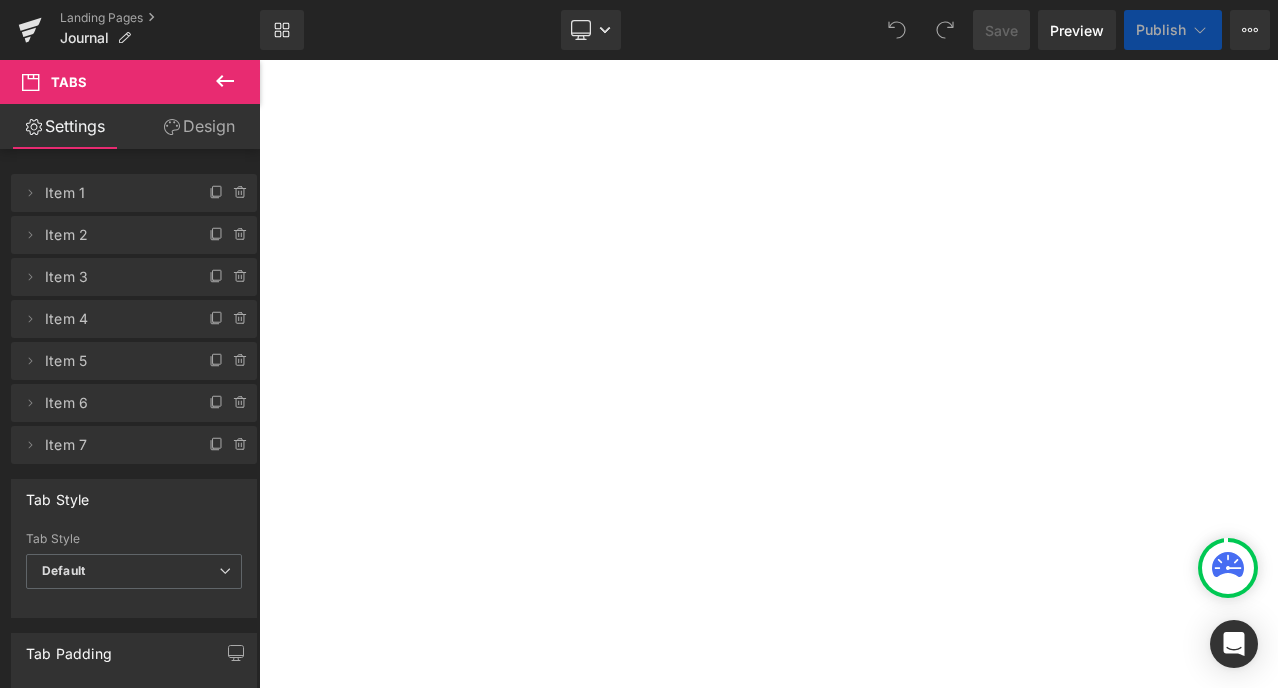 click on "Publish" at bounding box center (1161, 30) 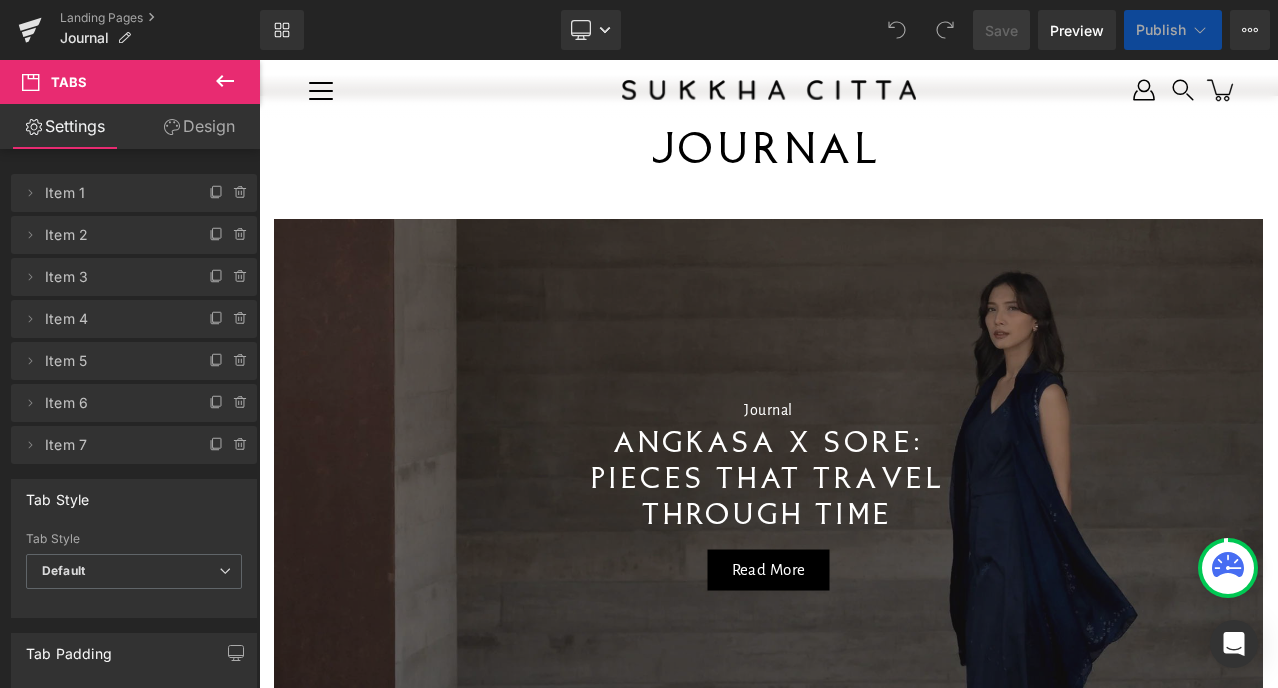 scroll, scrollTop: 1175, scrollLeft: 0, axis: vertical 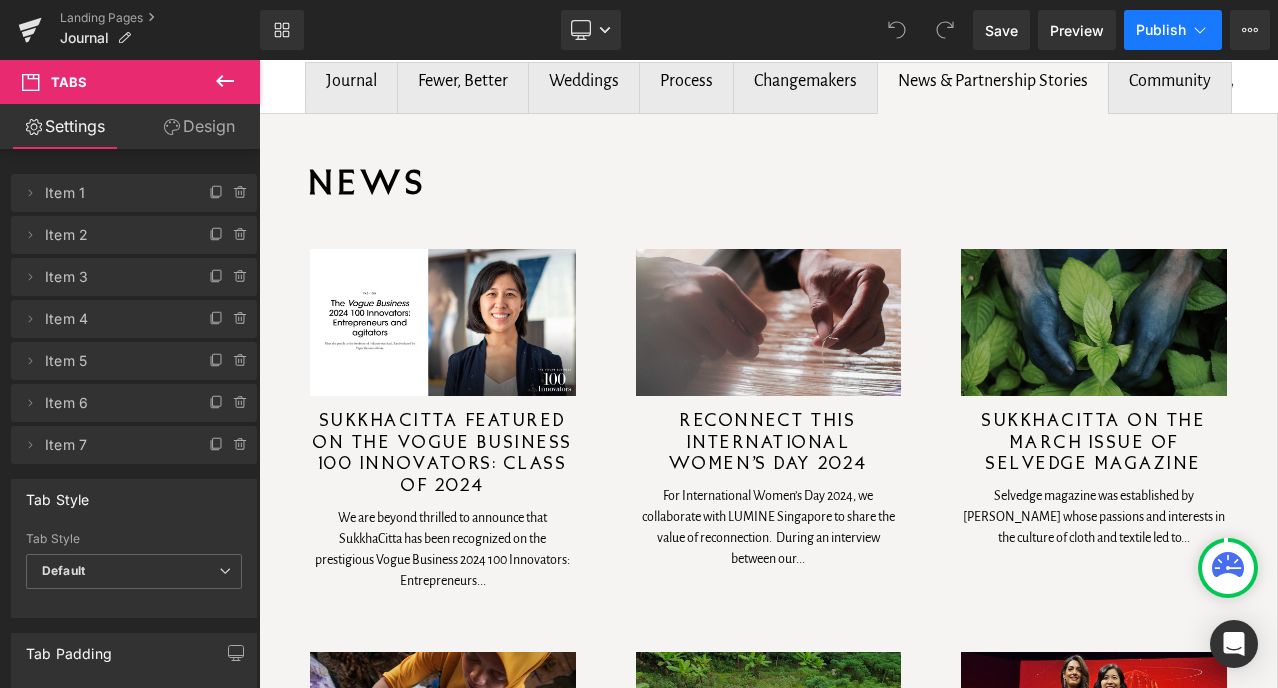 click on "Publish" at bounding box center (1161, 30) 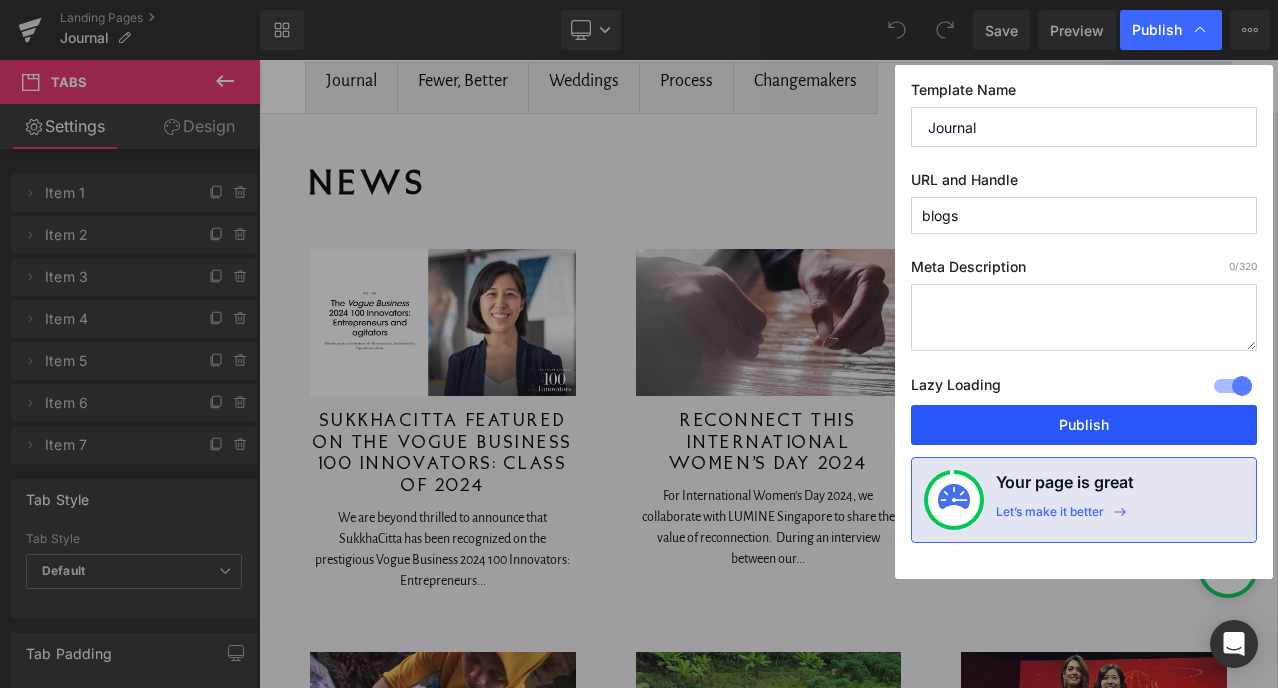 click on "Publish" at bounding box center (1084, 425) 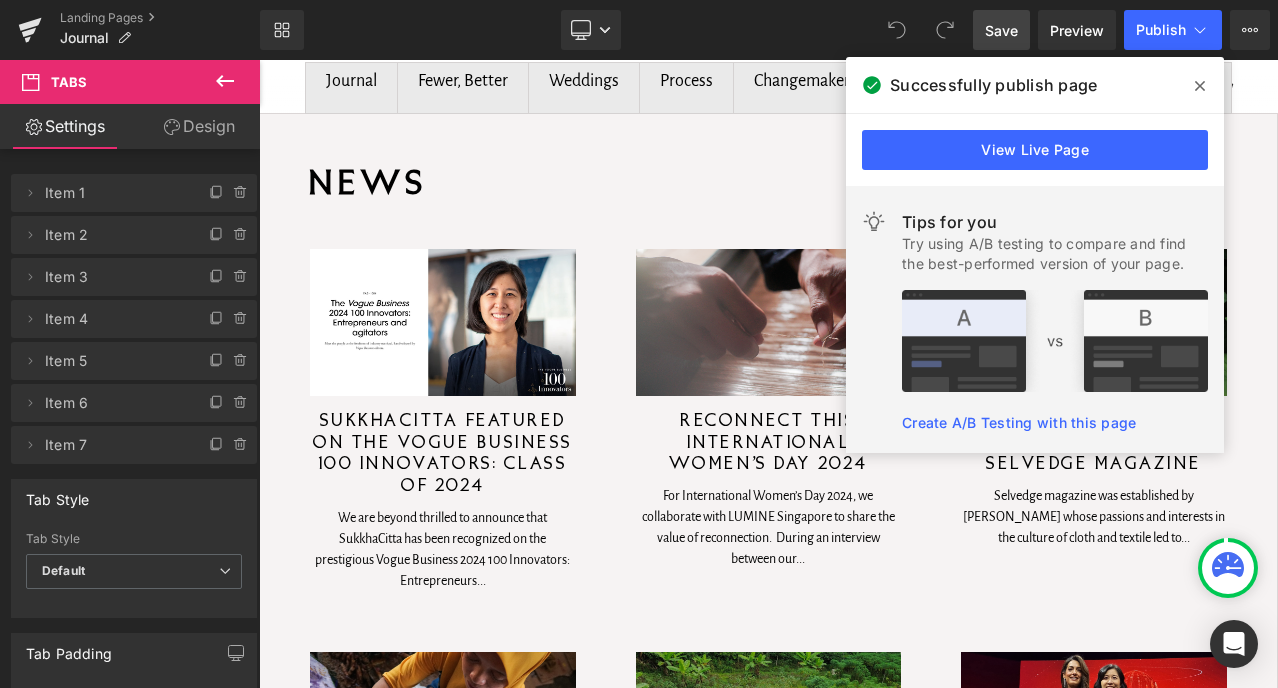 click on "Save" at bounding box center (1001, 30) 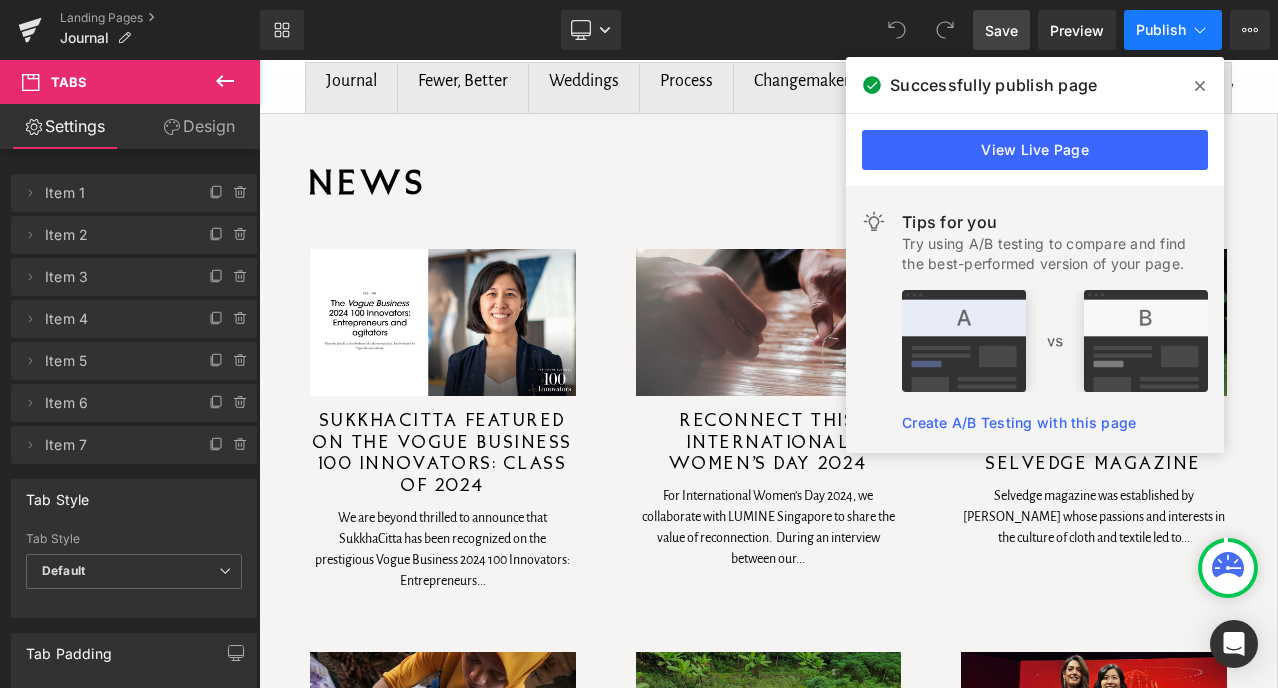 click on "Publish" at bounding box center (1161, 30) 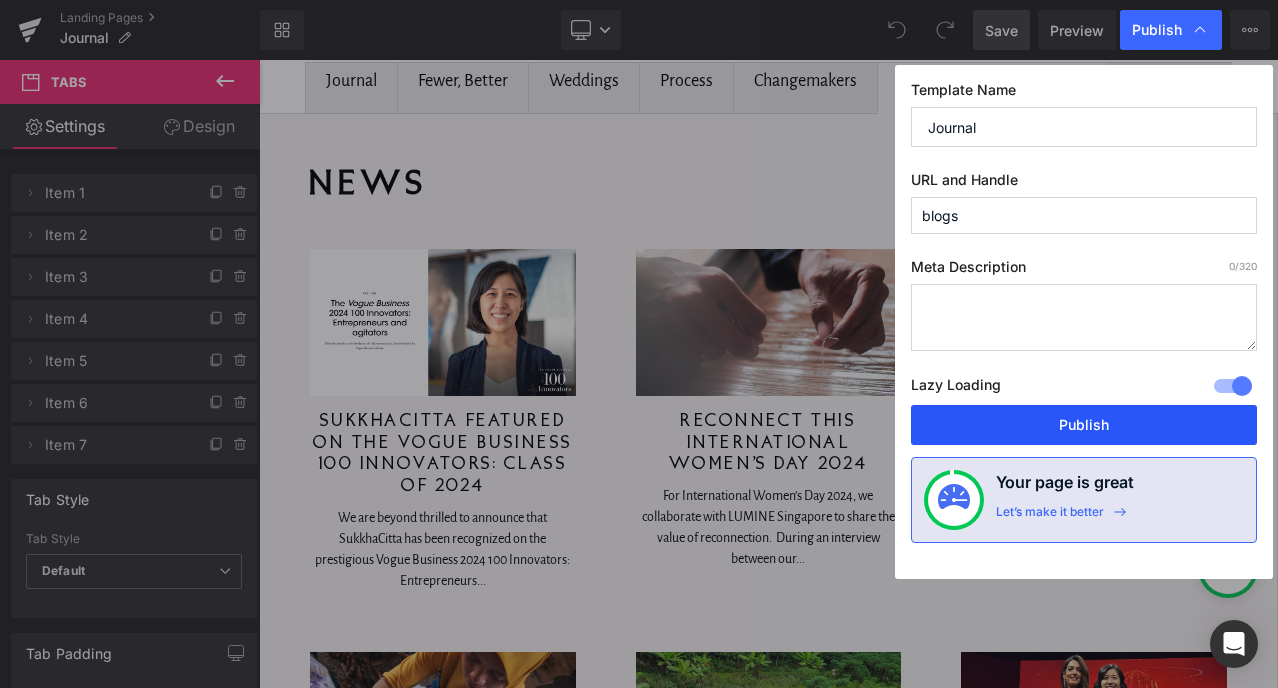 click on "Publish" at bounding box center [1084, 425] 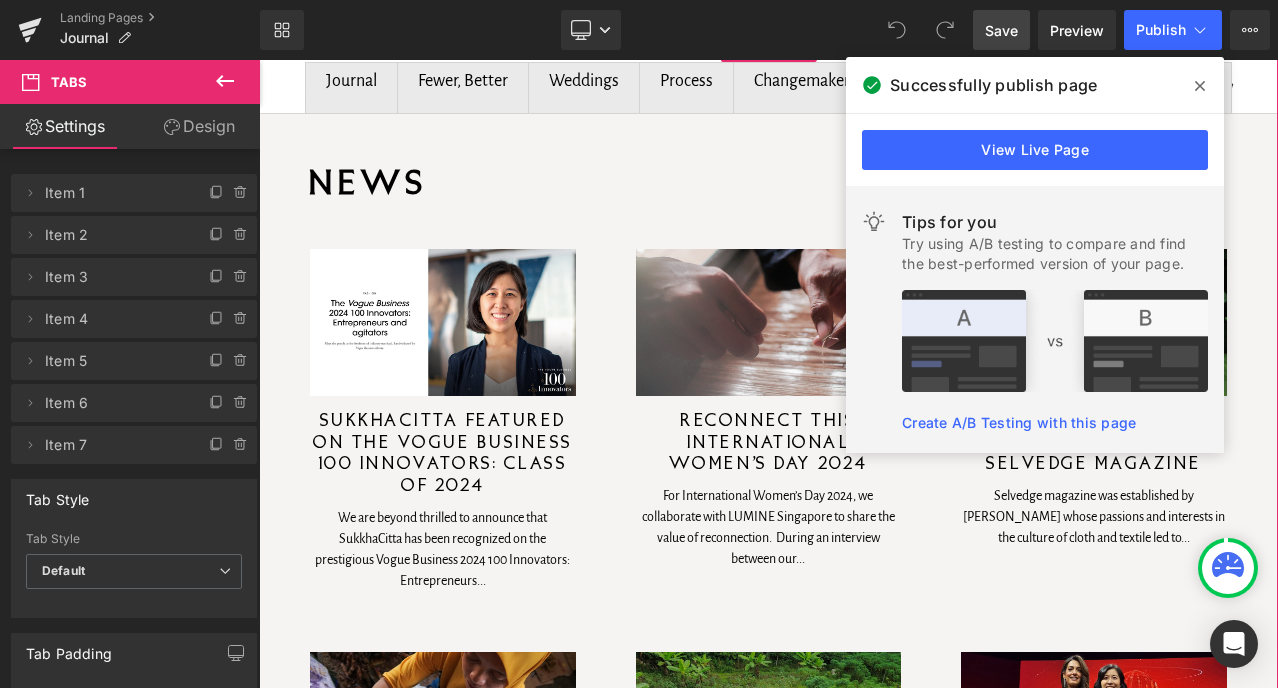 click on "Journal
Text Block" at bounding box center [351, 88] 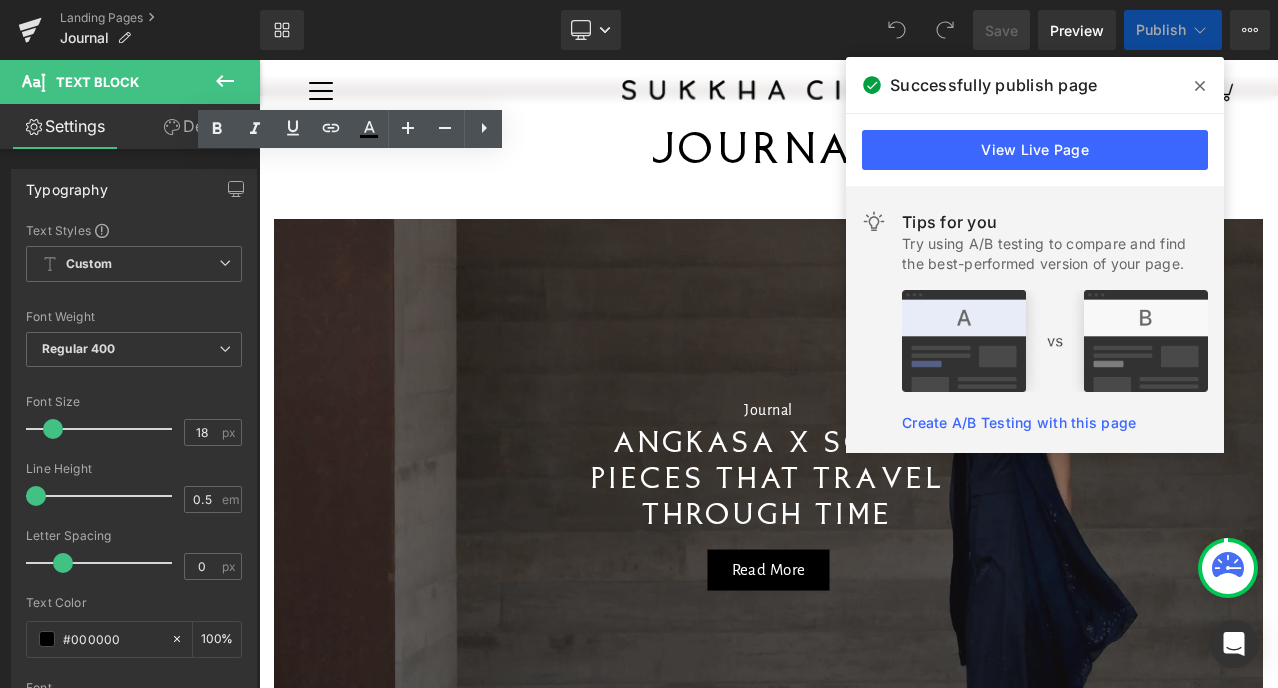 scroll, scrollTop: 1175, scrollLeft: 0, axis: vertical 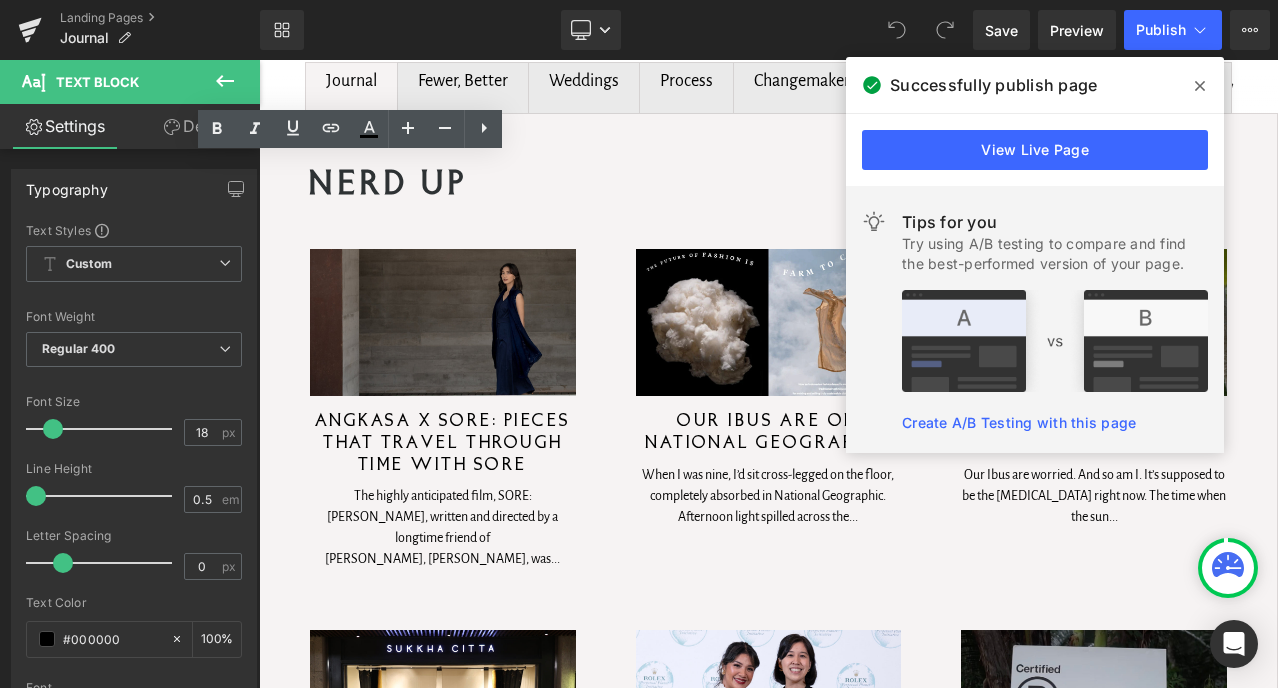click on "Nerd Up
Heading
(A) Image
ANGKASA x SORE: Pieces that Travel Through Time with Sore
(A) Title
The highly anticipated film, SORE: [PERSON_NAME], written and directed by a longtime friend of [PERSON_NAME], [PERSON_NAME], was...
(A) Content
Article" at bounding box center (768, 4826) 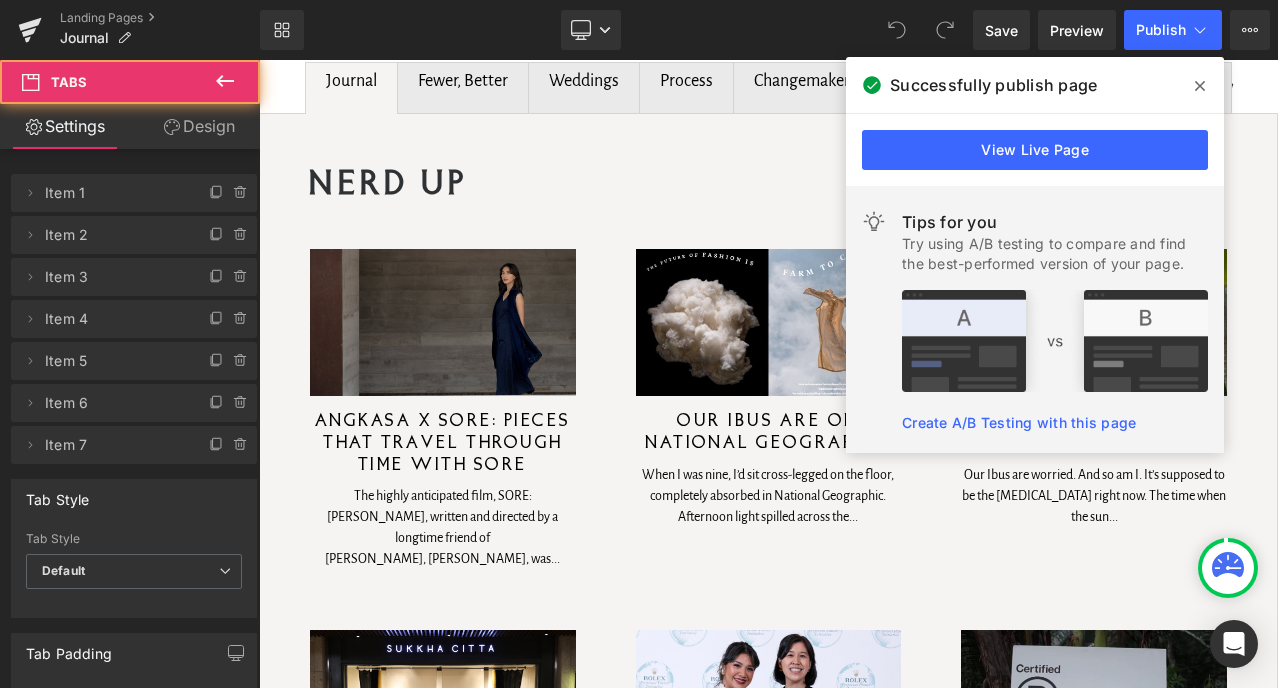 click on "Fewer, Better
Text Block" at bounding box center (463, 88) 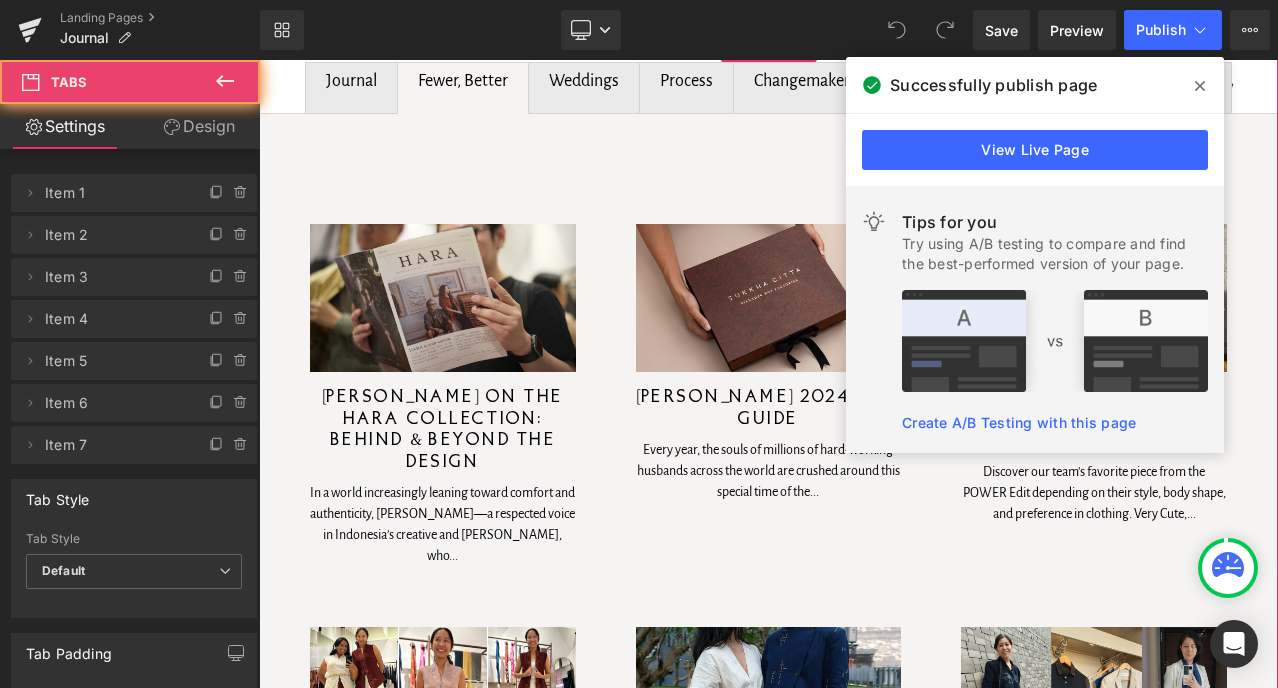 scroll, scrollTop: 952, scrollLeft: 0, axis: vertical 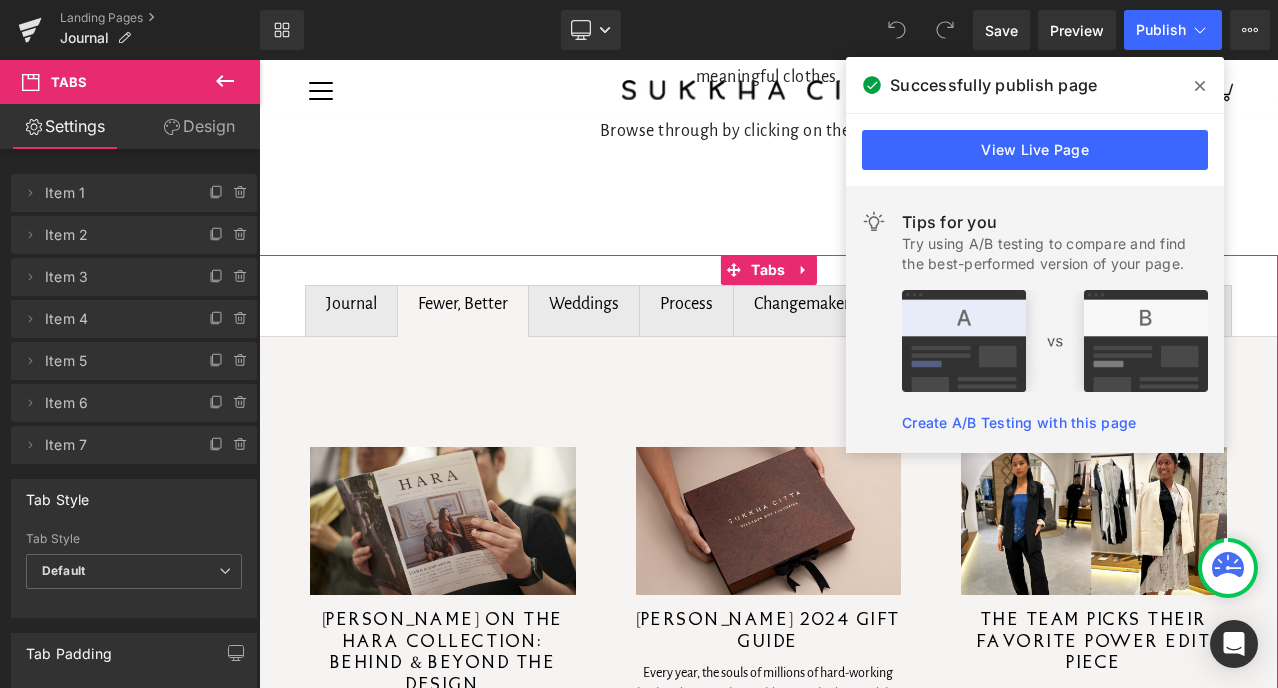 click on "Weddings Text Block" at bounding box center (584, 311) 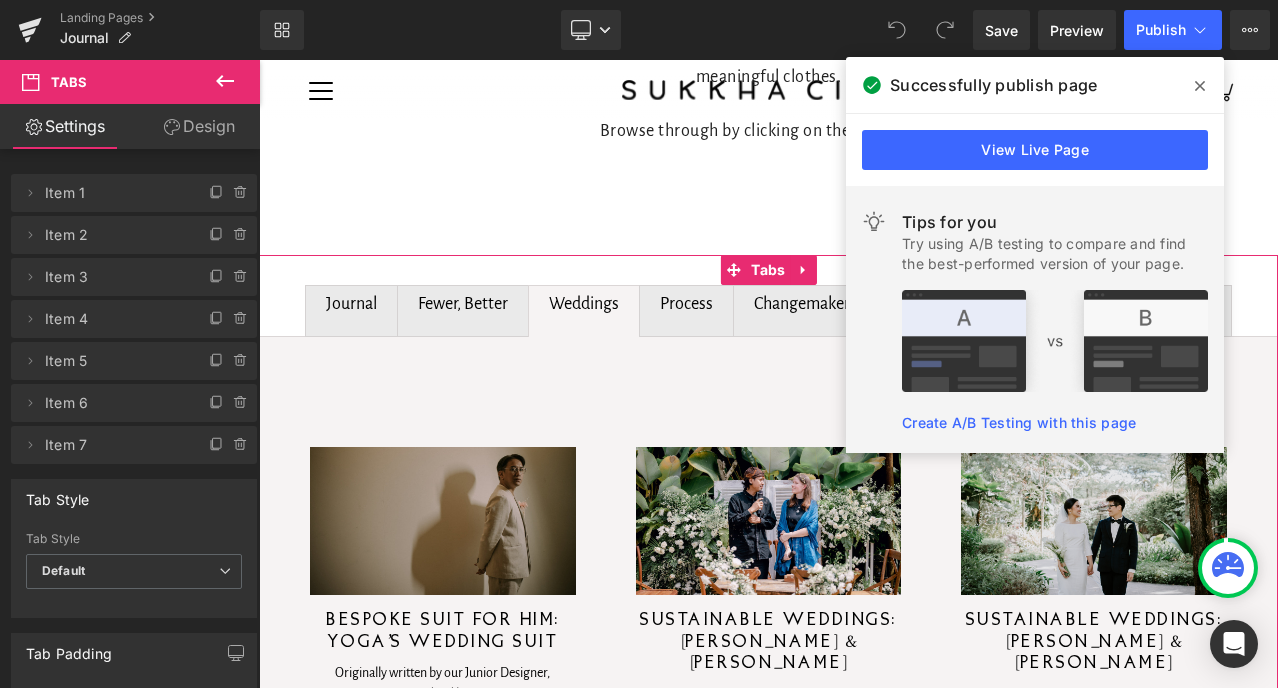 click on "Process Text Block" at bounding box center [686, 311] 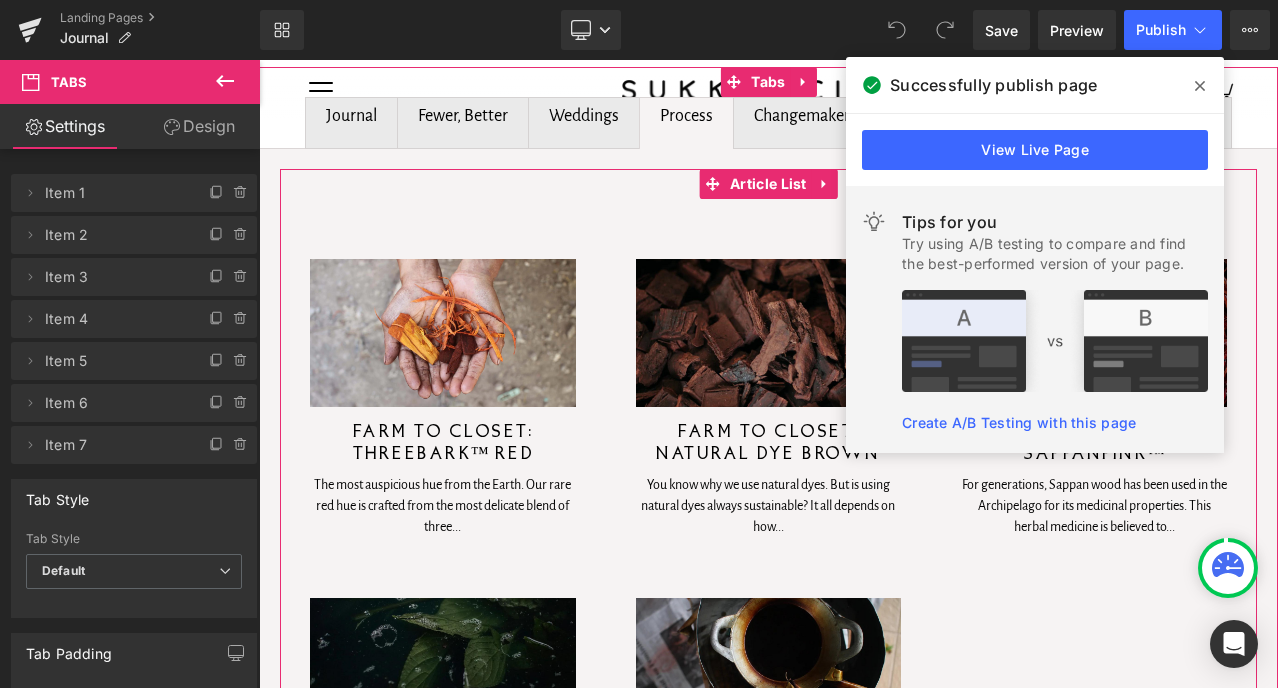 scroll, scrollTop: 1133, scrollLeft: 0, axis: vertical 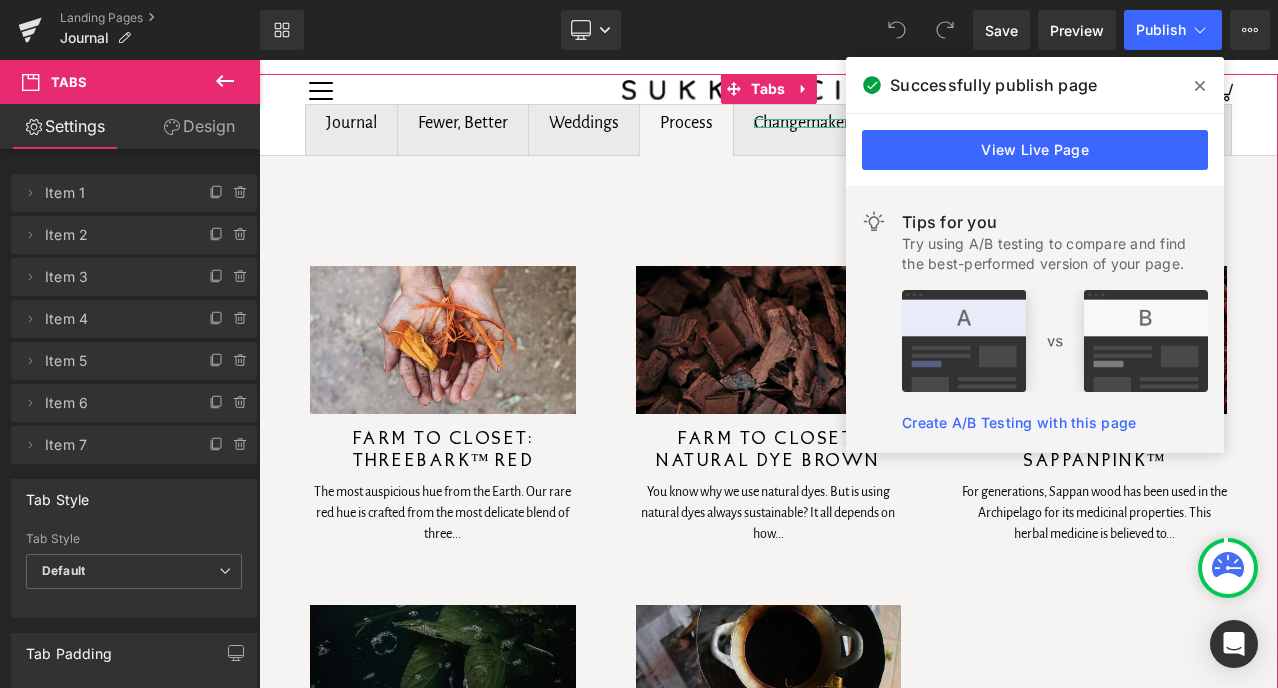 click on "Changemakers" at bounding box center (805, 123) 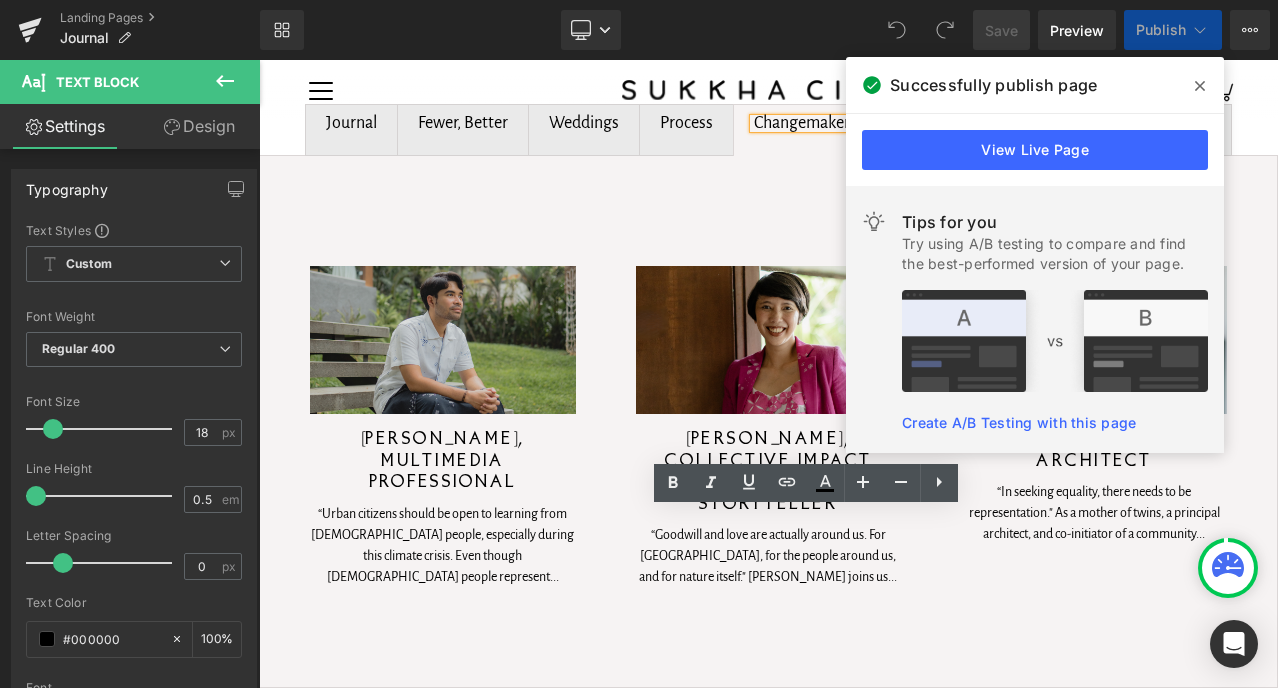 scroll, scrollTop: 713, scrollLeft: 0, axis: vertical 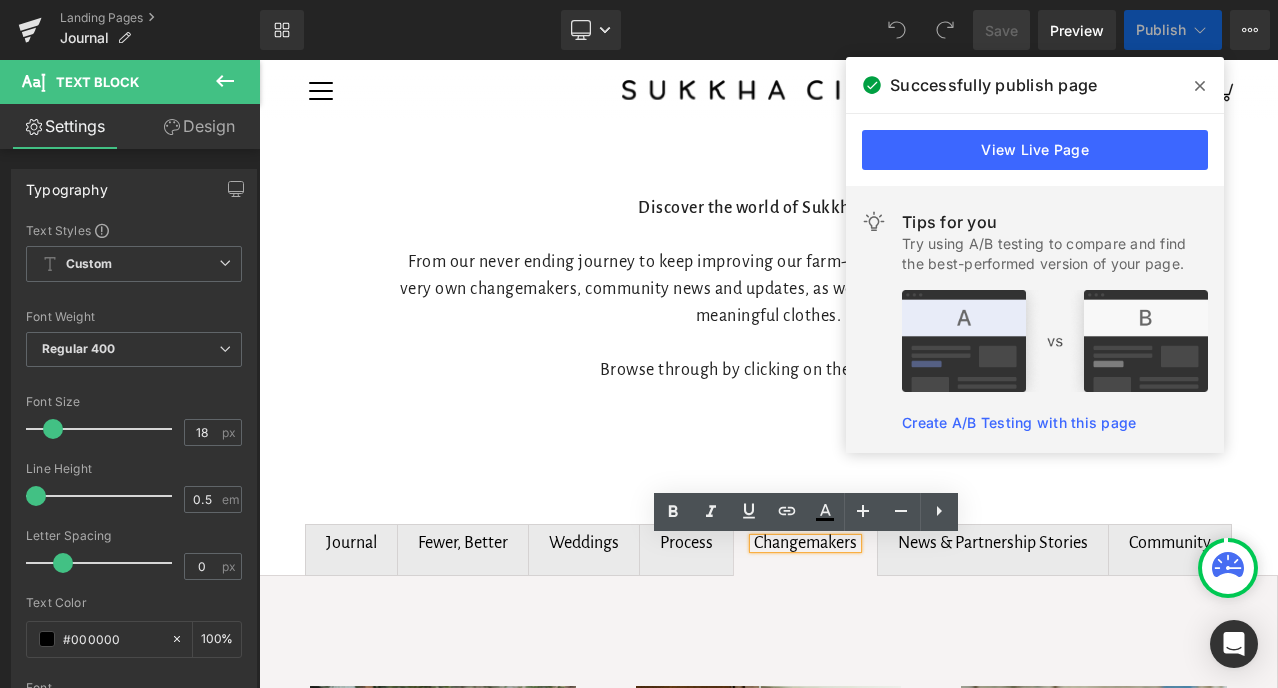 click on "News & Partnership Stories Text Block" at bounding box center [993, 550] 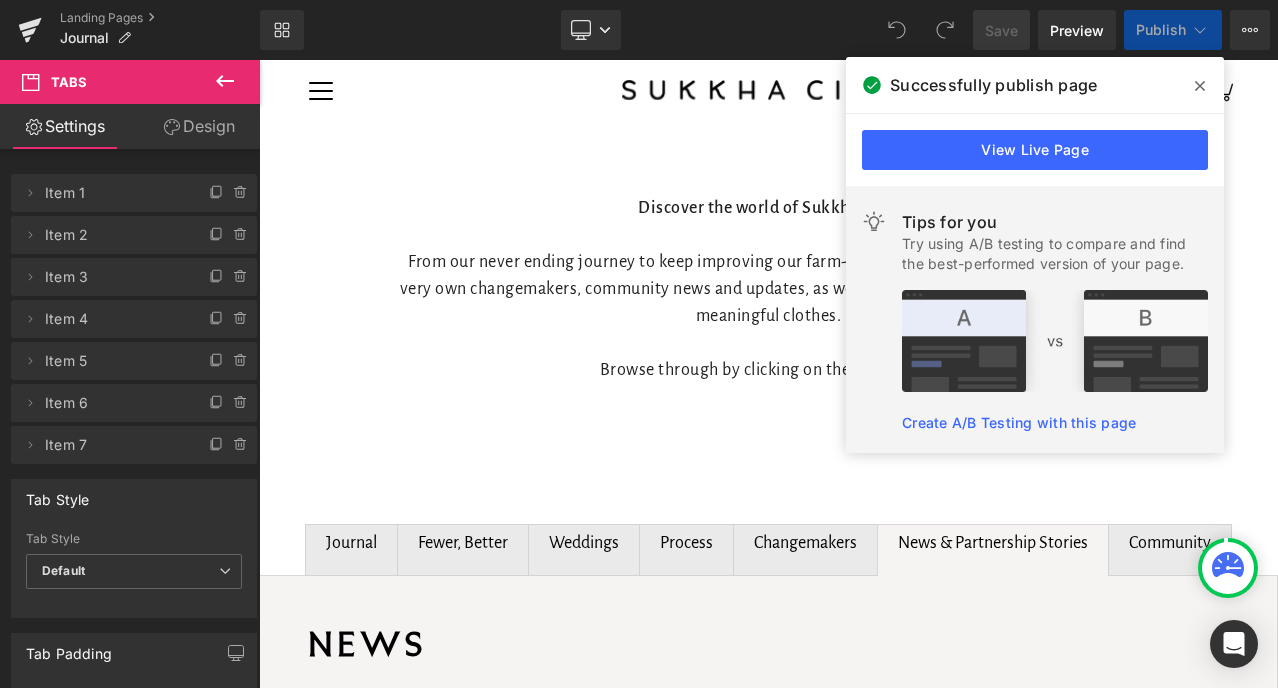 scroll, scrollTop: 706, scrollLeft: 0, axis: vertical 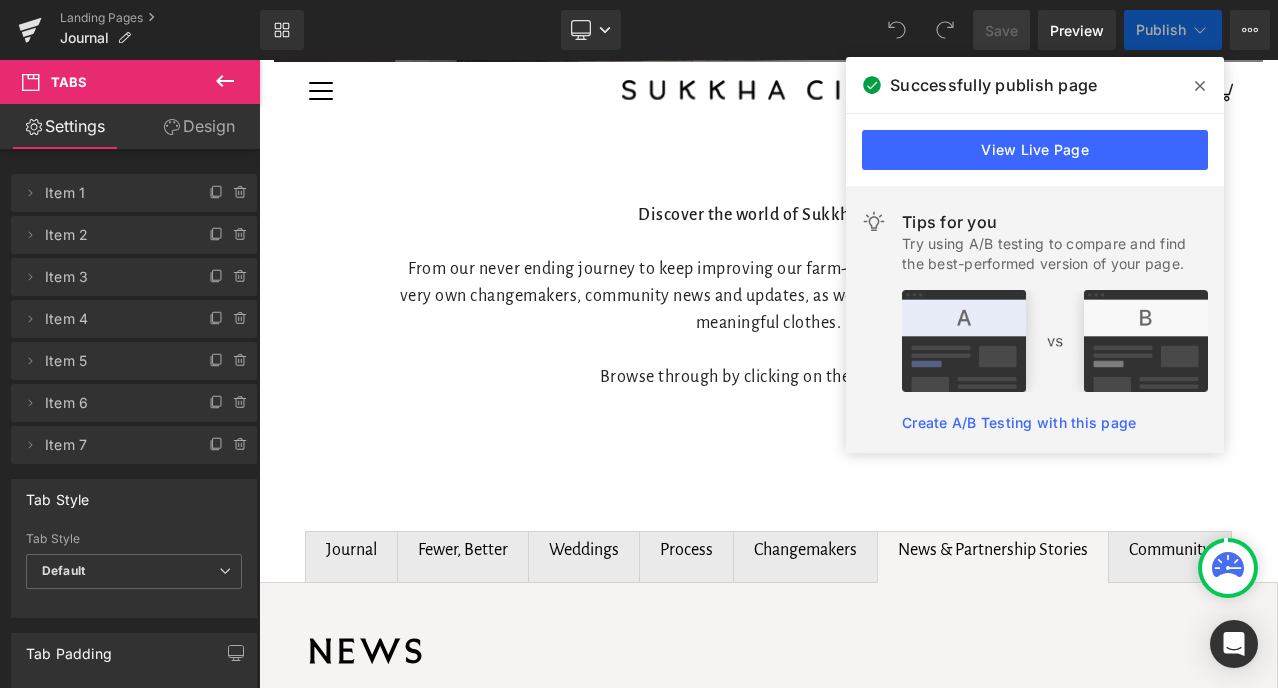 click on "Community Text Block" at bounding box center (1170, 557) 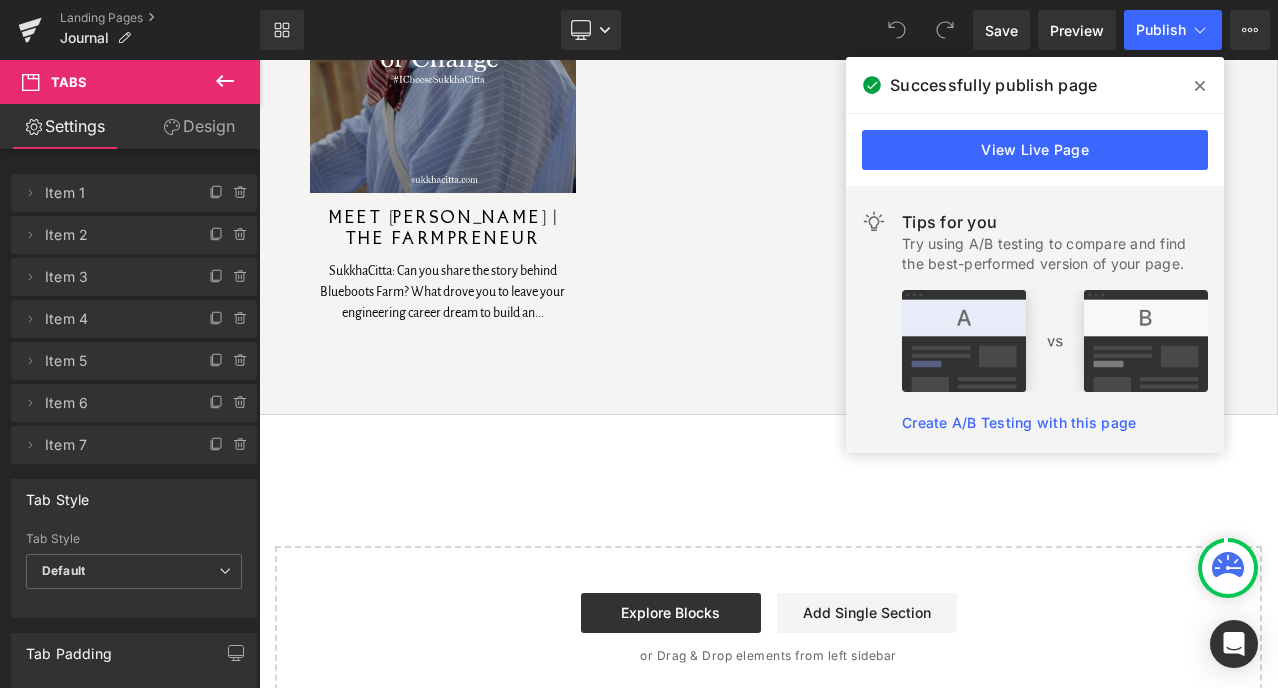 scroll, scrollTop: 5369, scrollLeft: 0, axis: vertical 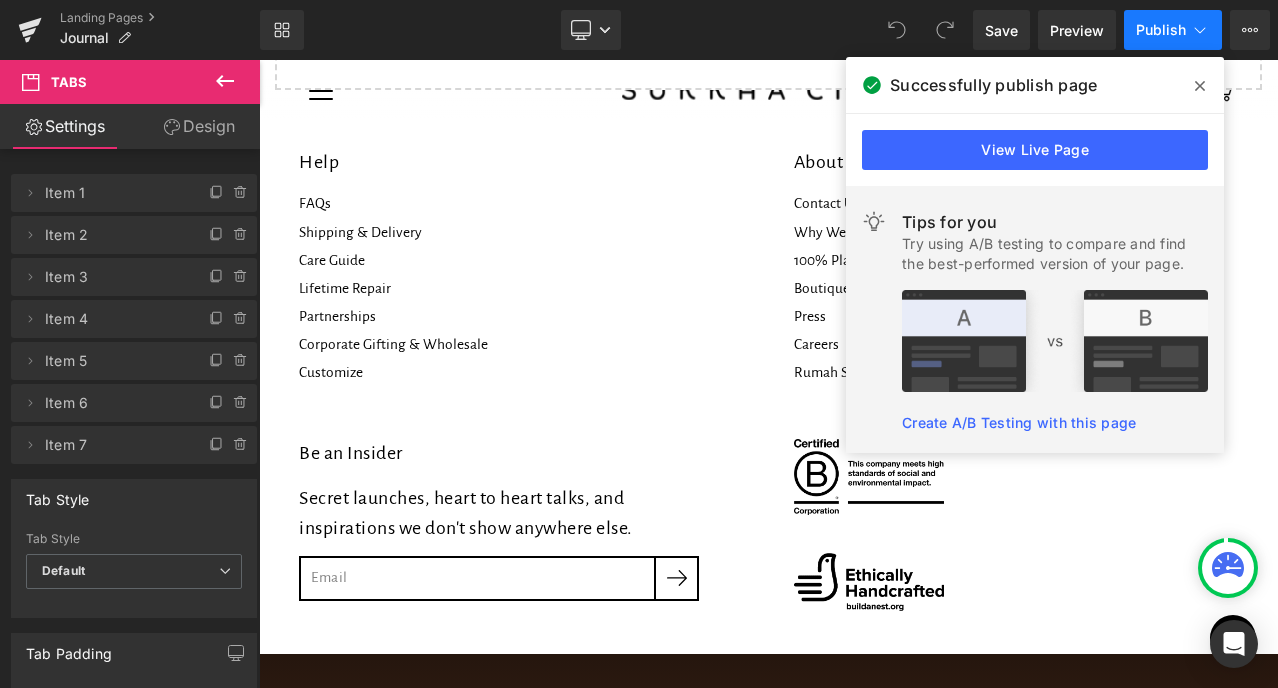 click on "Publish" at bounding box center [1173, 30] 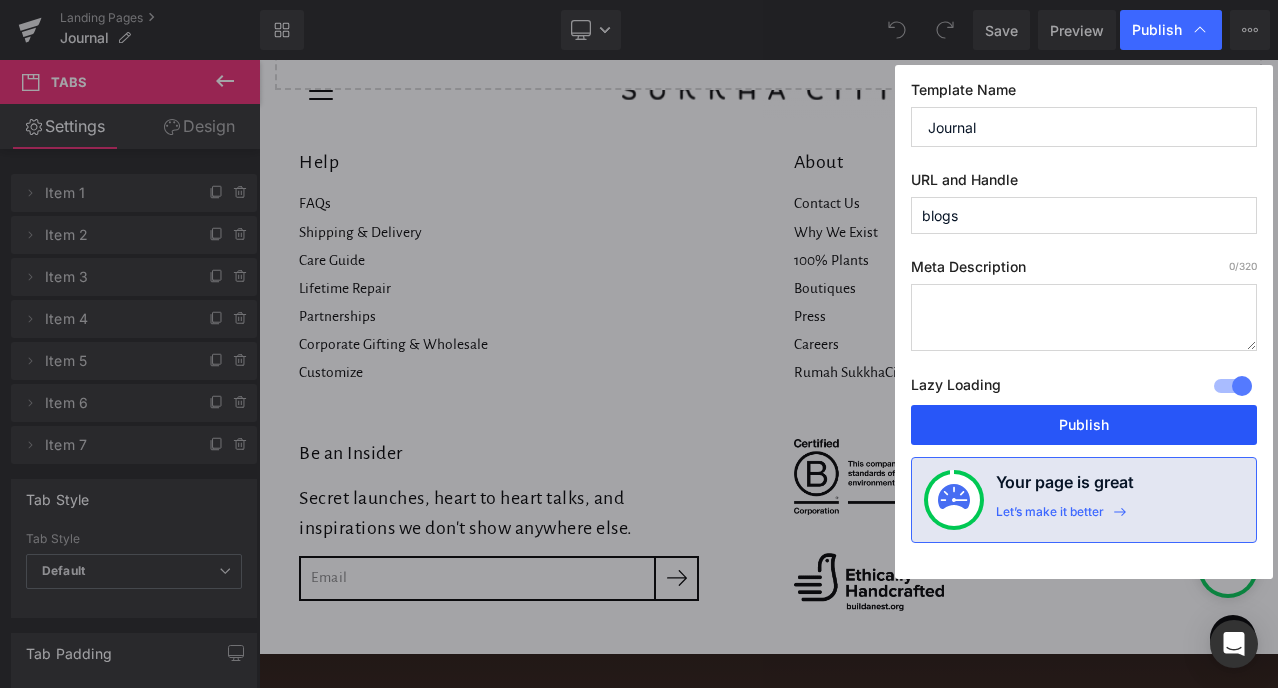 click on "Publish" at bounding box center (1084, 425) 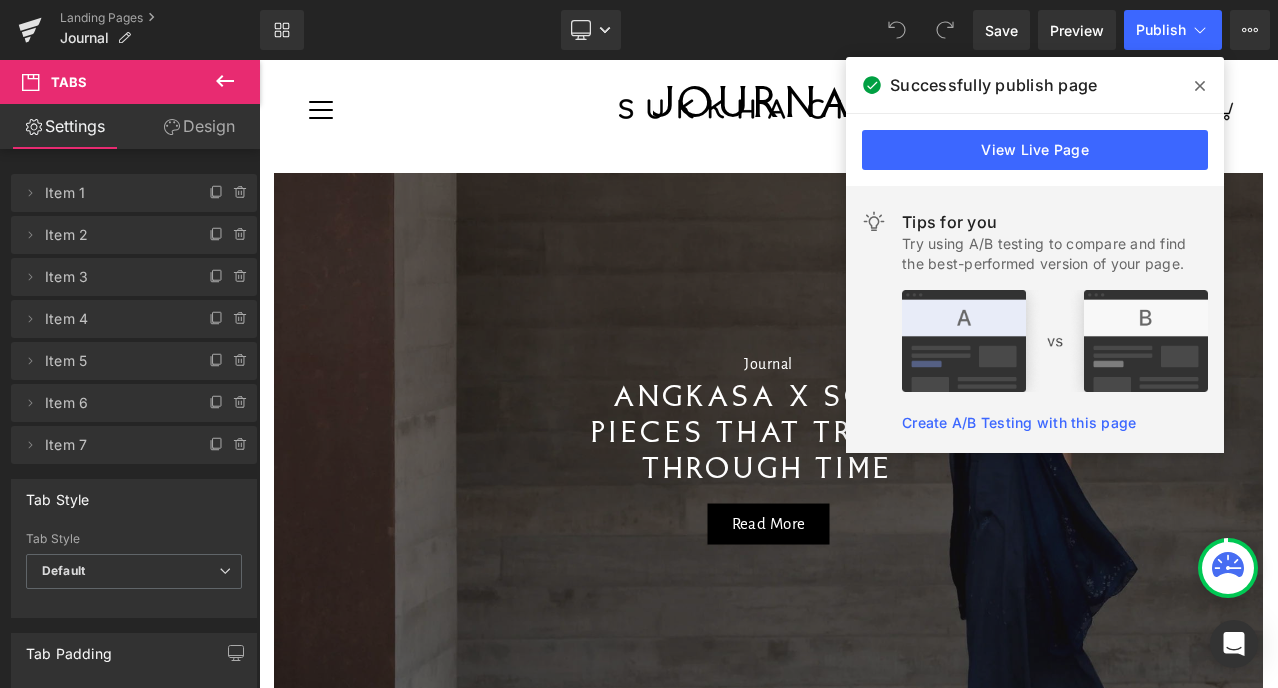 scroll, scrollTop: 607, scrollLeft: 0, axis: vertical 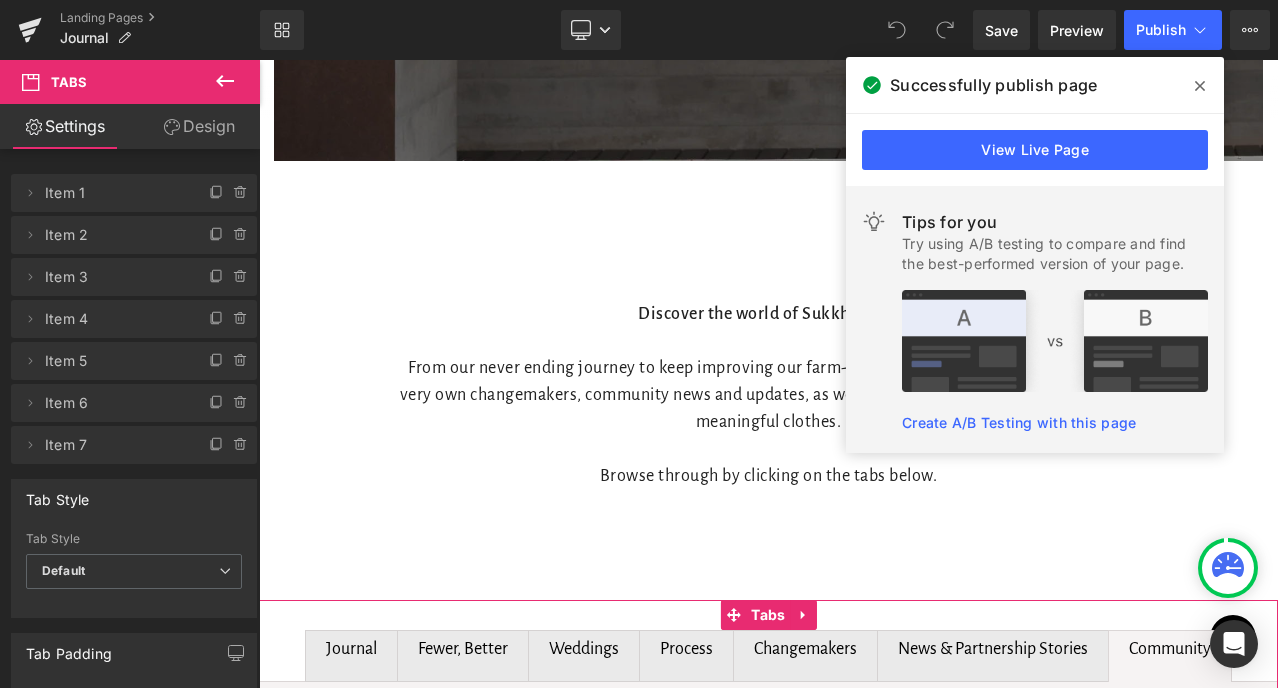 click on "Changemakers Text Block" at bounding box center [805, 656] 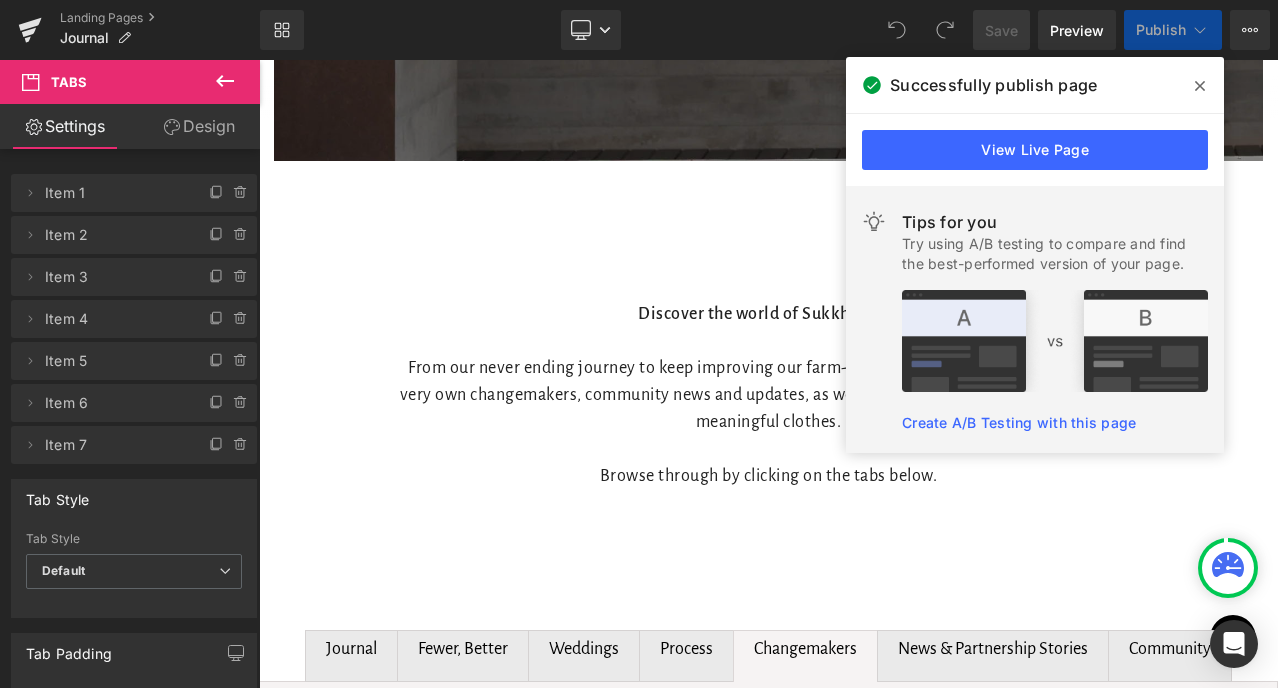 scroll, scrollTop: 882, scrollLeft: 0, axis: vertical 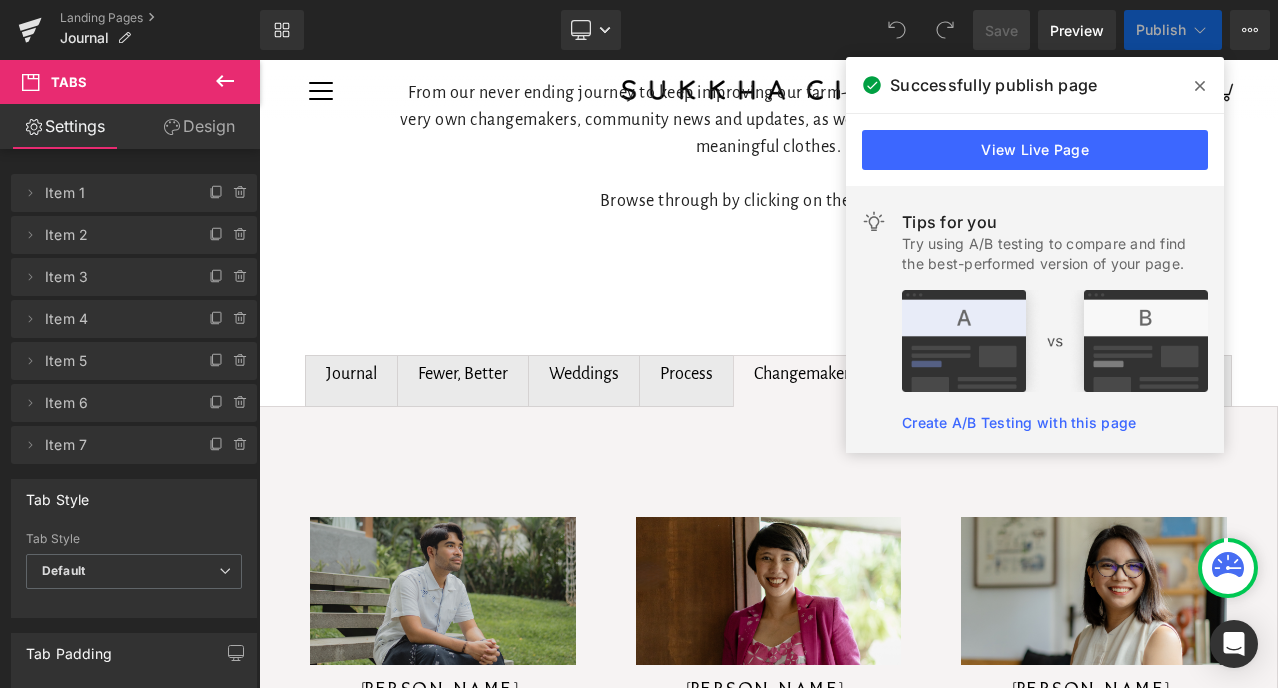 click on "News & Partnership Stories Text Block" at bounding box center [993, 374] 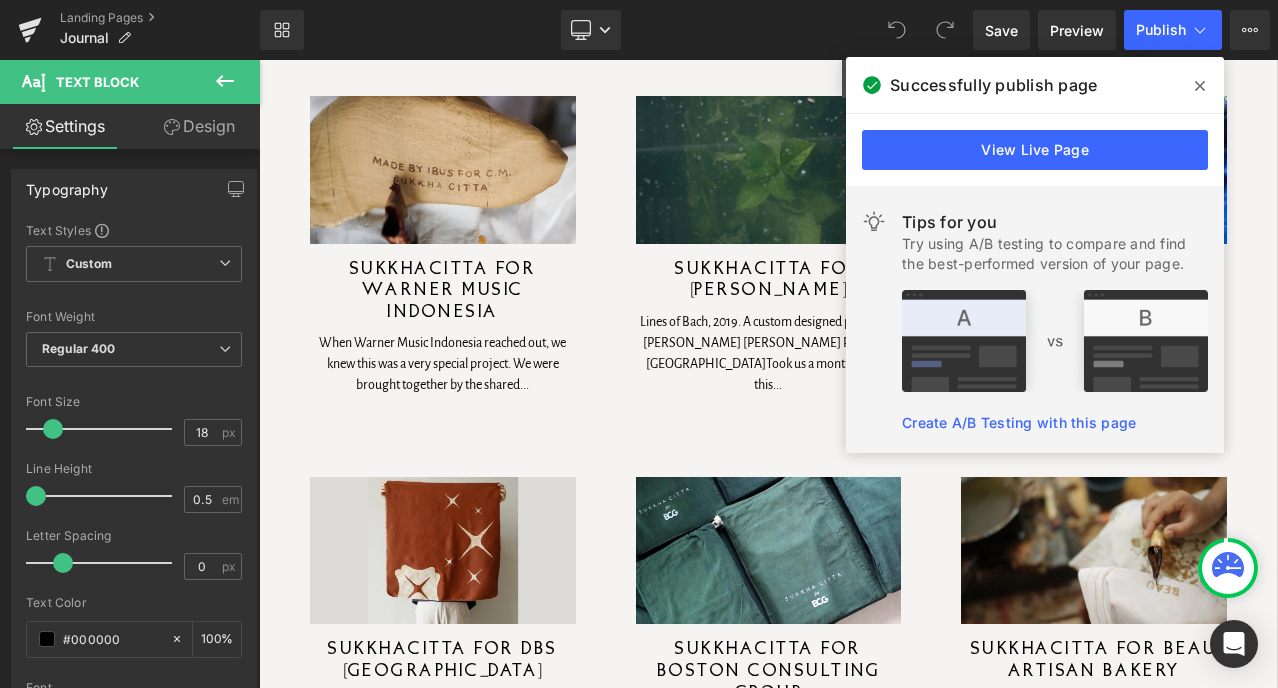 scroll, scrollTop: 4954, scrollLeft: 0, axis: vertical 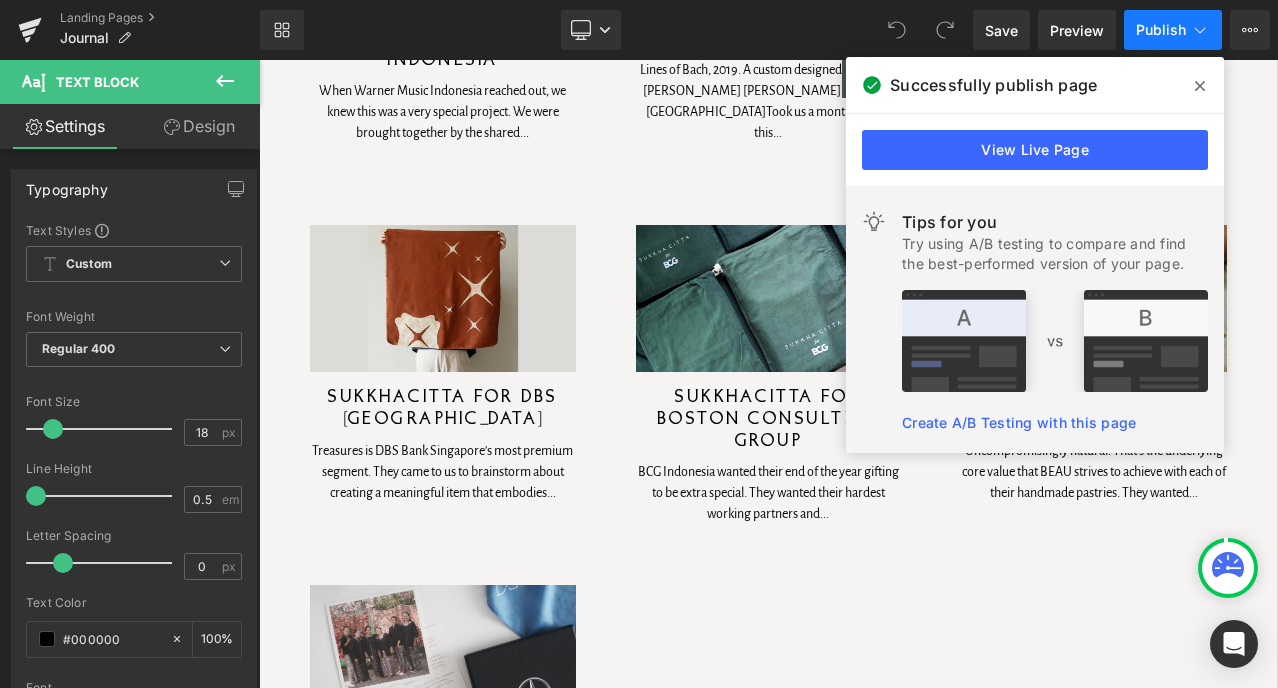 click on "Publish" at bounding box center (1161, 30) 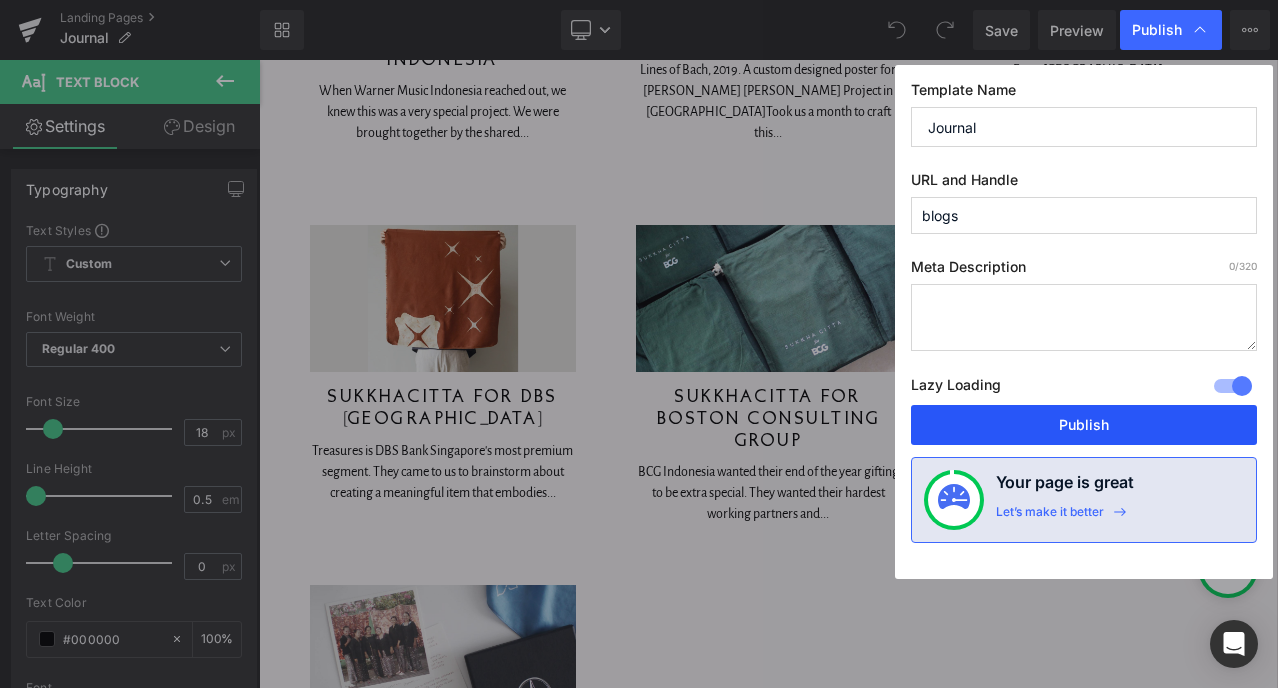click on "Publish" at bounding box center (1084, 425) 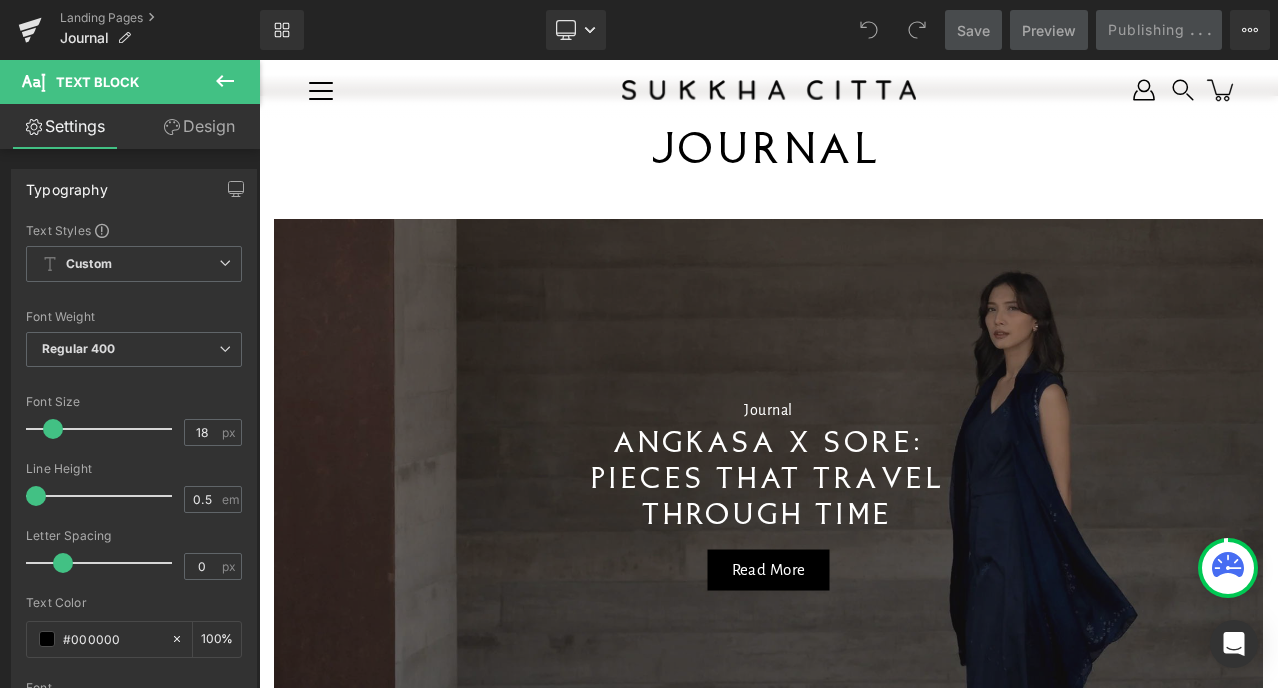 scroll, scrollTop: 4954, scrollLeft: 0, axis: vertical 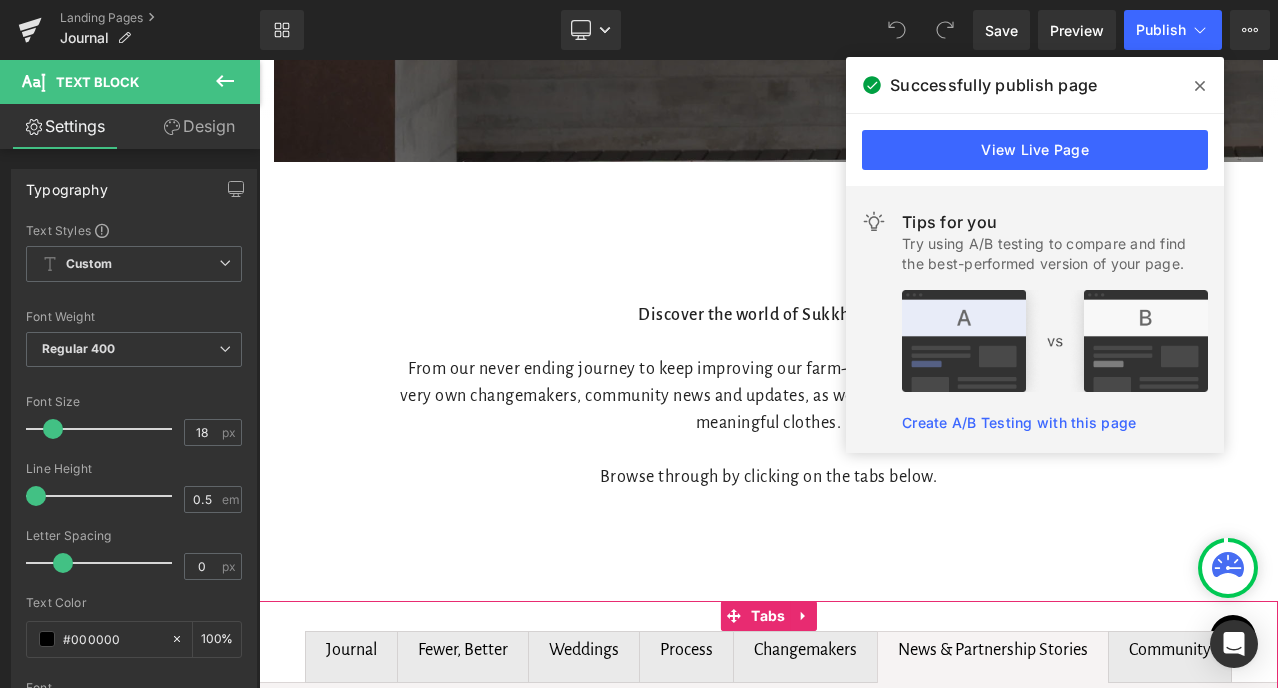 click on "Changemakers Text Block" at bounding box center (805, 657) 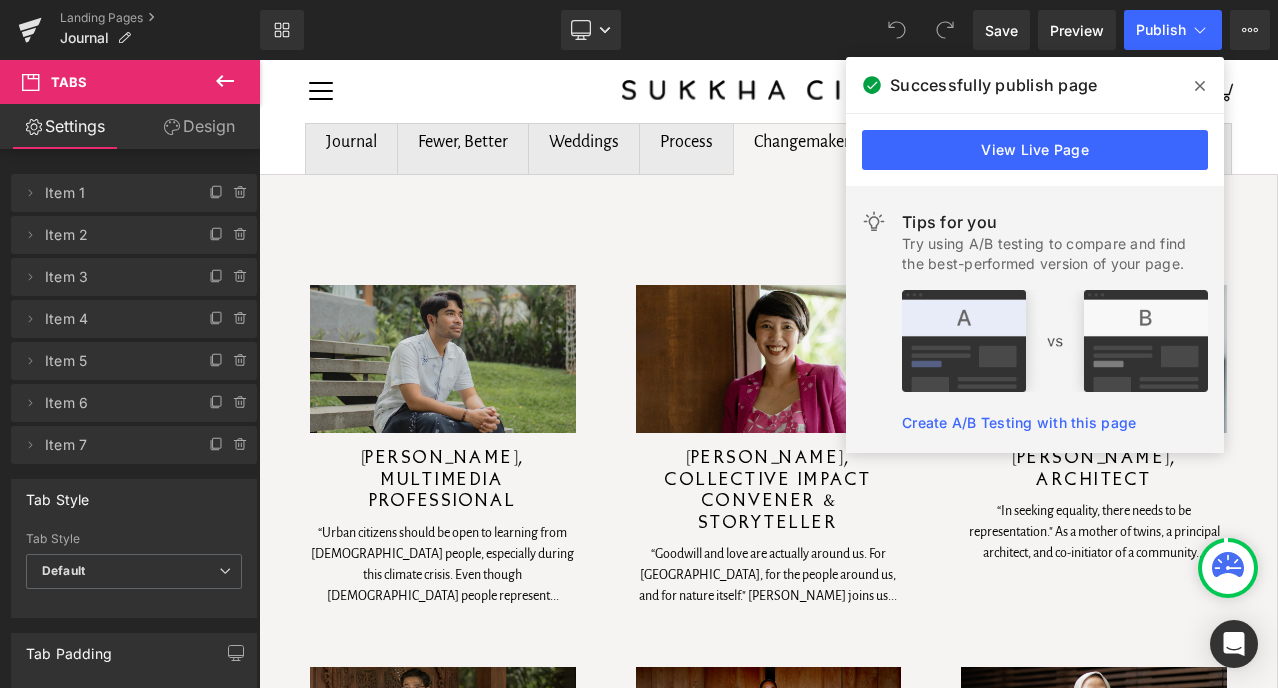 scroll, scrollTop: 1634, scrollLeft: 0, axis: vertical 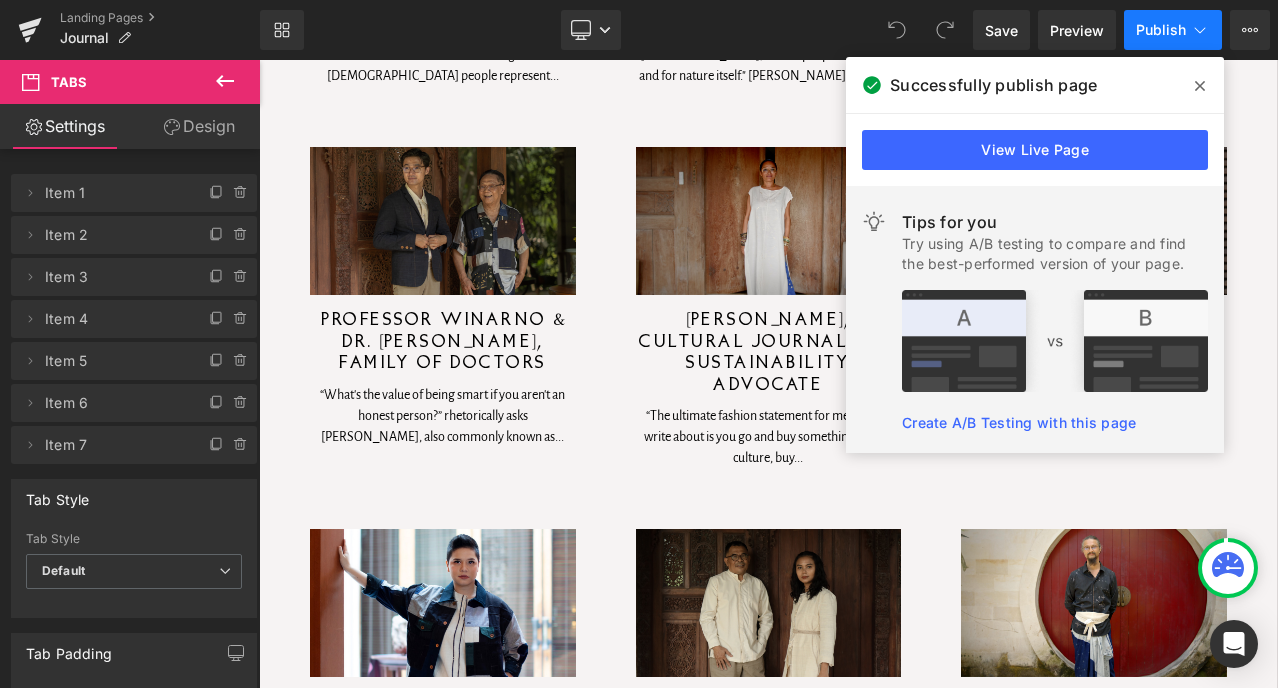 click on "Publish" at bounding box center [1161, 30] 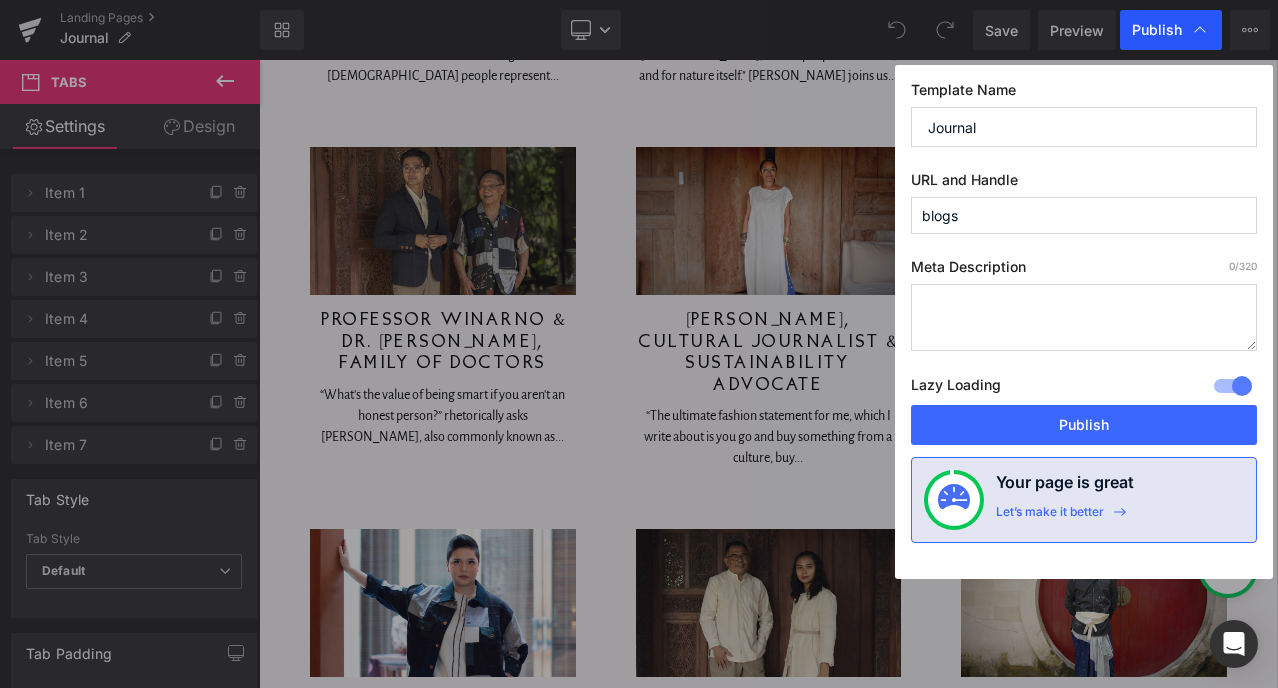 click on "Publish" at bounding box center [1157, 30] 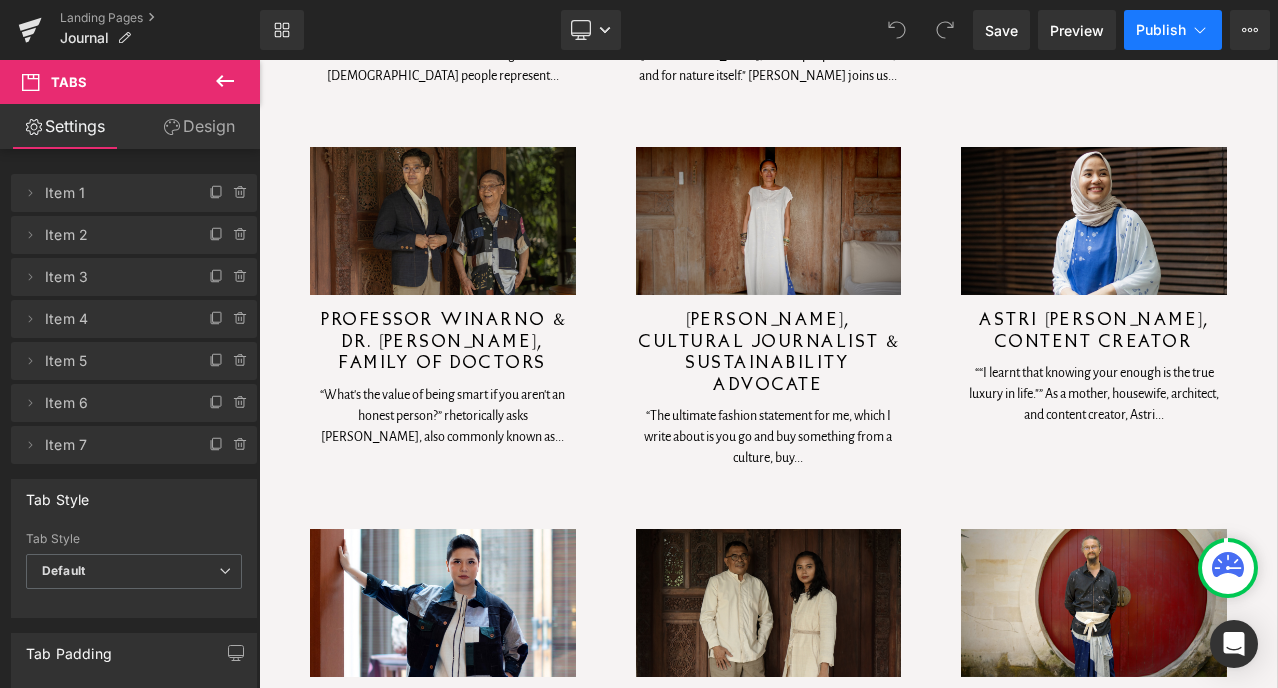 click on "Publish" at bounding box center (1173, 30) 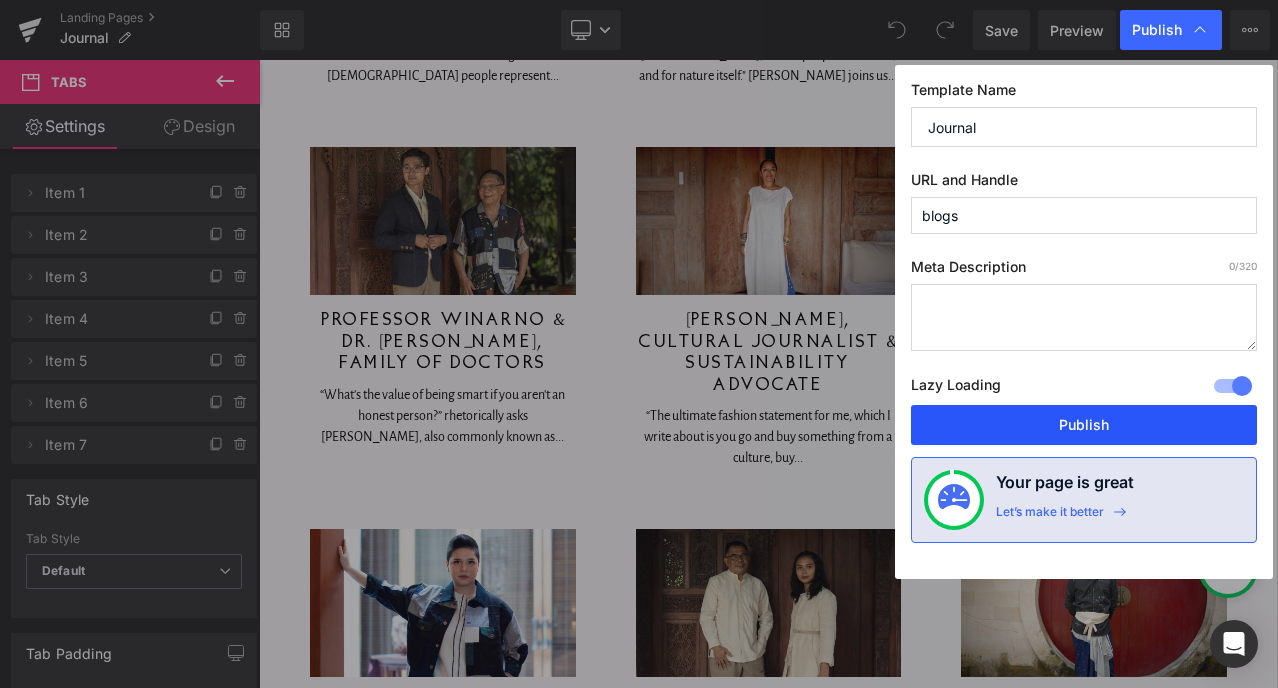 click on "Publish" at bounding box center (1084, 425) 